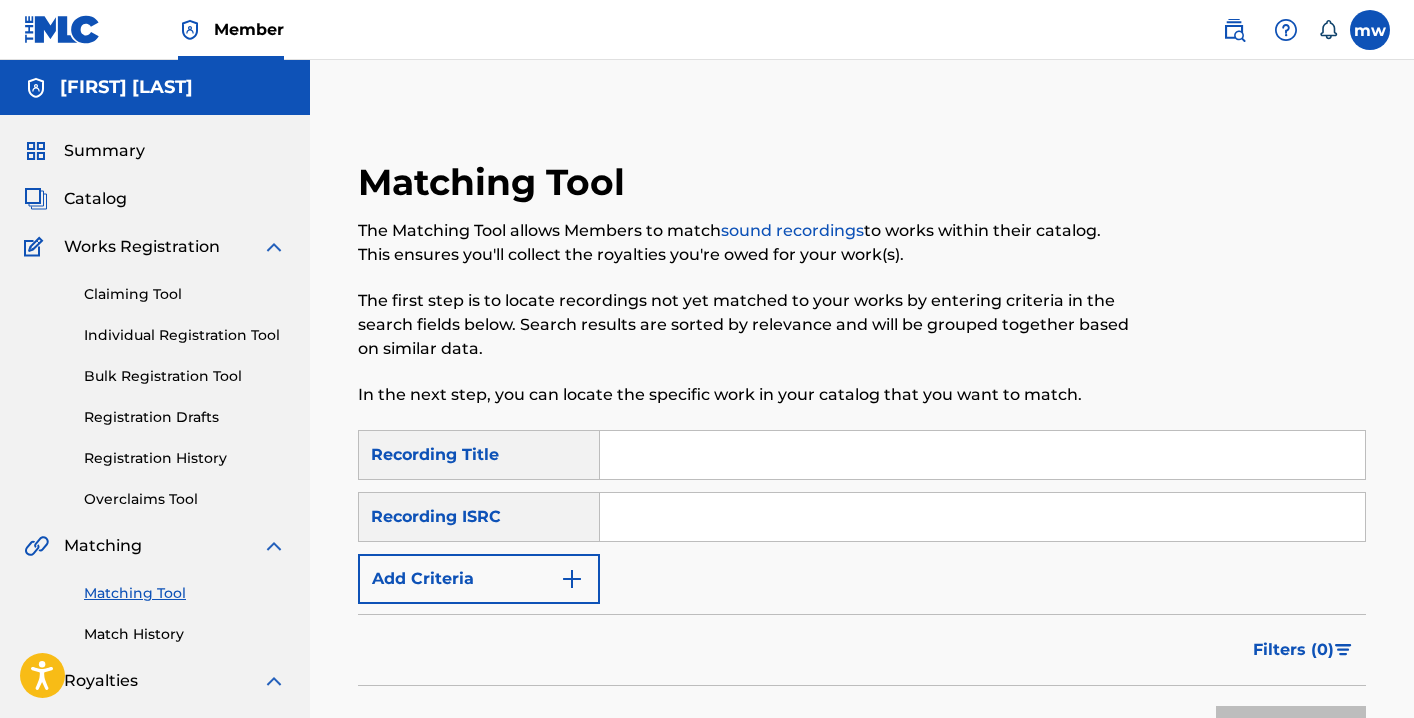 scroll, scrollTop: 0, scrollLeft: 0, axis: both 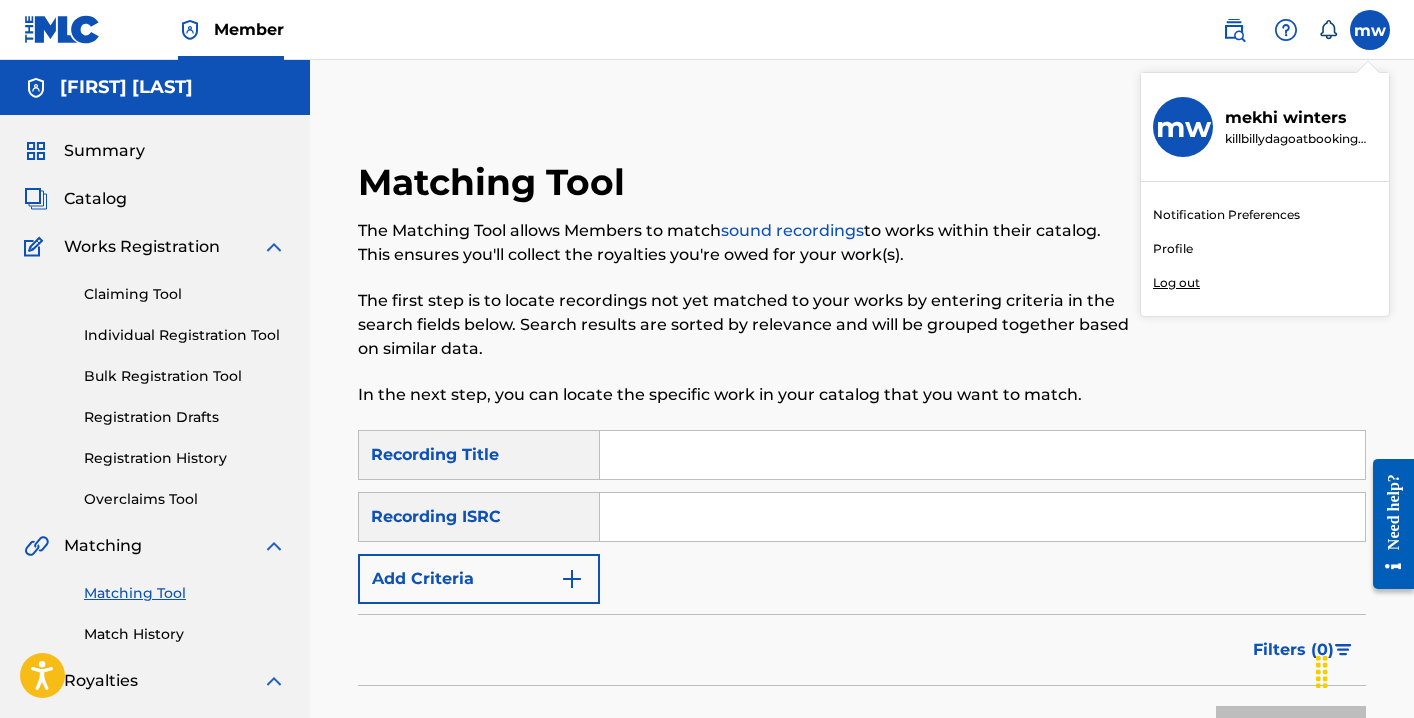 click on "mw [FIRST] [LAST] killbillydagoatbooking@[EMAIL_DOMAIN] Notification Preferences Profile Log out" at bounding box center [1370, 30] 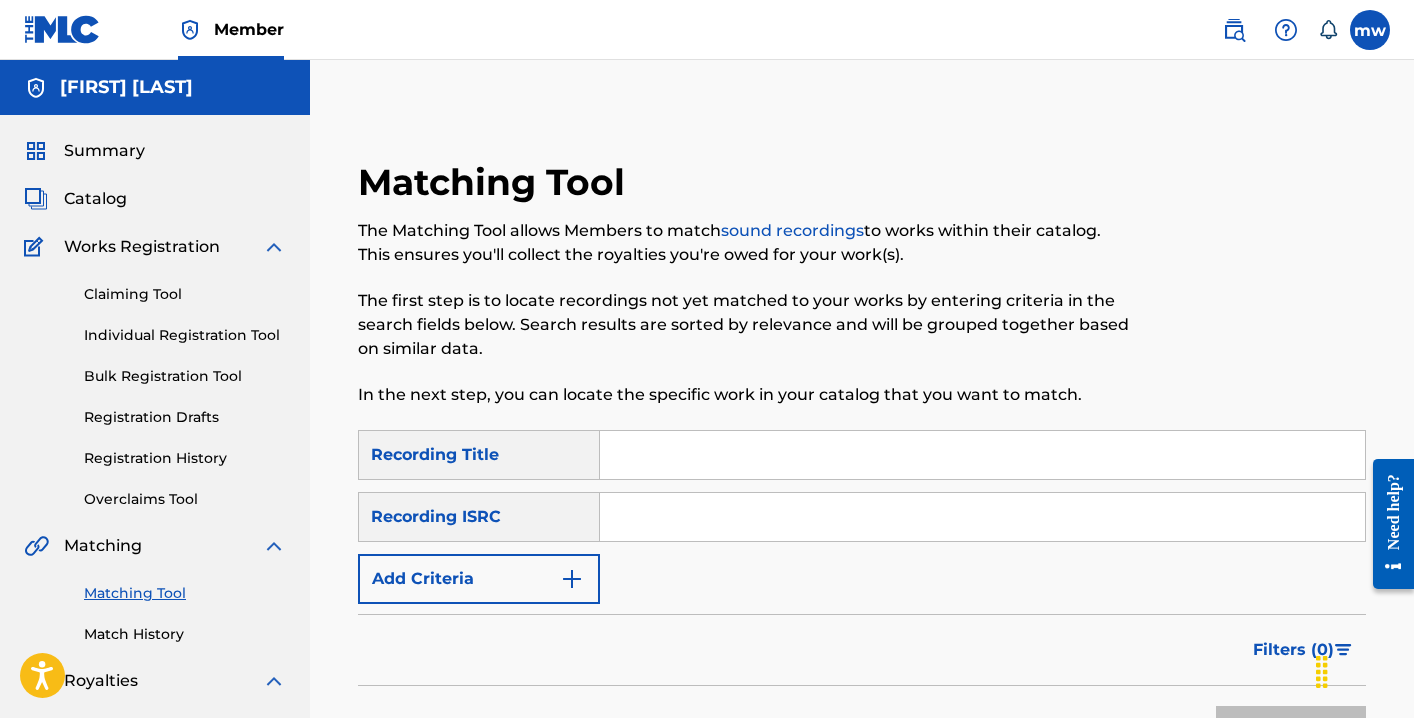 click on "Catalog" at bounding box center (95, 199) 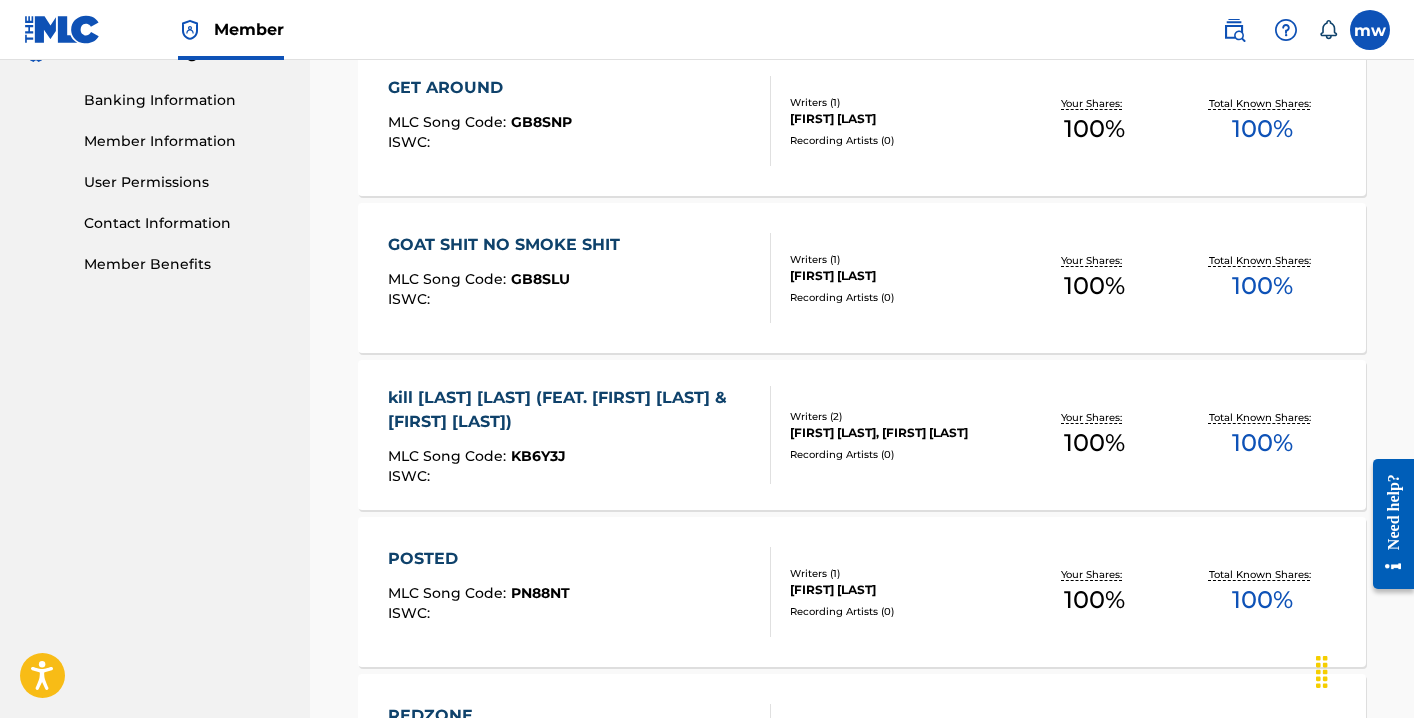 scroll, scrollTop: 845, scrollLeft: 0, axis: vertical 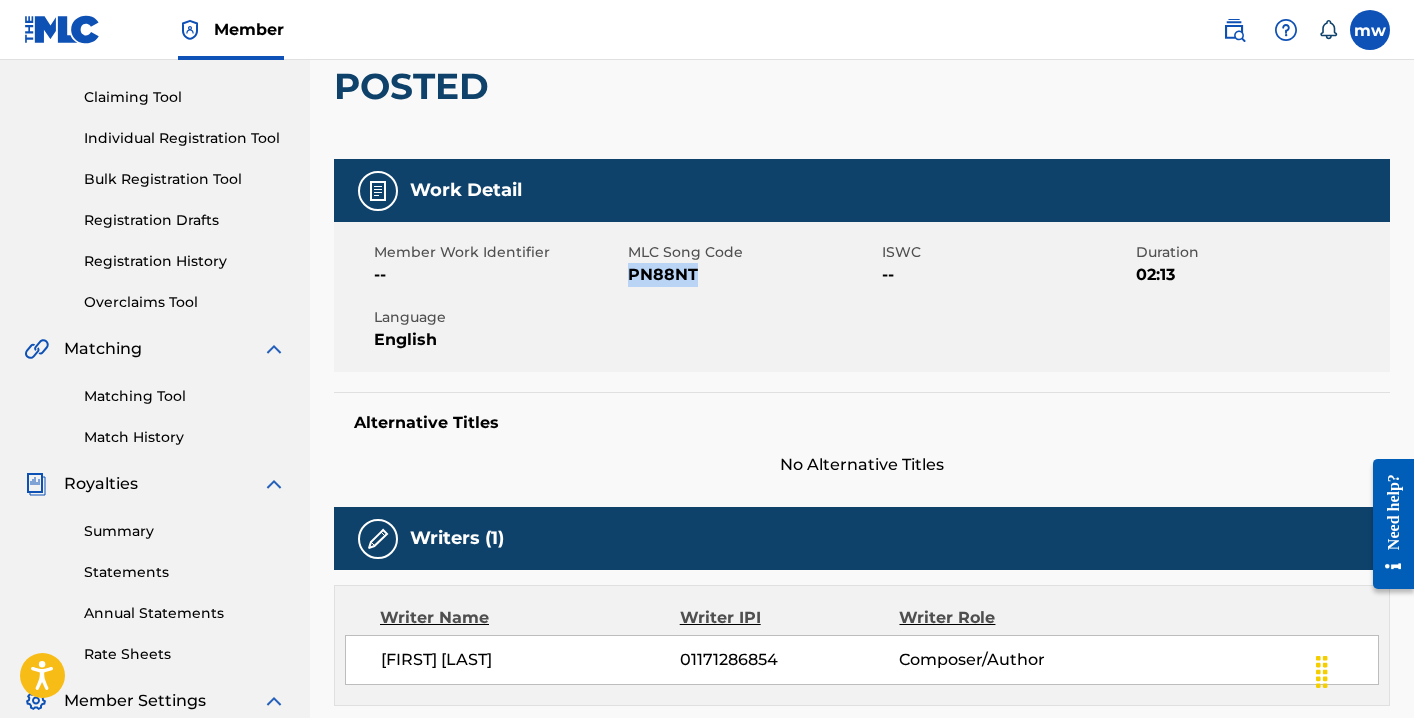 drag, startPoint x: 707, startPoint y: 275, endPoint x: 630, endPoint y: 281, distance: 77.23341 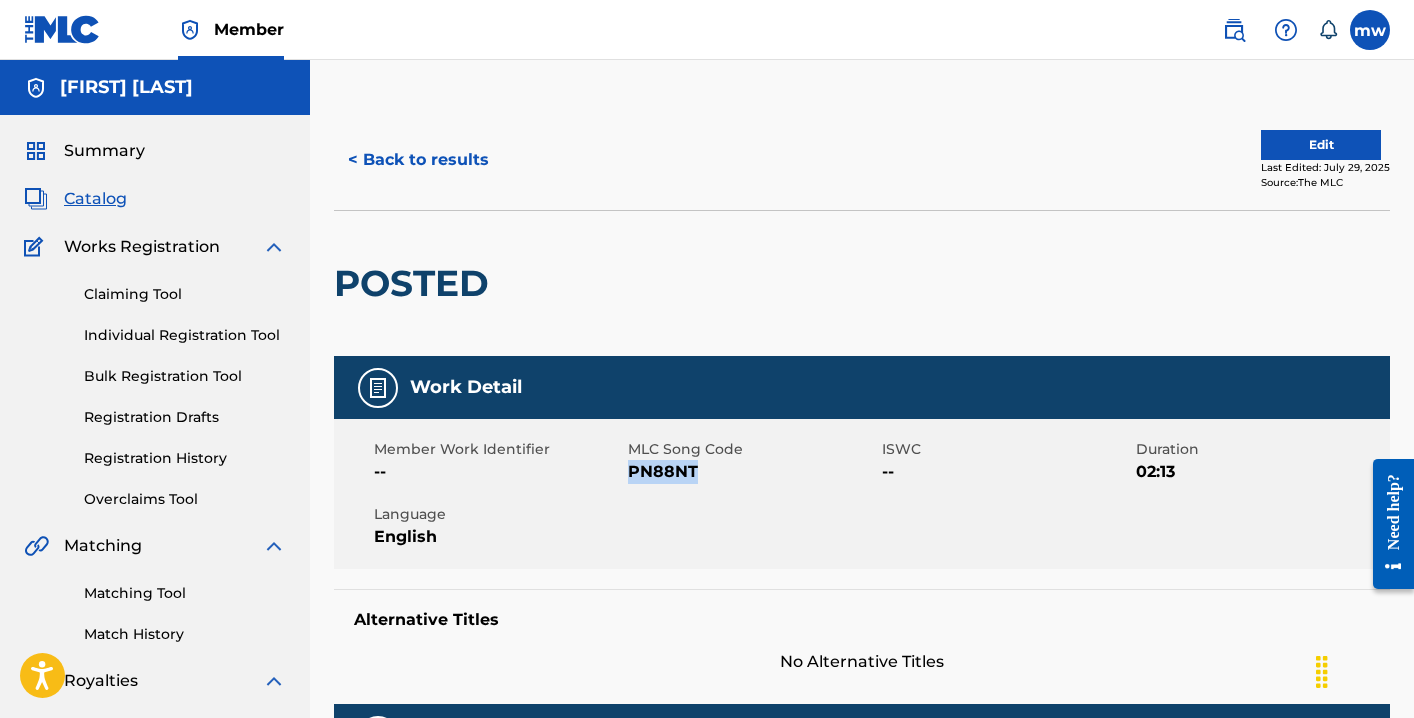 scroll, scrollTop: 0, scrollLeft: 0, axis: both 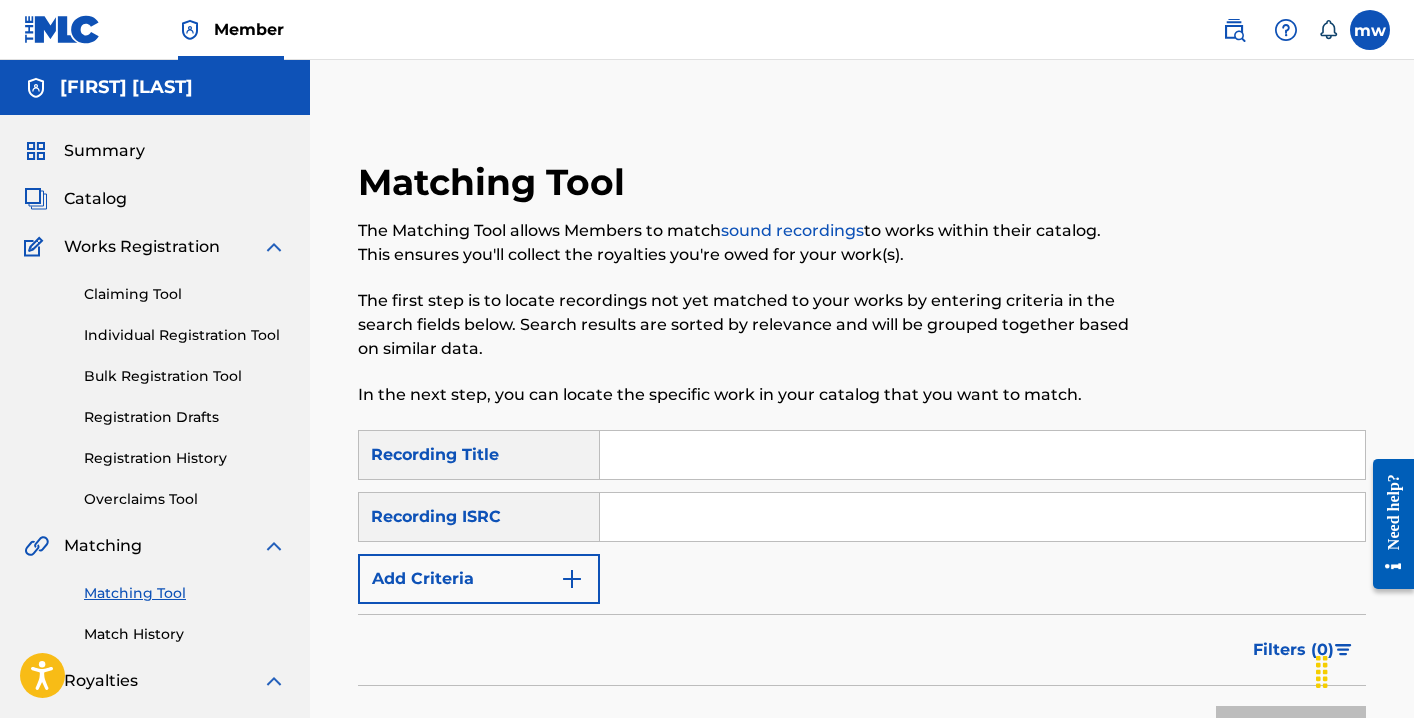 click at bounding box center (982, 455) 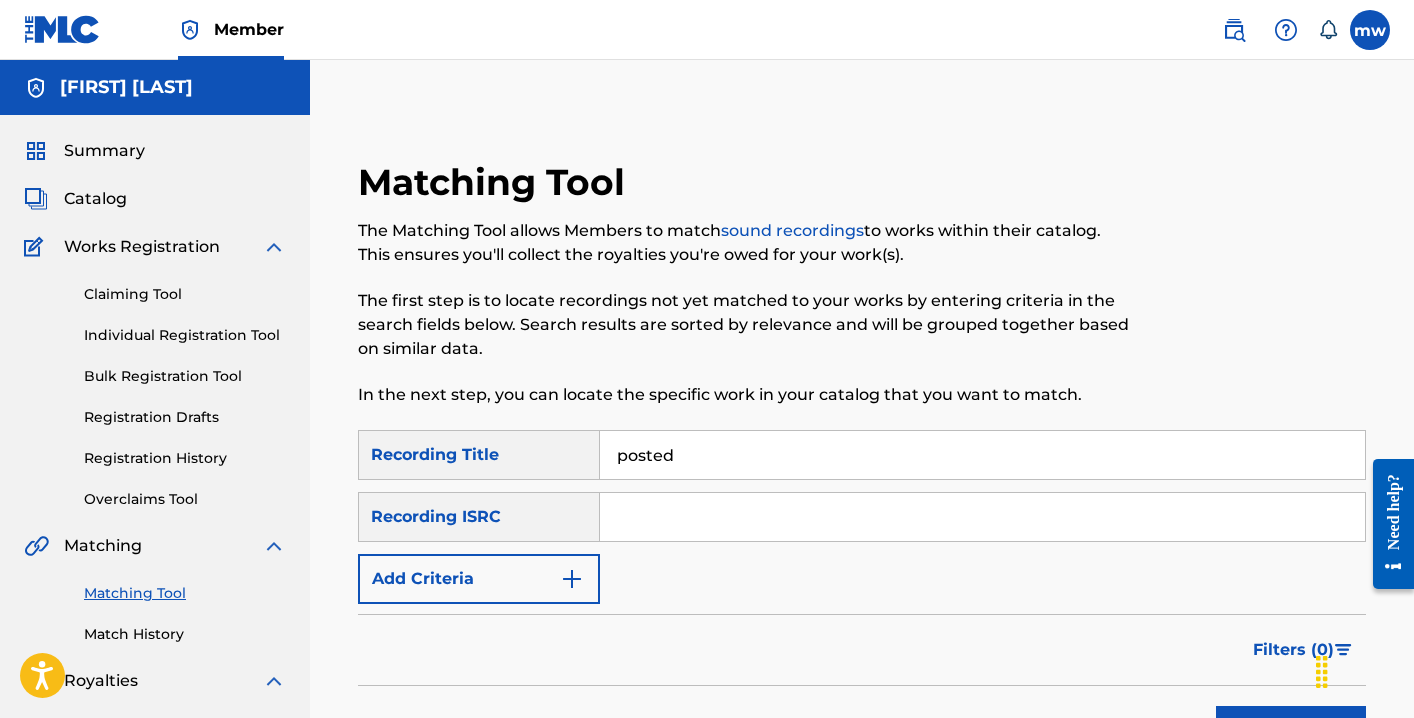 type on "posted" 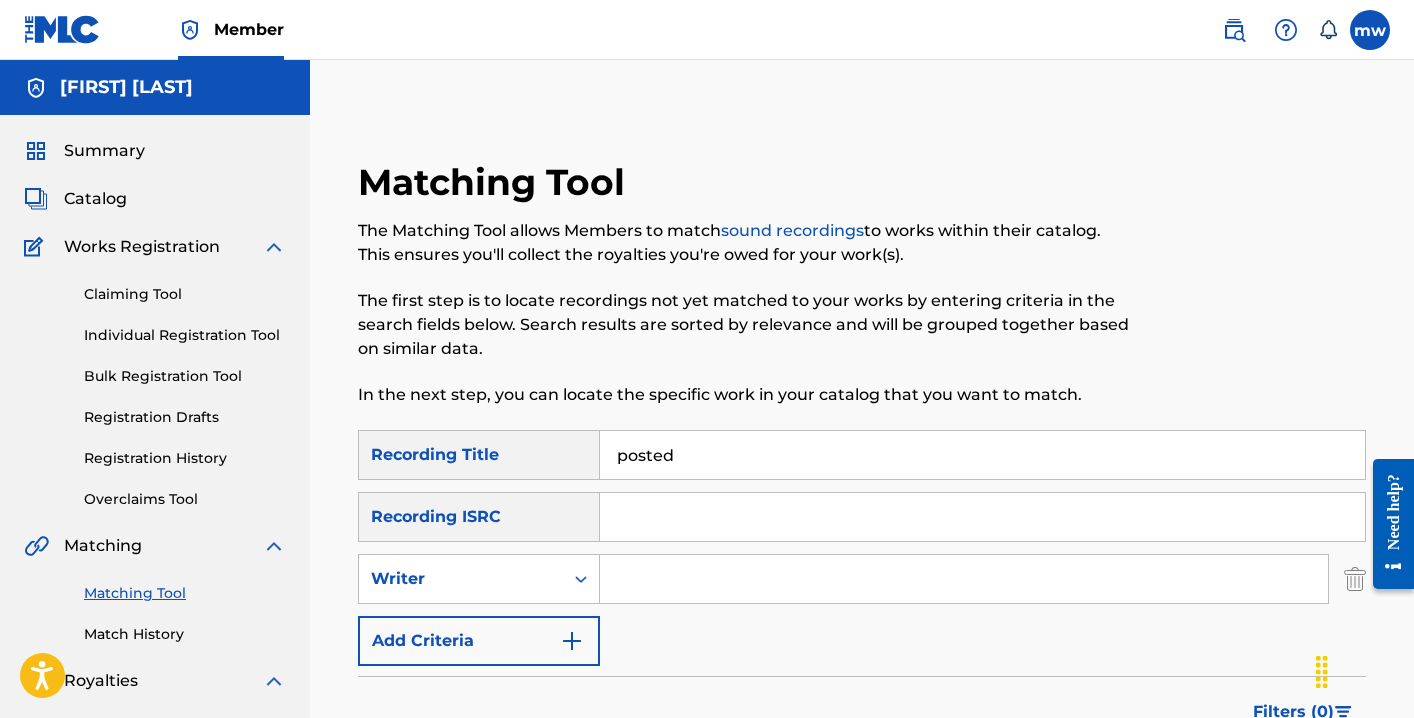 click on "Add Criteria" at bounding box center (479, 641) 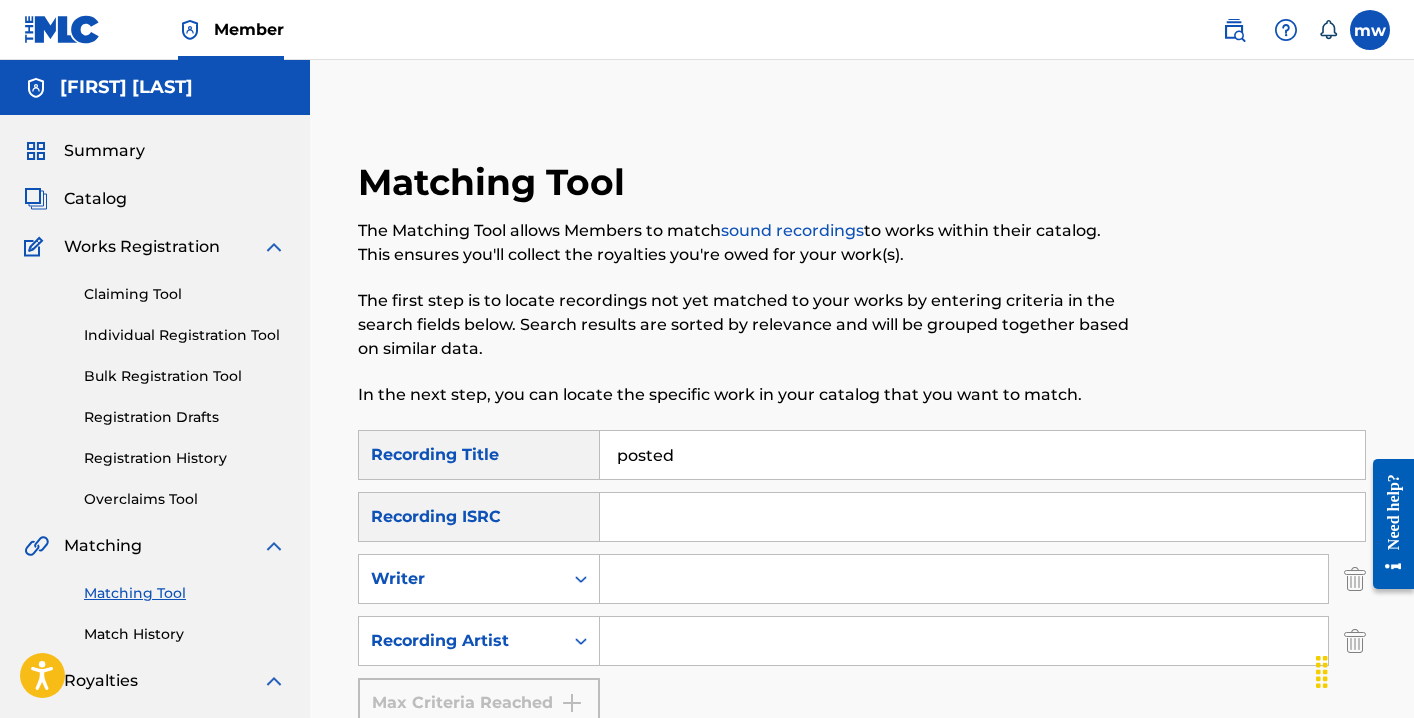 click on "SearchWithCriteria45497d6f-808e-4703-a3d9-a8c71dec166d Recording Title posted SearchWithCriteriaef39952c-e4e4-463e-b5fc-8e6015b243ce Recording ISRC SearchWithCriteriafaa19370-cd3e-4aca-900a-d2e9d97d5c13 Writer SearchWithCriteriaebd94138-341d-4a6f-aff4-4b602b0ab5e0 Recording Artist Max Criteria Reached" at bounding box center (862, 579) 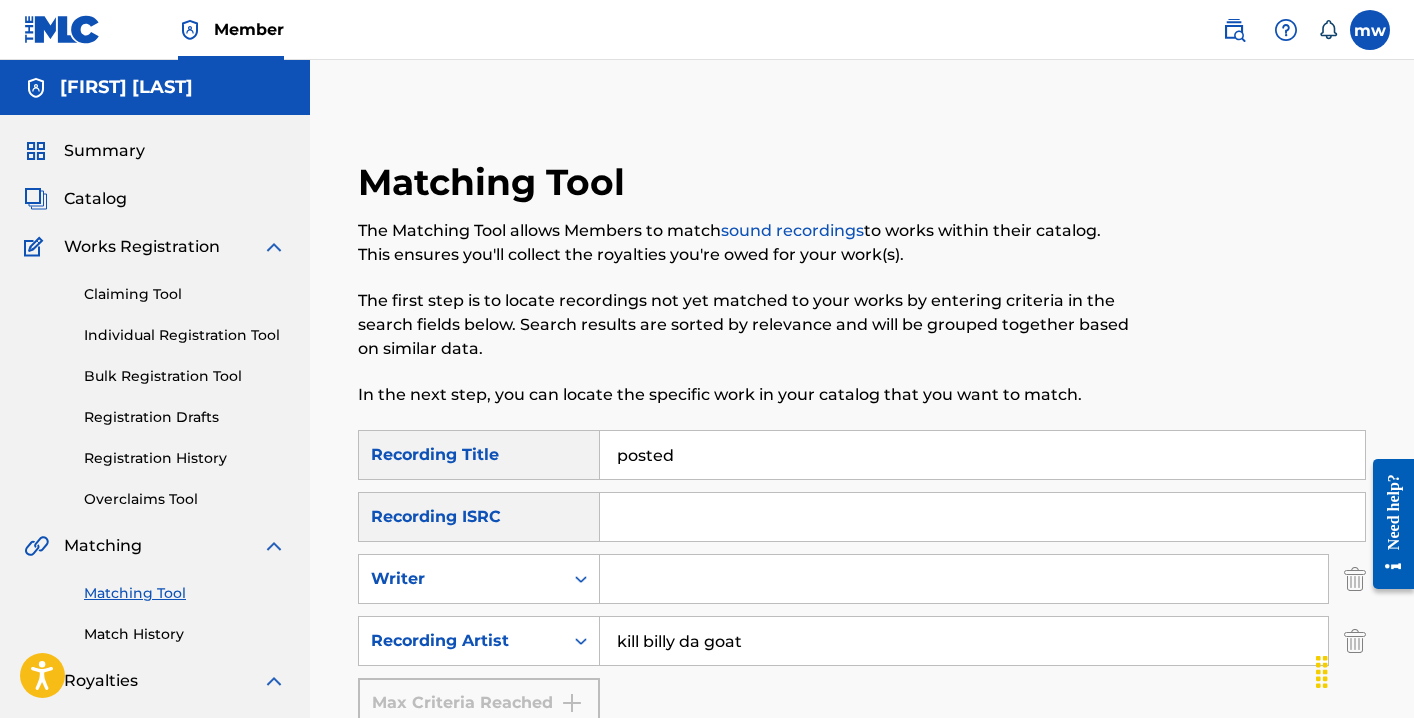 type on "kill billy da goat" 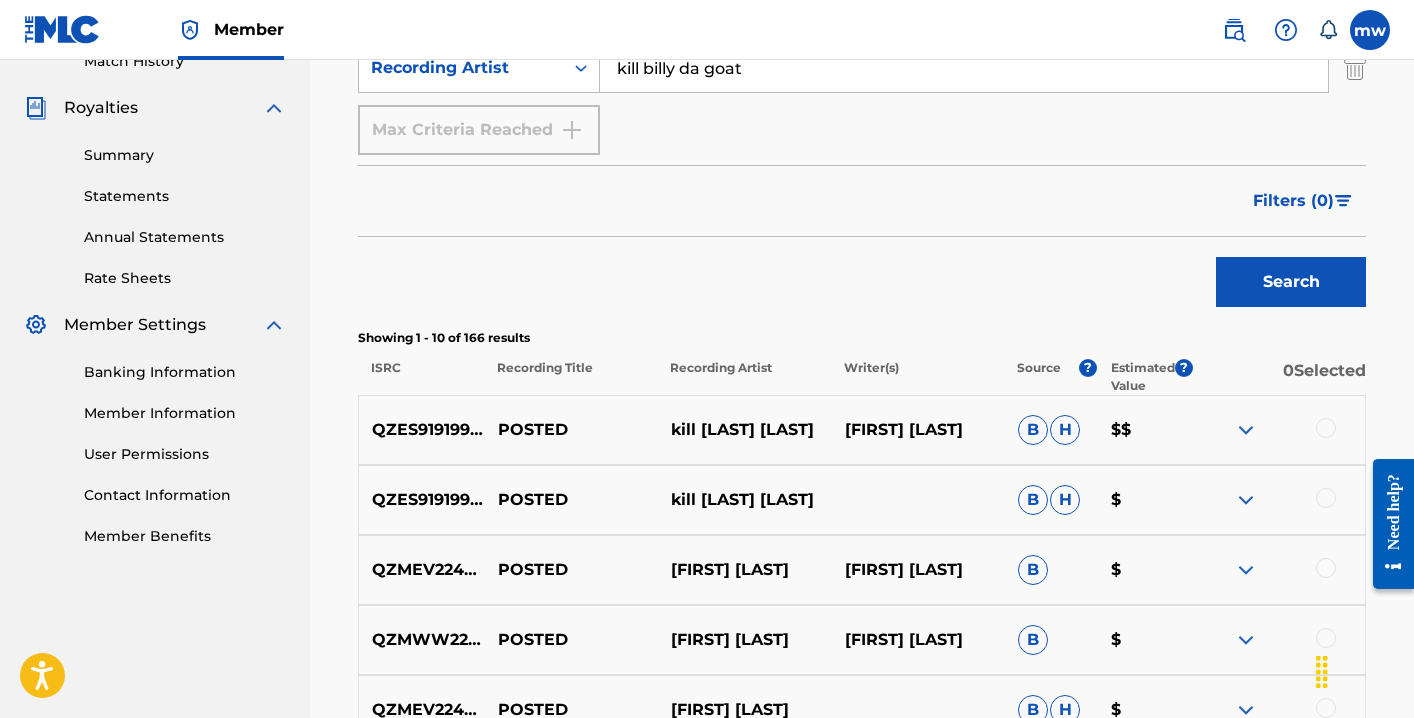 scroll, scrollTop: 568, scrollLeft: 0, axis: vertical 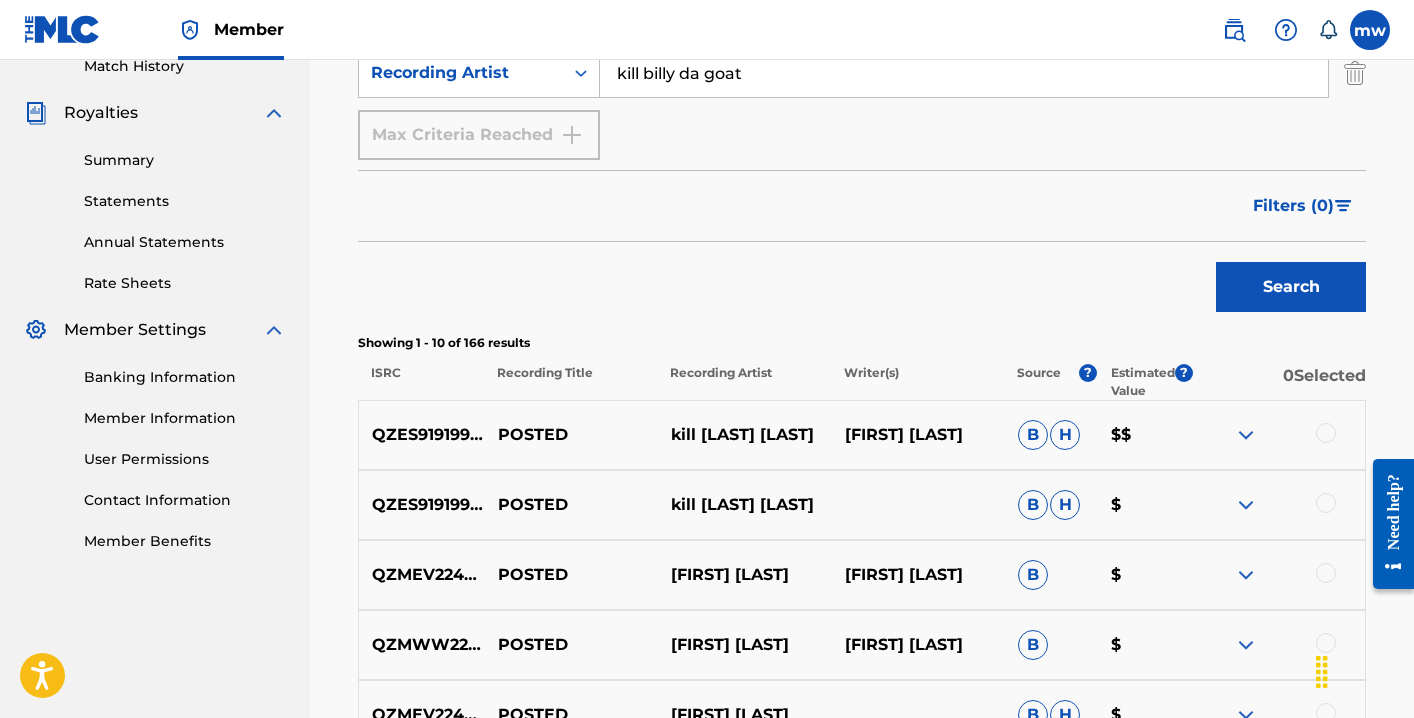 click at bounding box center (1326, 433) 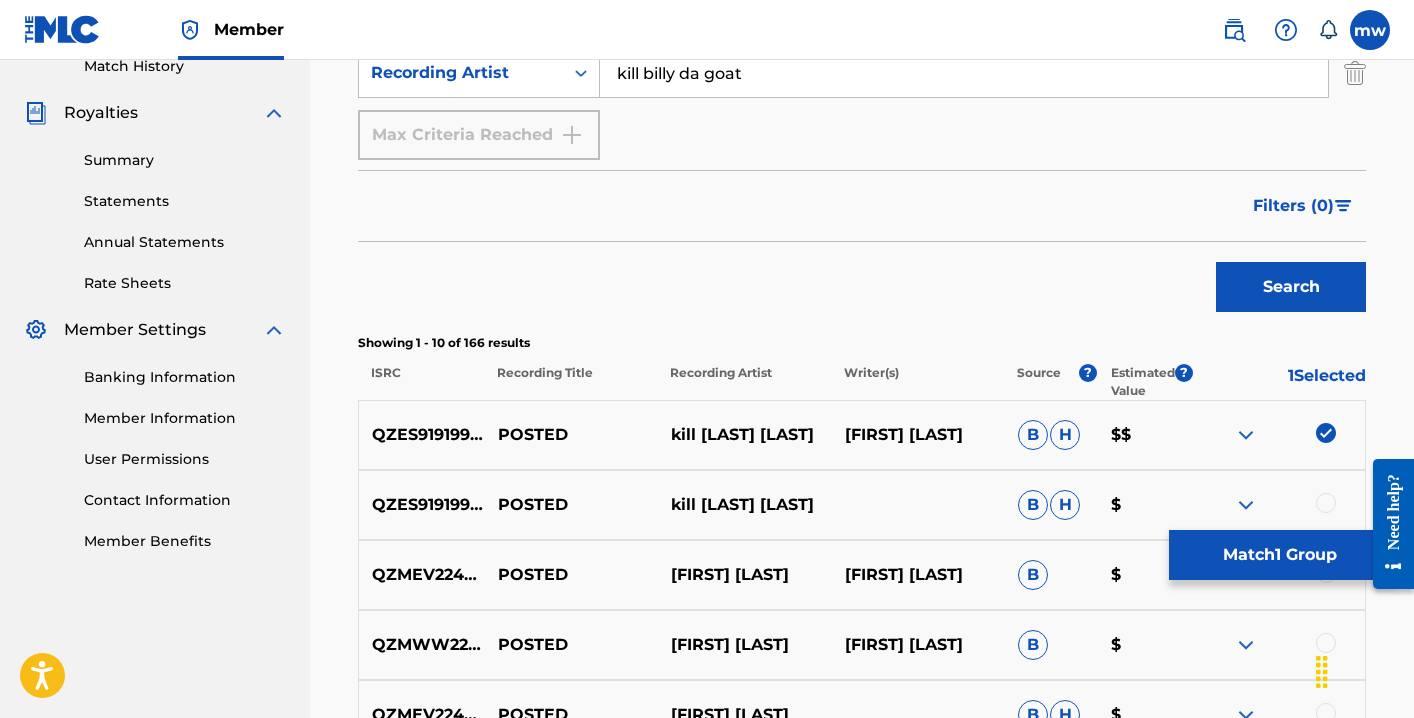 click at bounding box center [1326, 503] 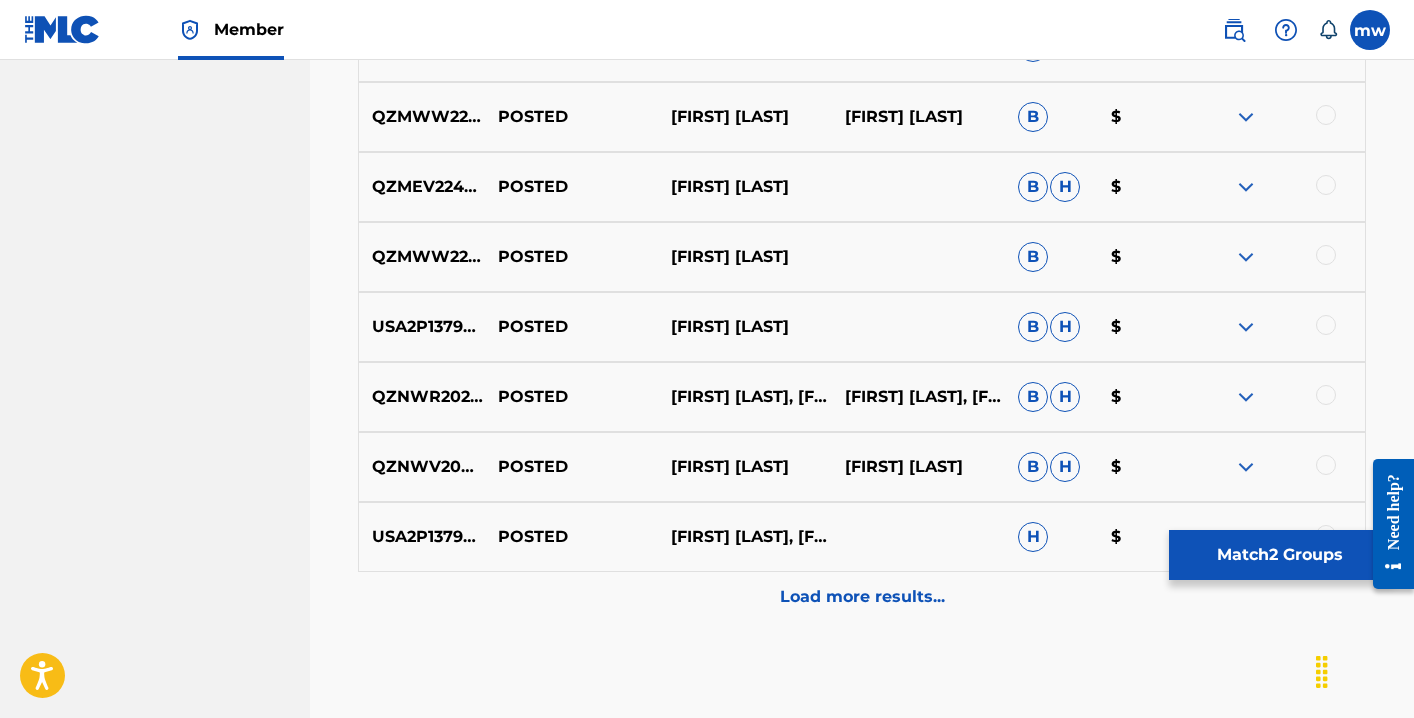 scroll, scrollTop: 1096, scrollLeft: 0, axis: vertical 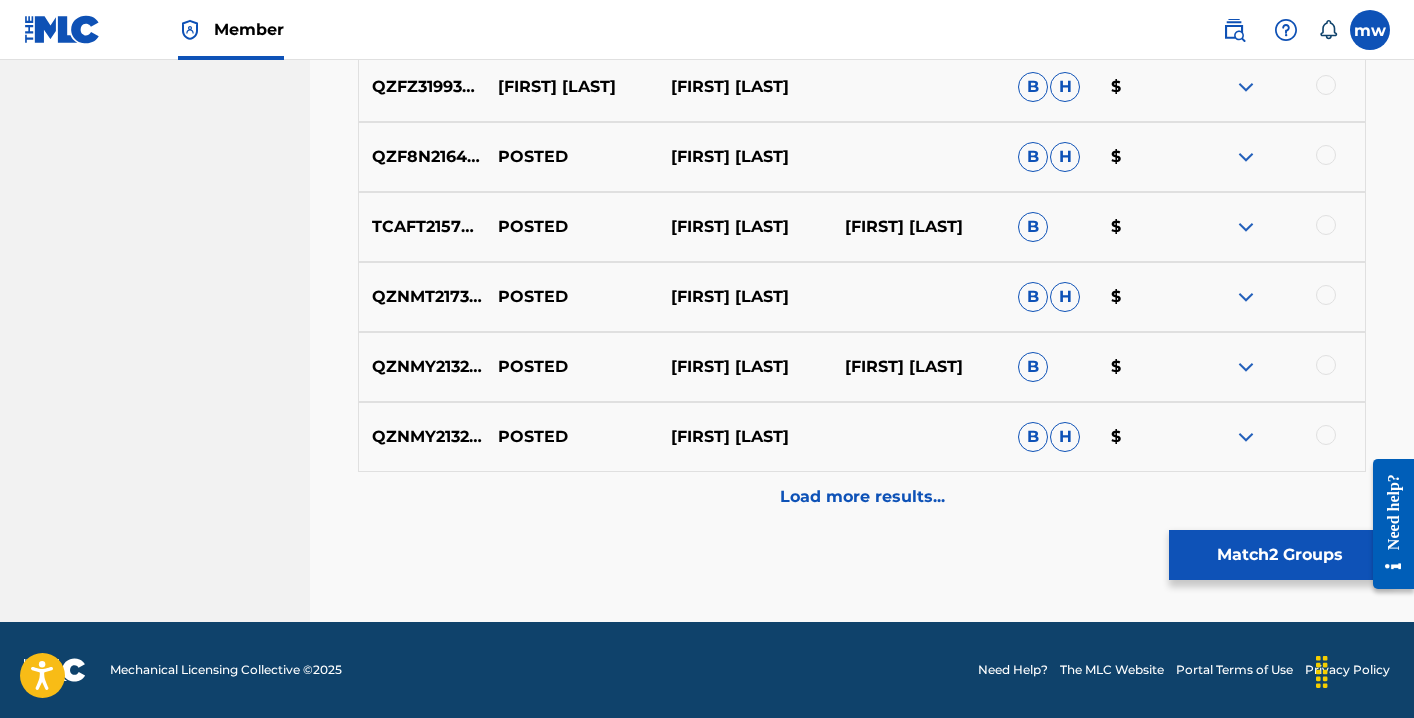 click on "Match  2 Groups" at bounding box center (1279, 555) 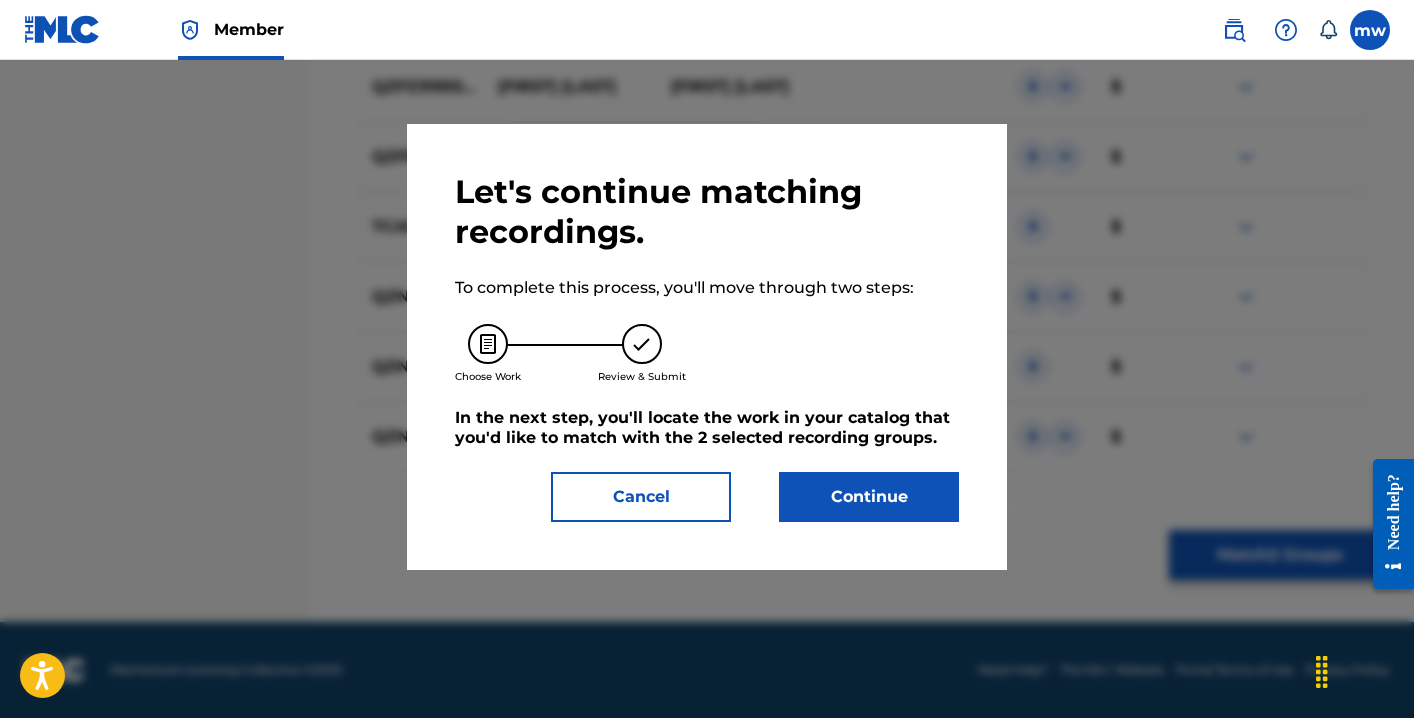 click on "Continue" at bounding box center [869, 497] 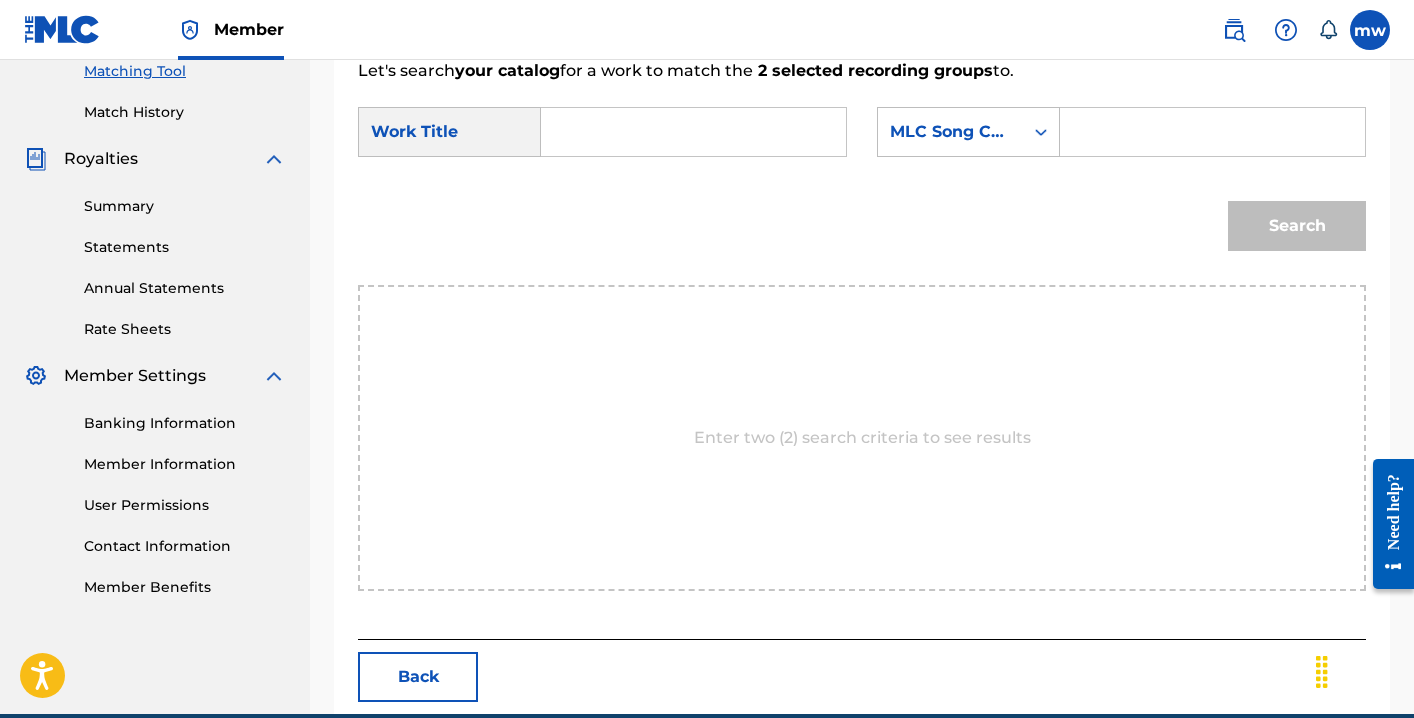 click at bounding box center [1212, 132] 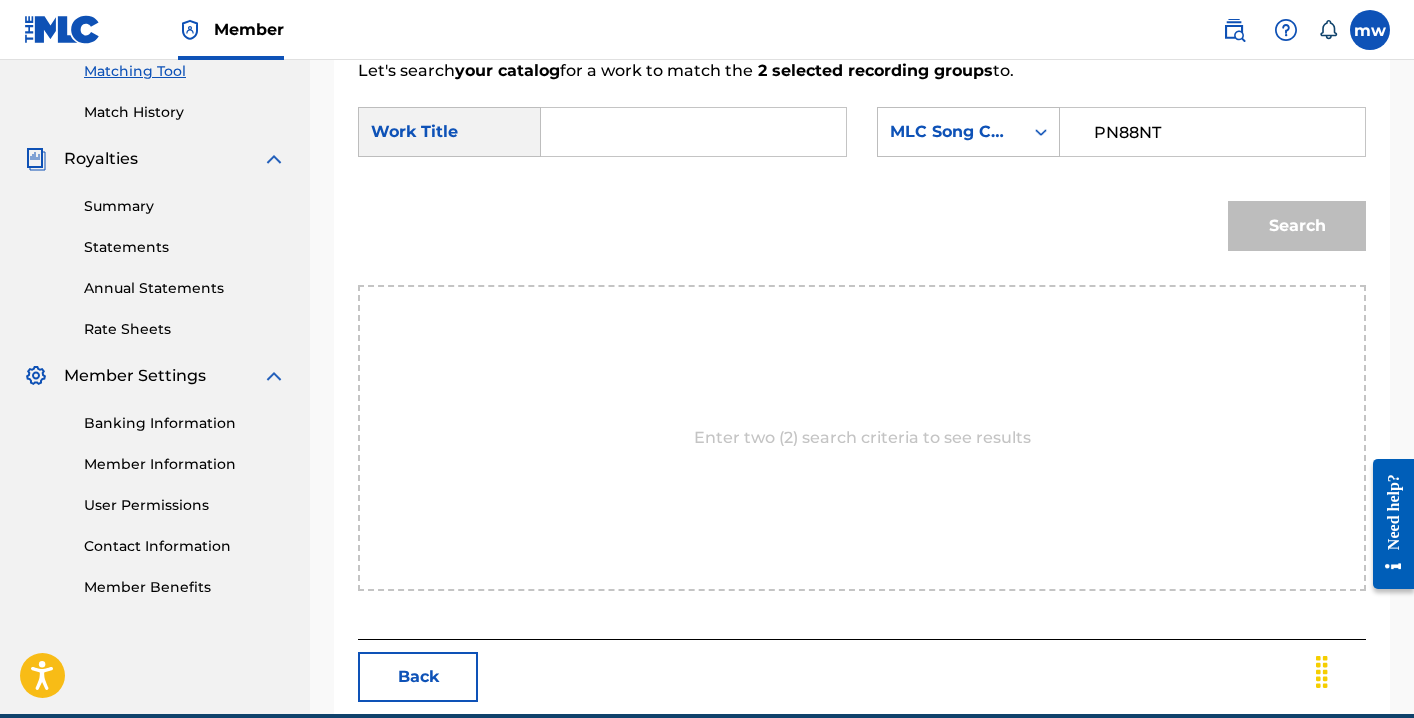 type on "PN88NT" 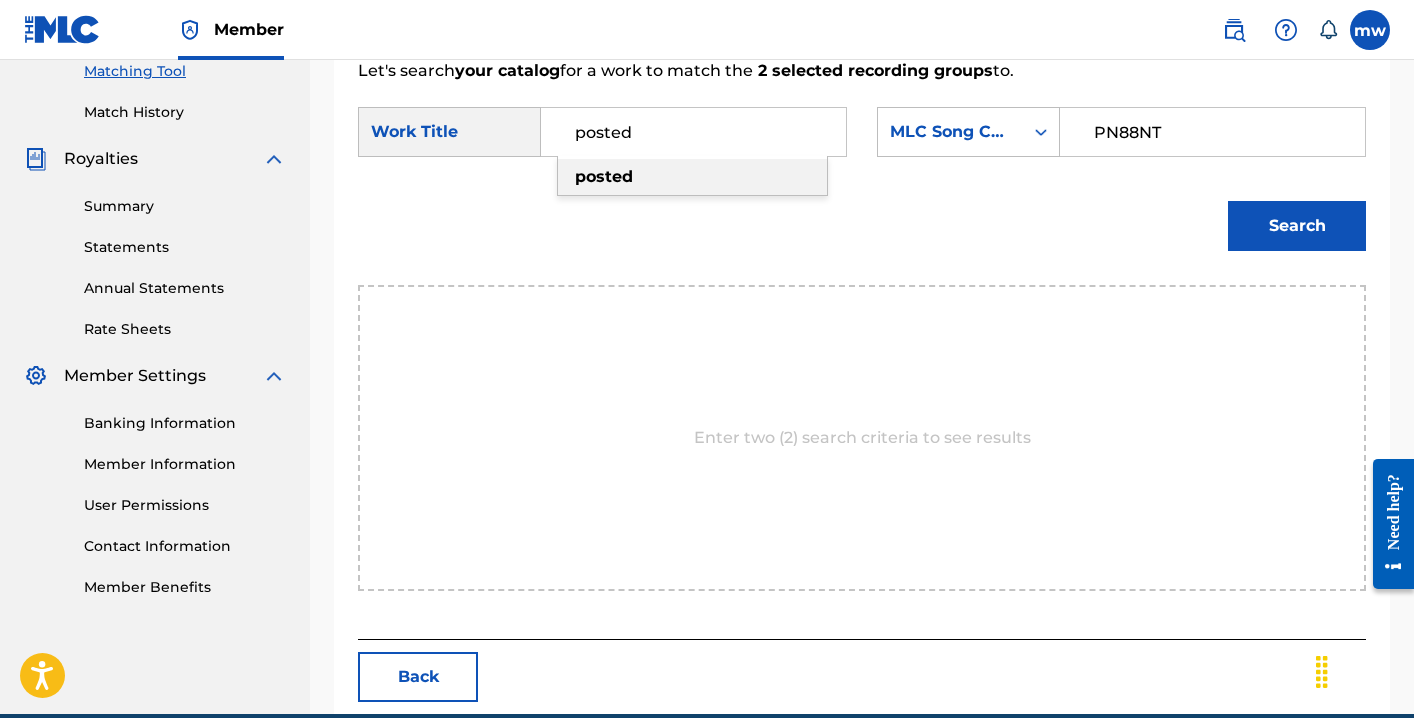 type on "posted" 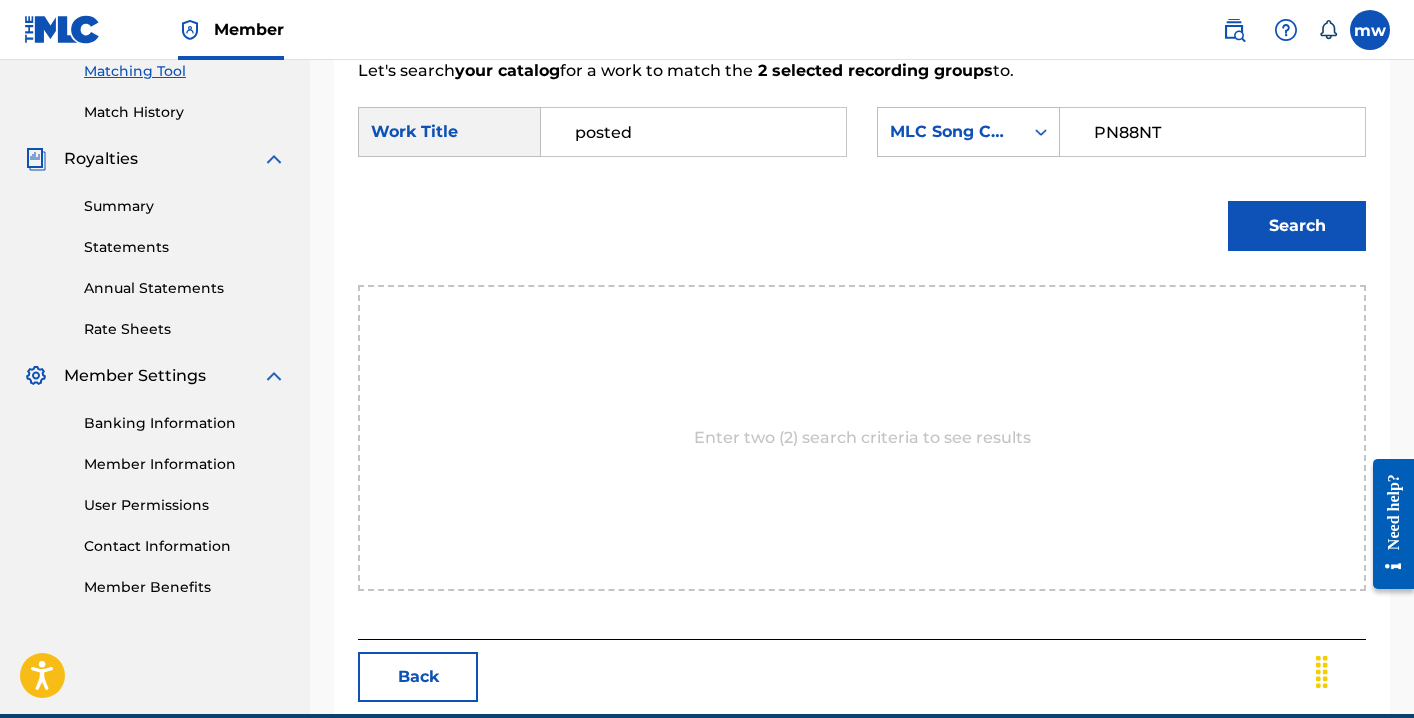 click on "Search" at bounding box center (1297, 226) 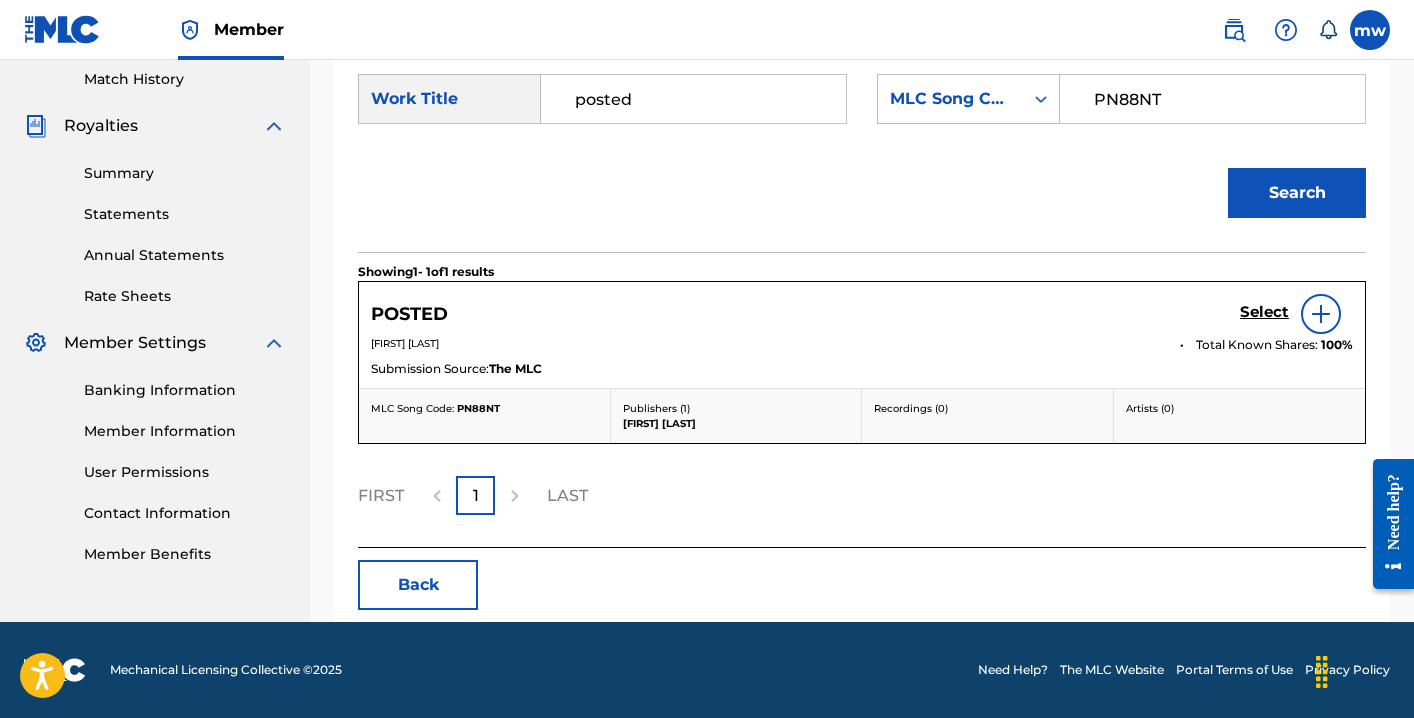 scroll, scrollTop: 555, scrollLeft: 0, axis: vertical 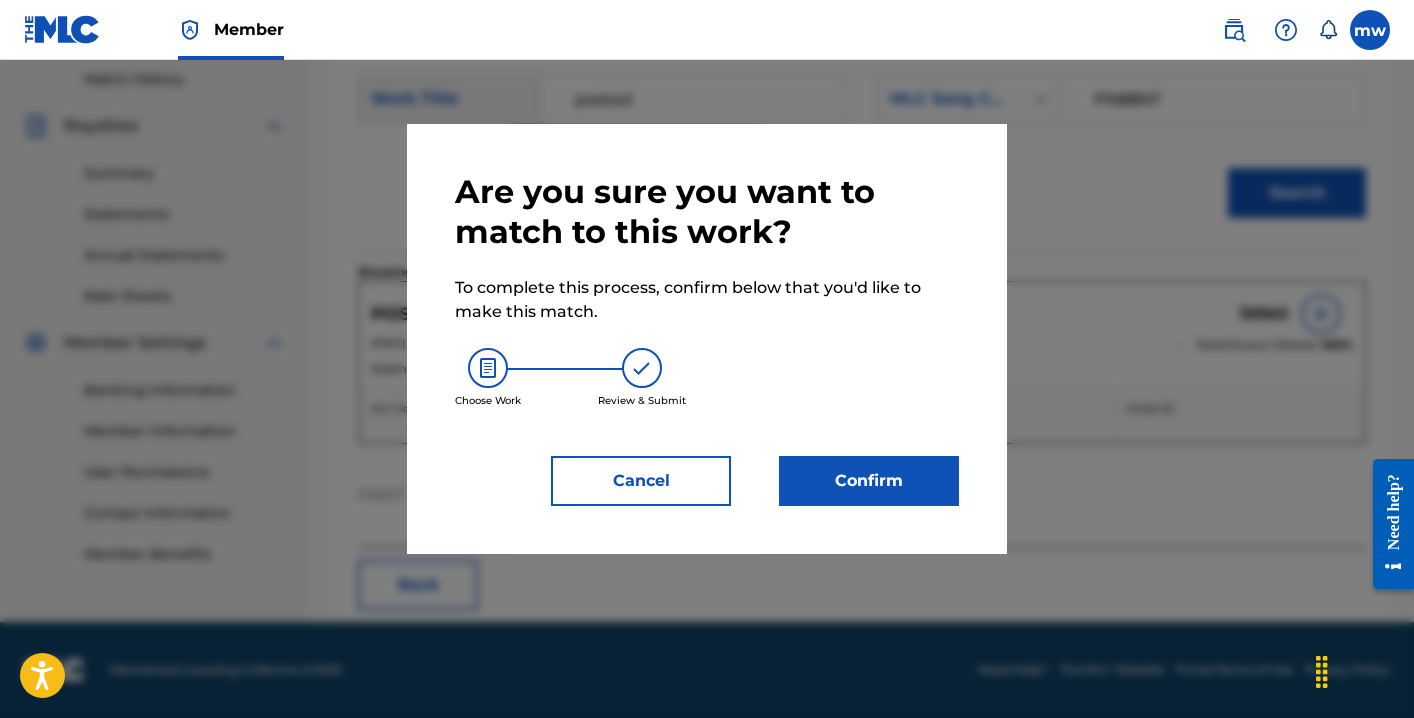 click on "Confirm" at bounding box center [869, 481] 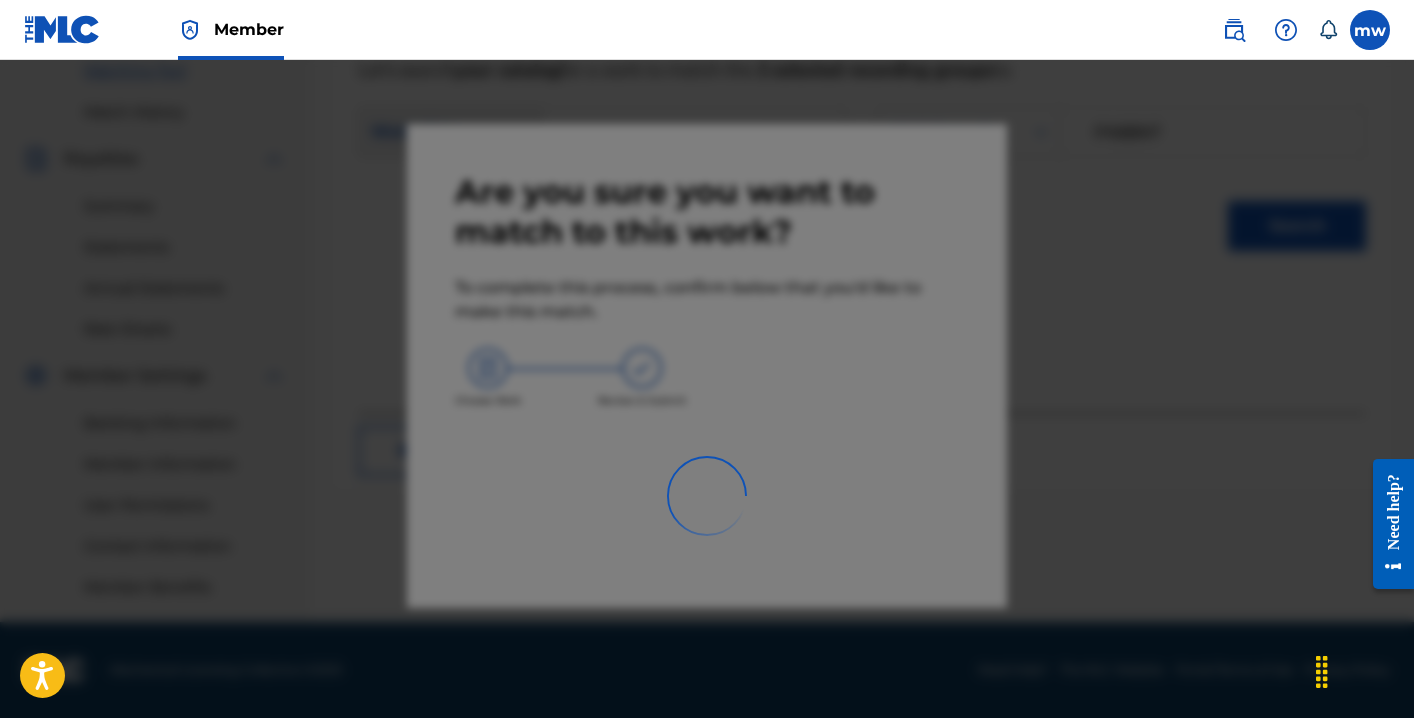 scroll, scrollTop: 522, scrollLeft: 0, axis: vertical 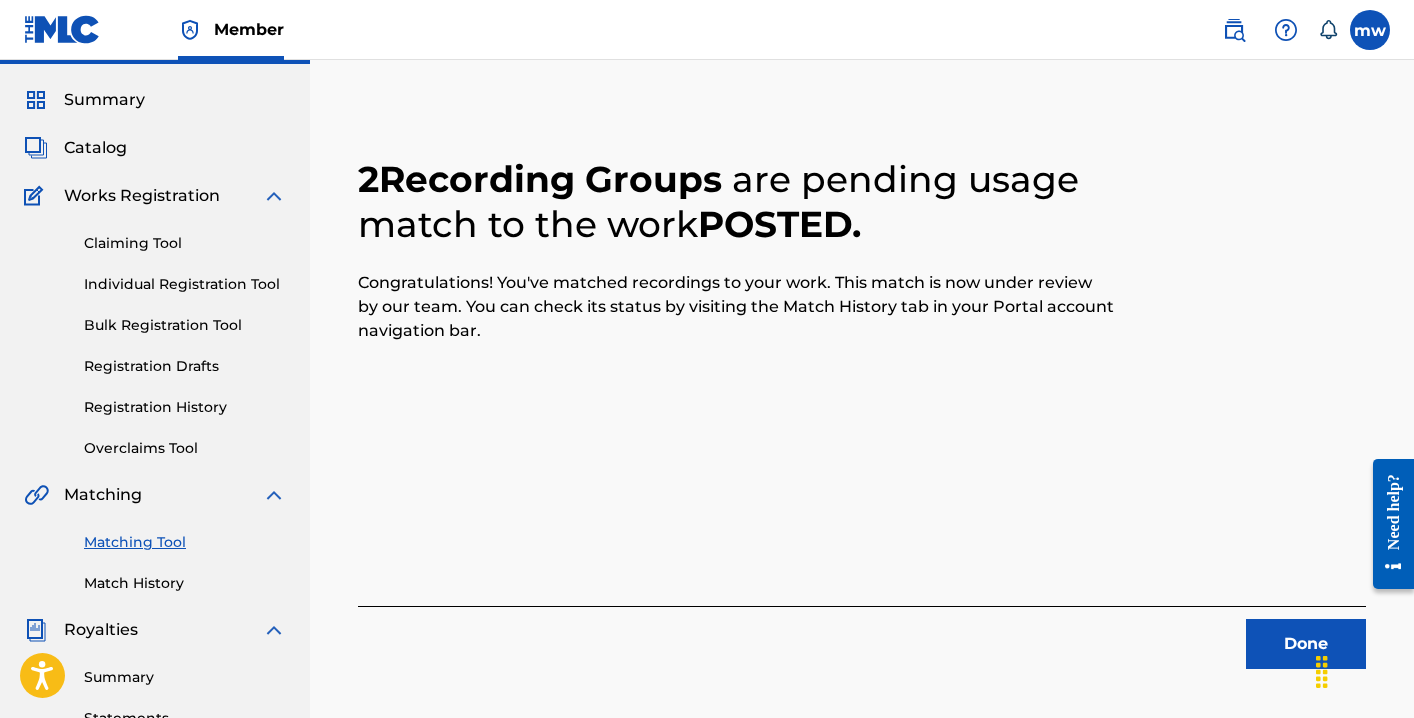 click on "Done" at bounding box center [1306, 644] 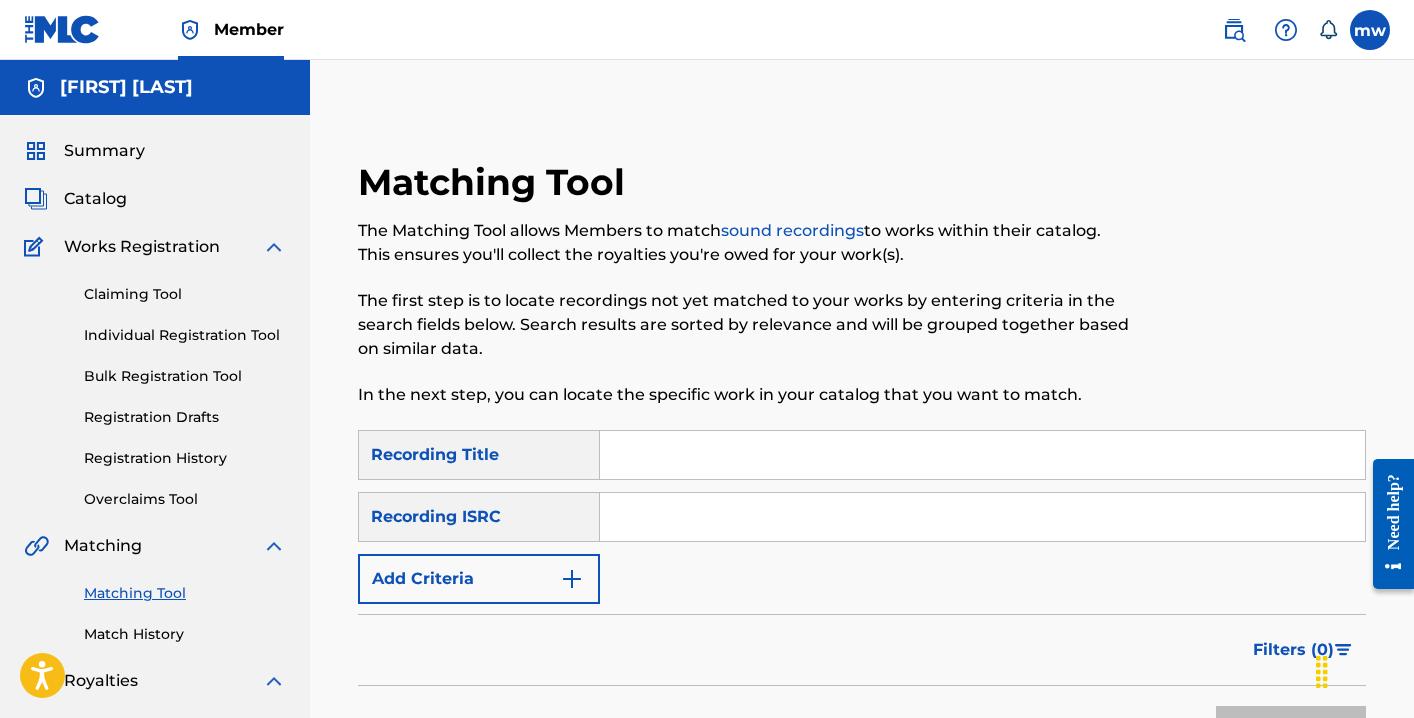 scroll, scrollTop: 0, scrollLeft: 0, axis: both 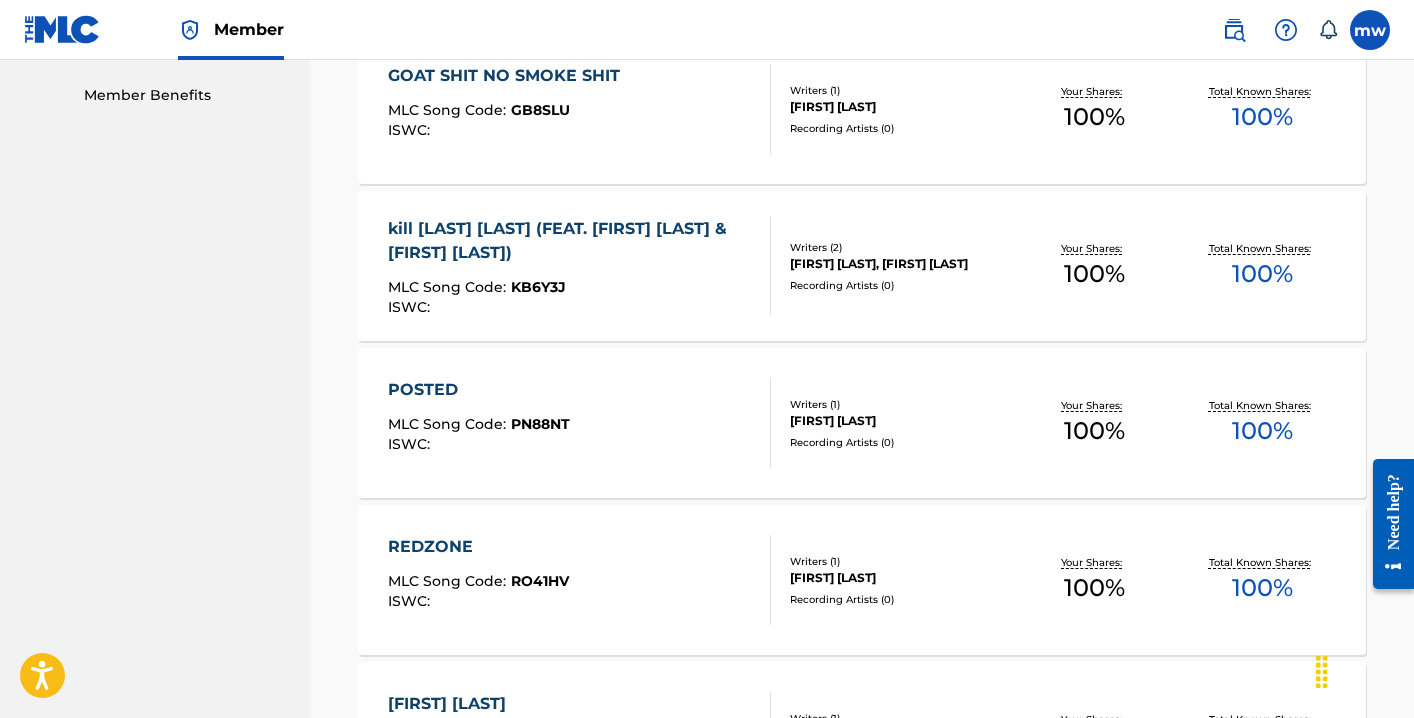 click on "REDZONE" at bounding box center (478, 547) 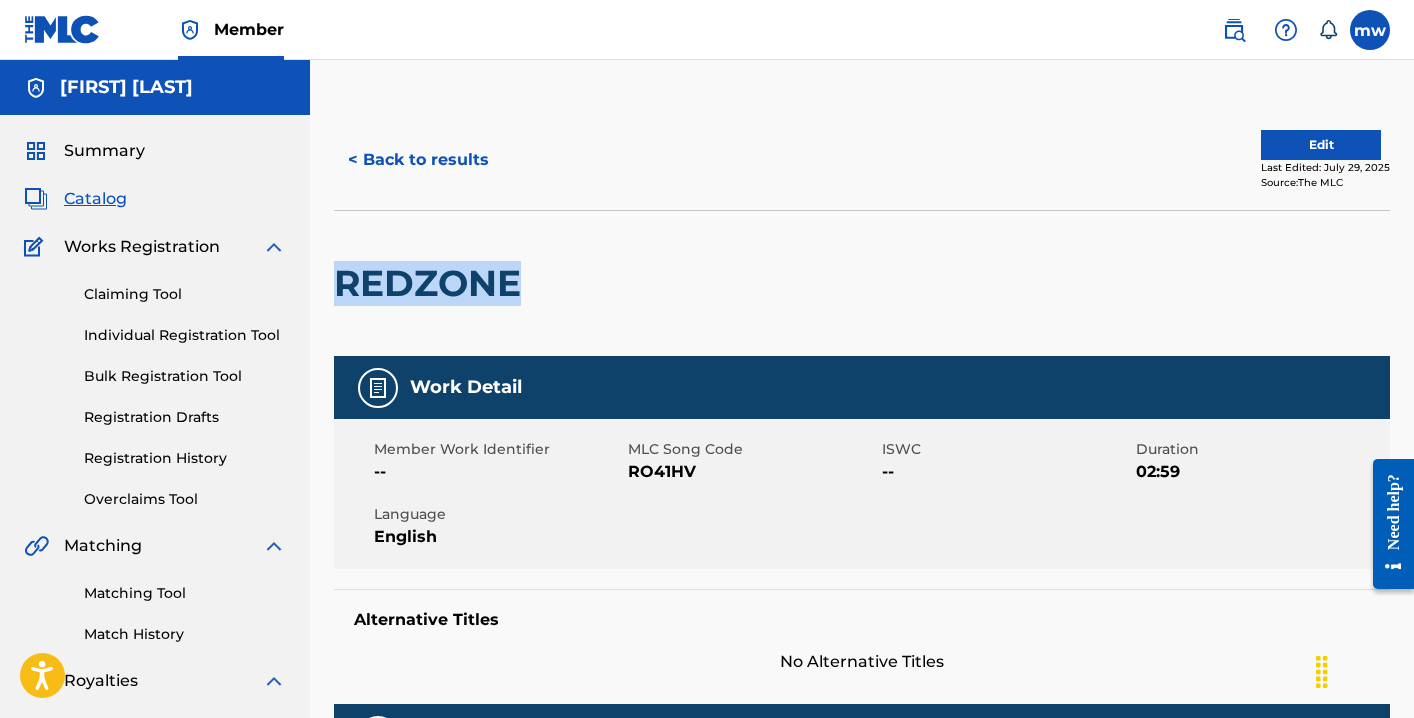 drag, startPoint x: 524, startPoint y: 278, endPoint x: 341, endPoint y: 276, distance: 183.01093 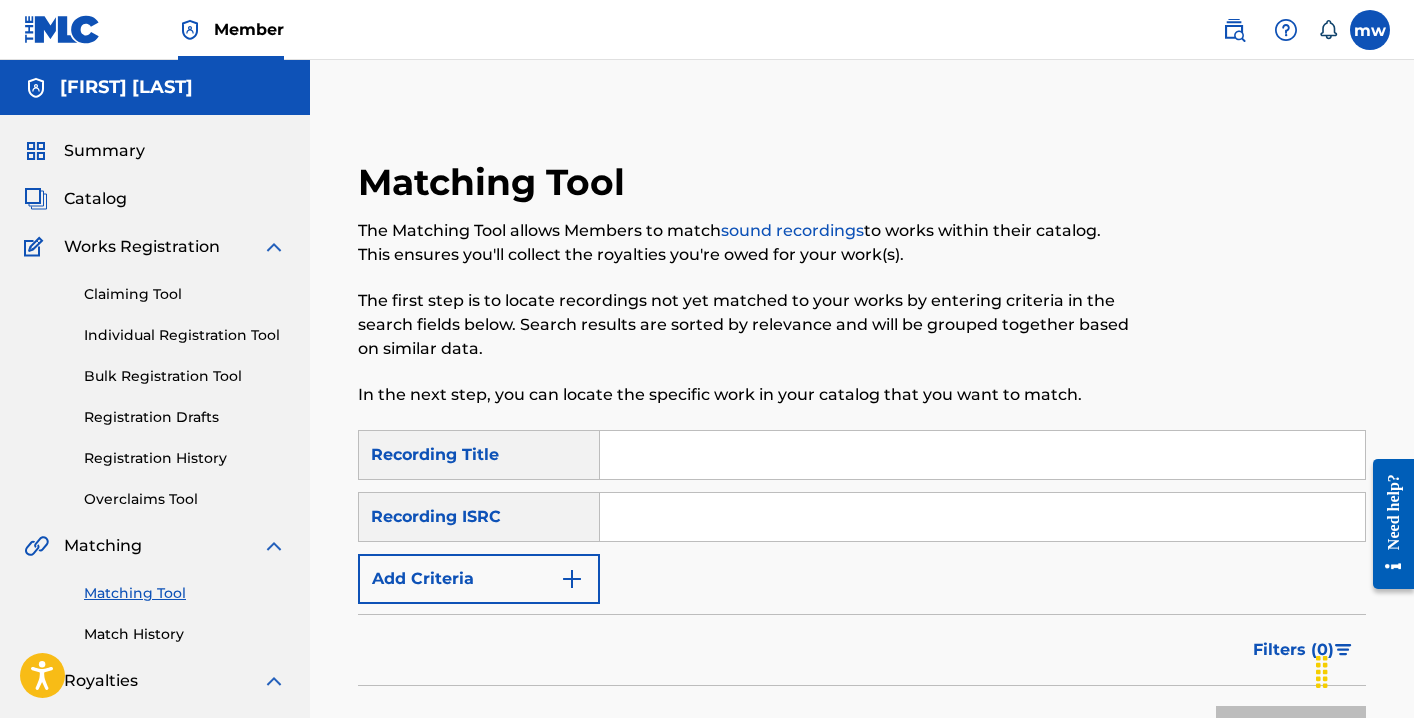 click at bounding box center (982, 455) 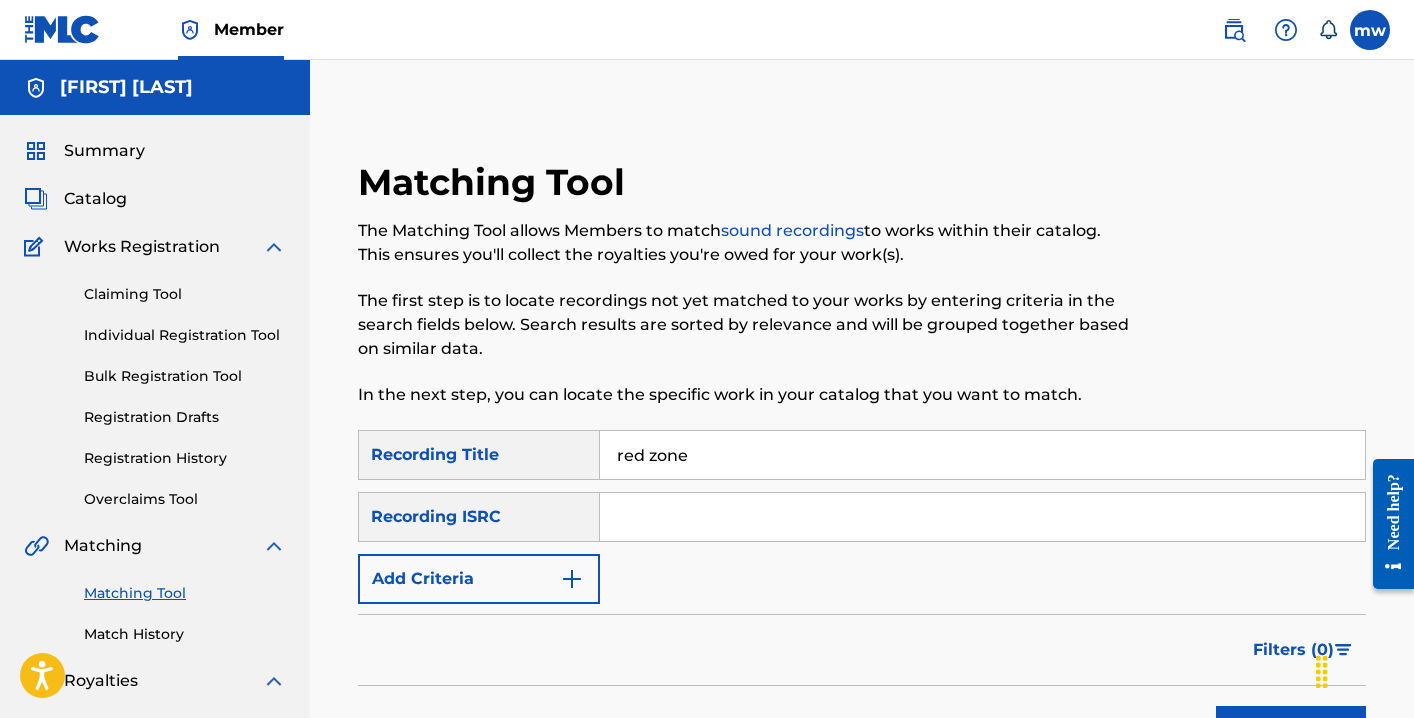 type on "red zone" 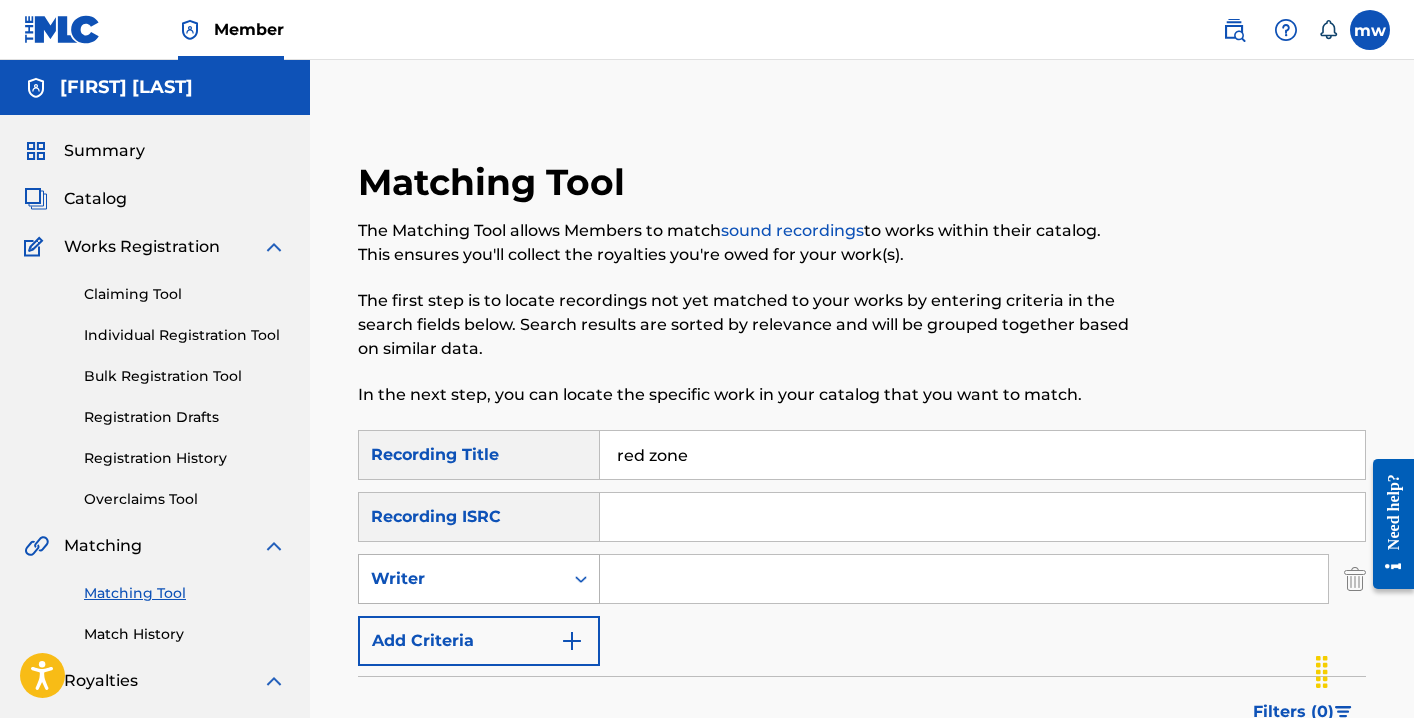 click on "Writer" at bounding box center [461, 579] 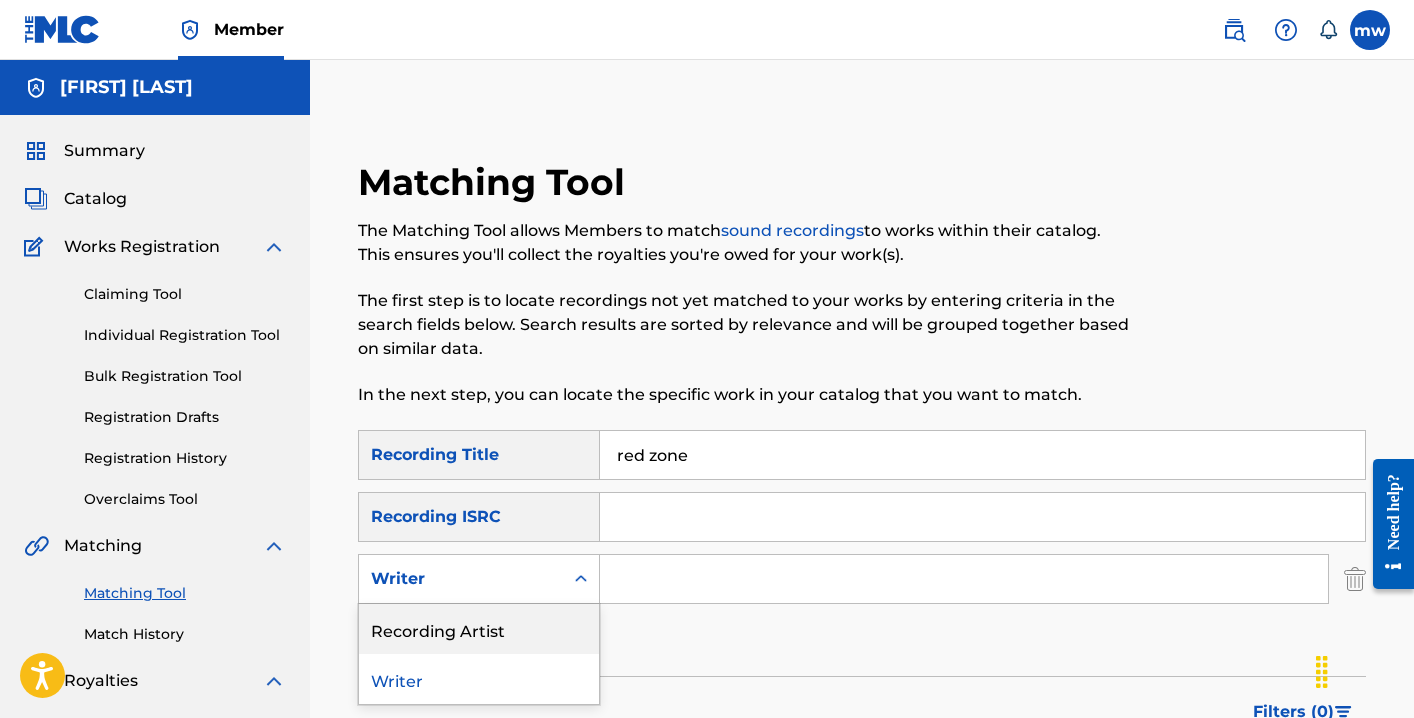 click on "Recording Artist" at bounding box center (479, 629) 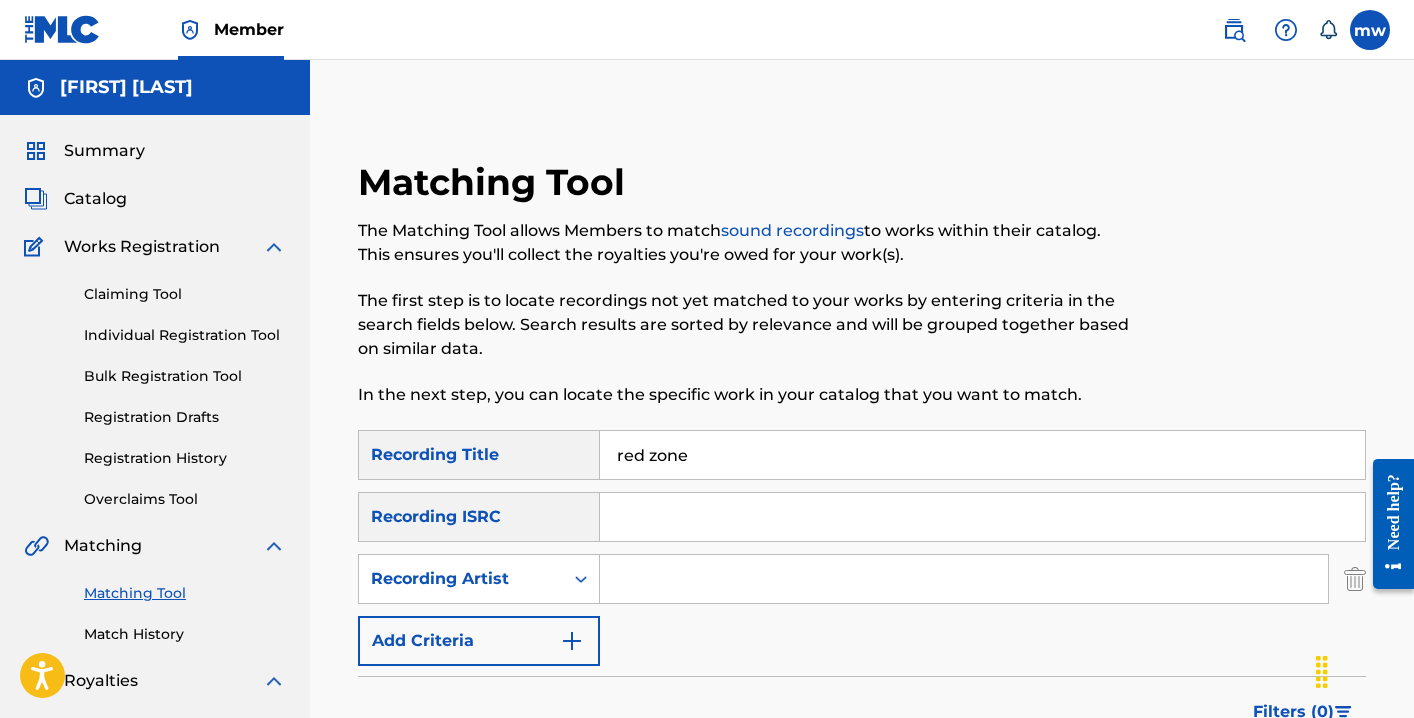 click at bounding box center (964, 579) 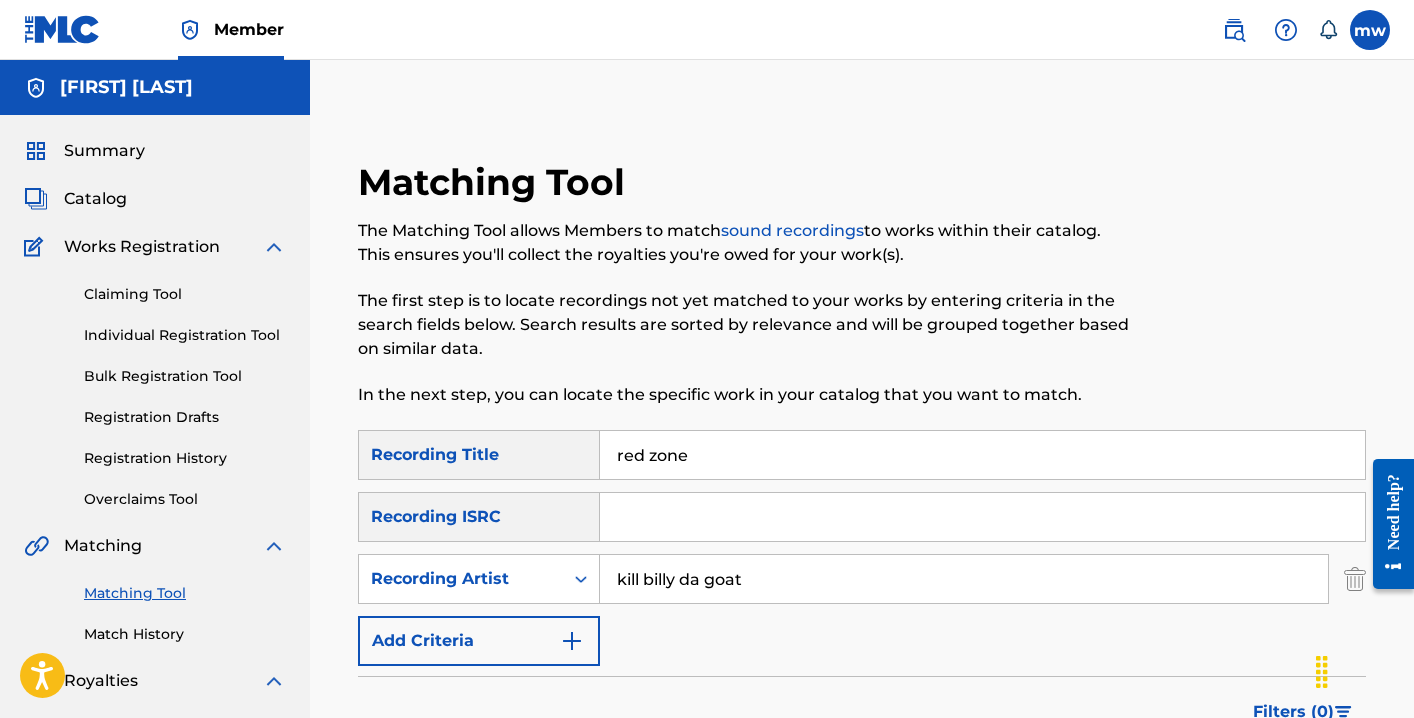 type on "kill billy da goat" 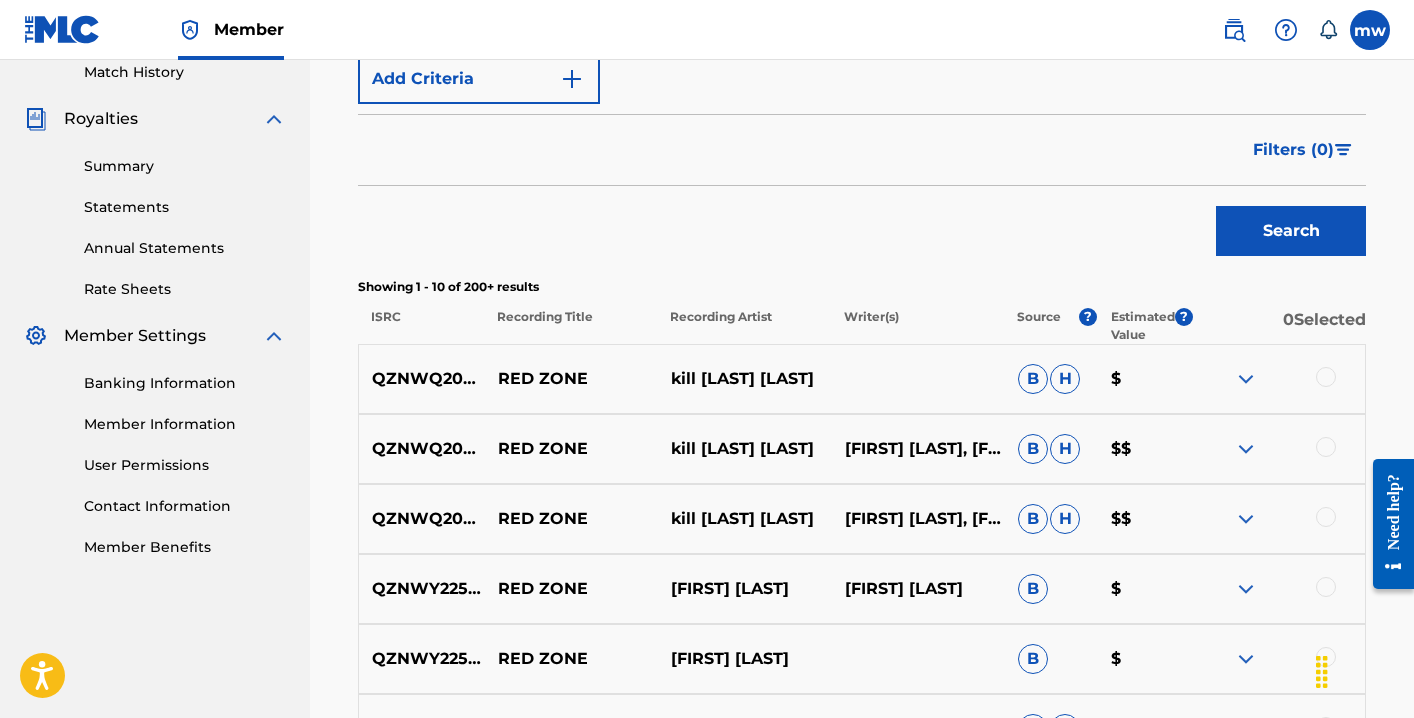 scroll, scrollTop: 606, scrollLeft: 0, axis: vertical 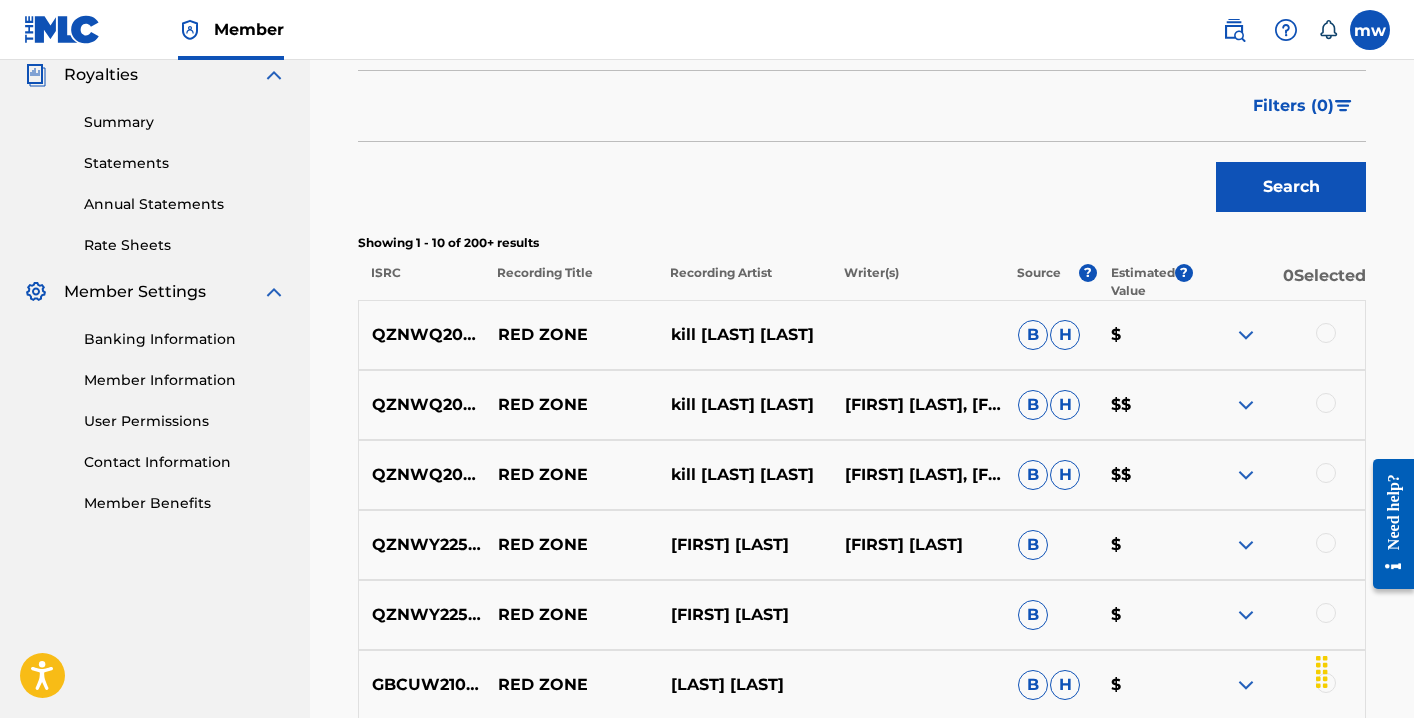 click at bounding box center (1326, 333) 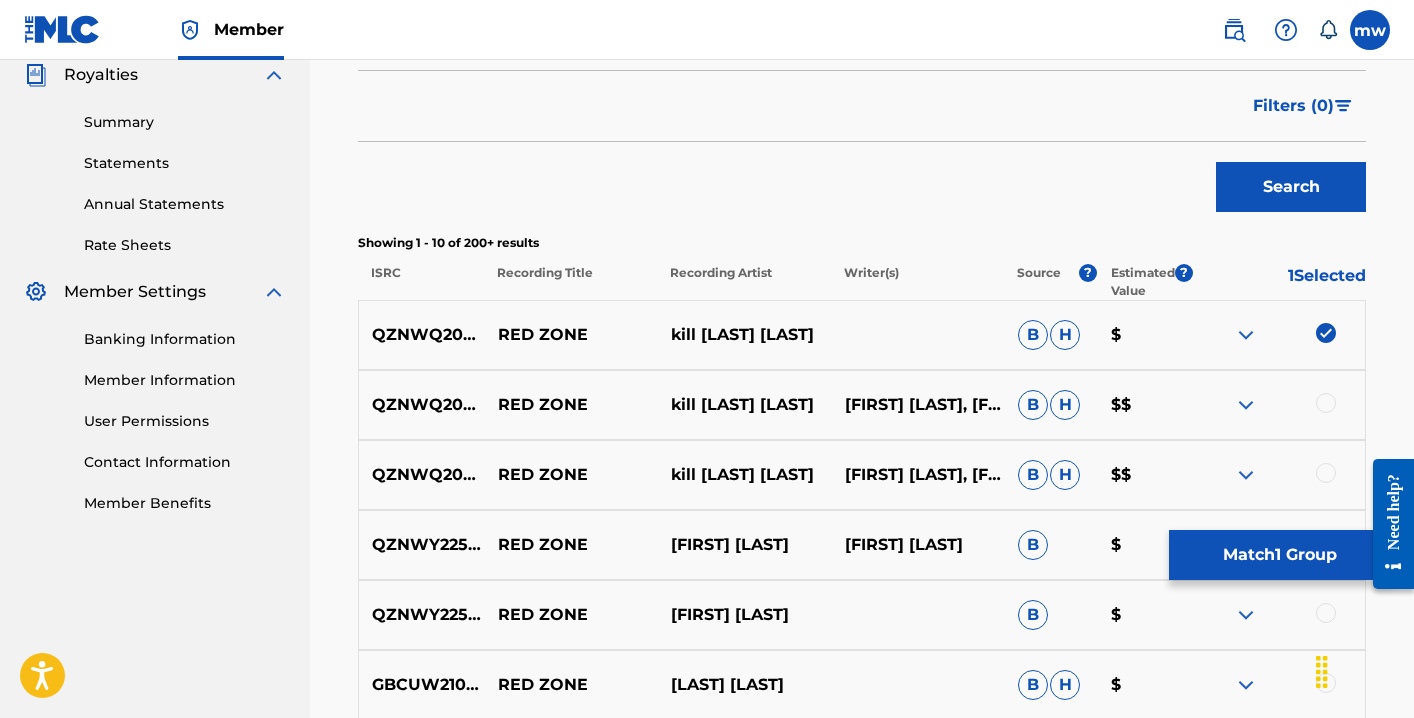 click at bounding box center (1326, 403) 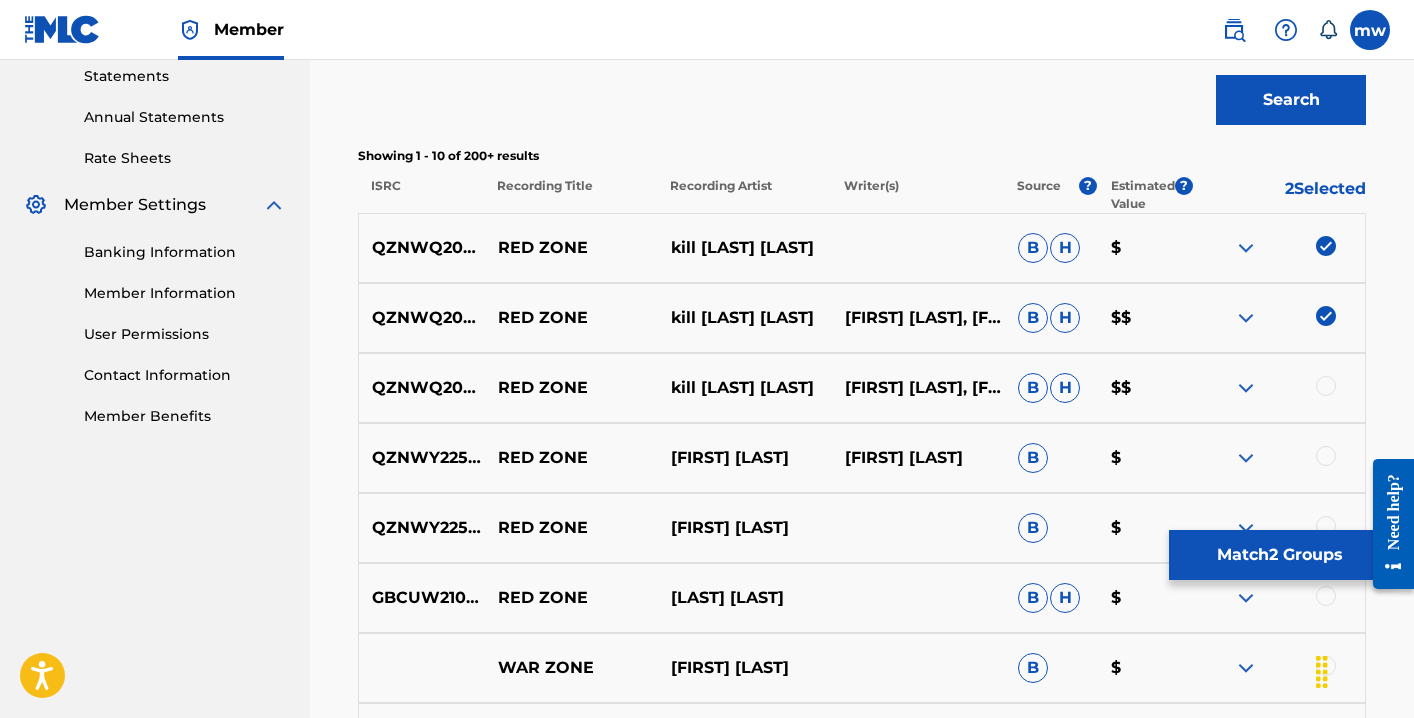 scroll, scrollTop: 695, scrollLeft: 0, axis: vertical 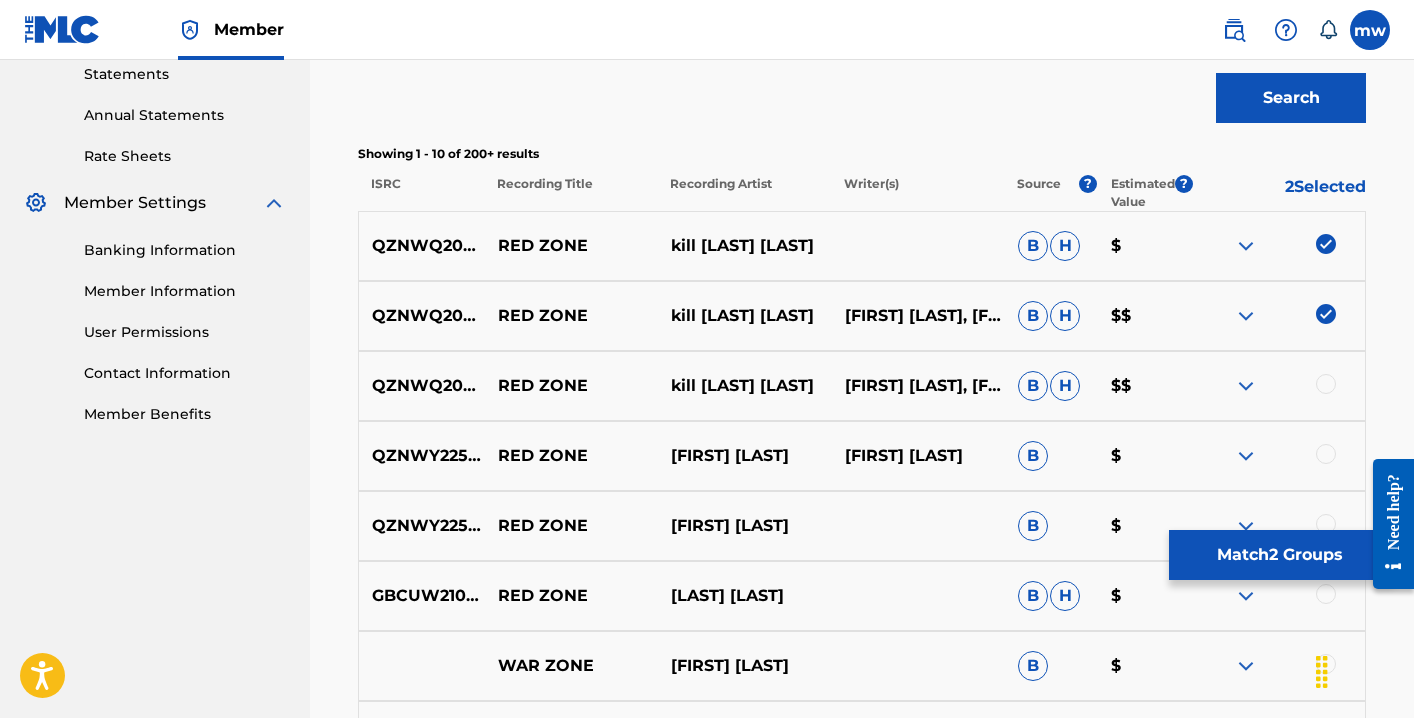 click at bounding box center [1326, 384] 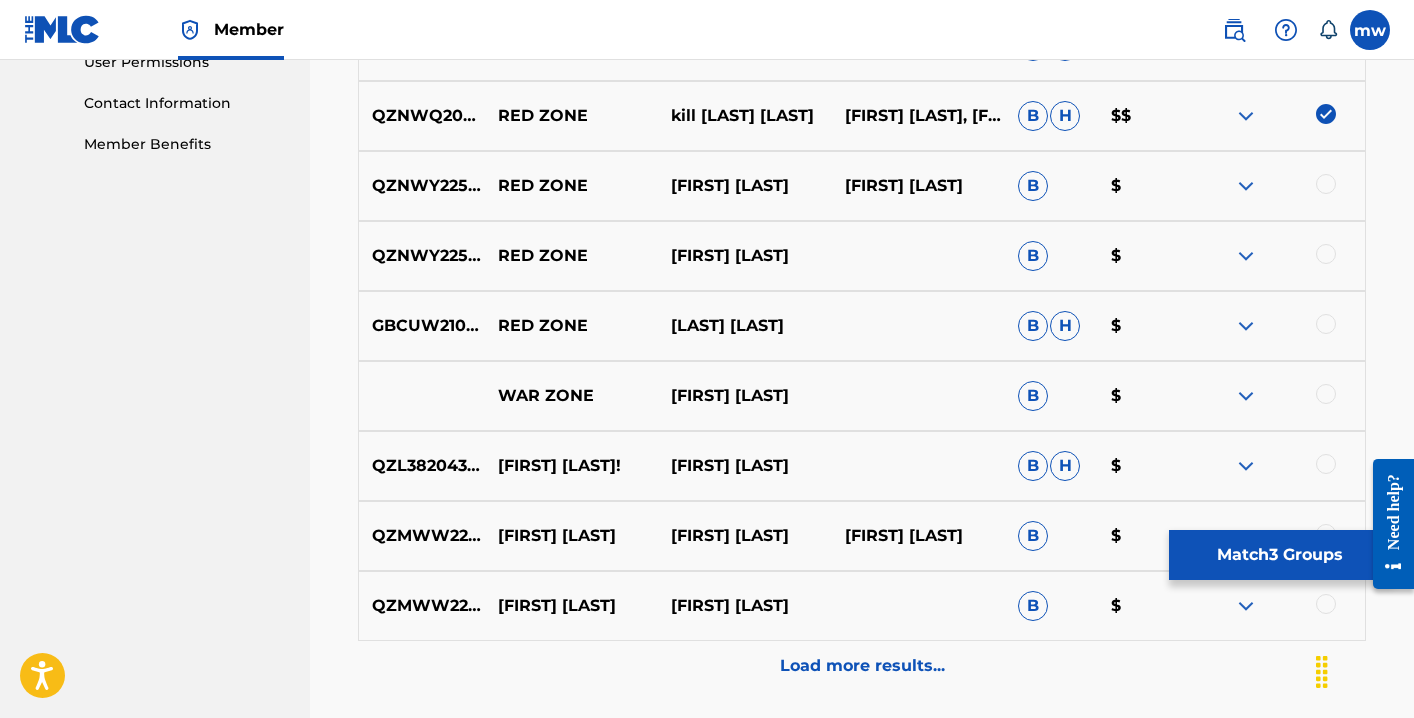 scroll, scrollTop: 974, scrollLeft: 0, axis: vertical 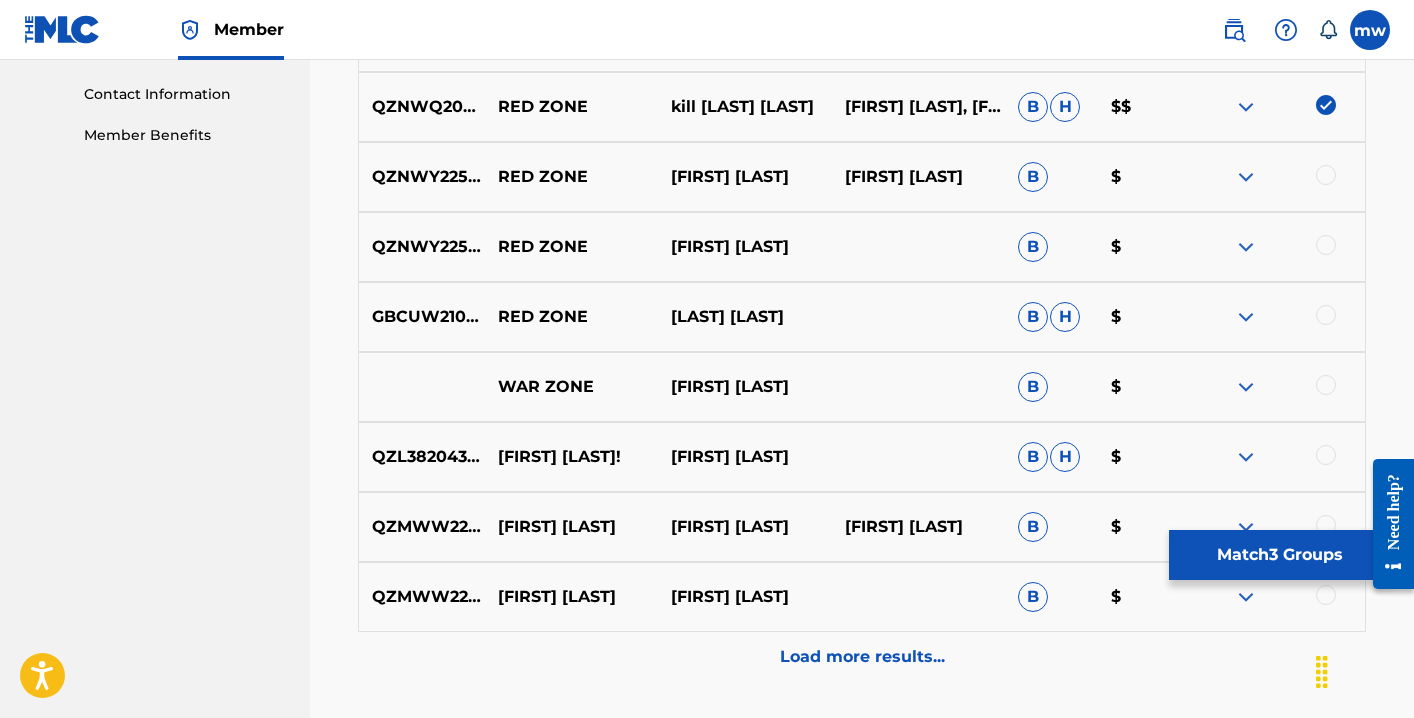 click on "Load more results..." at bounding box center (862, 657) 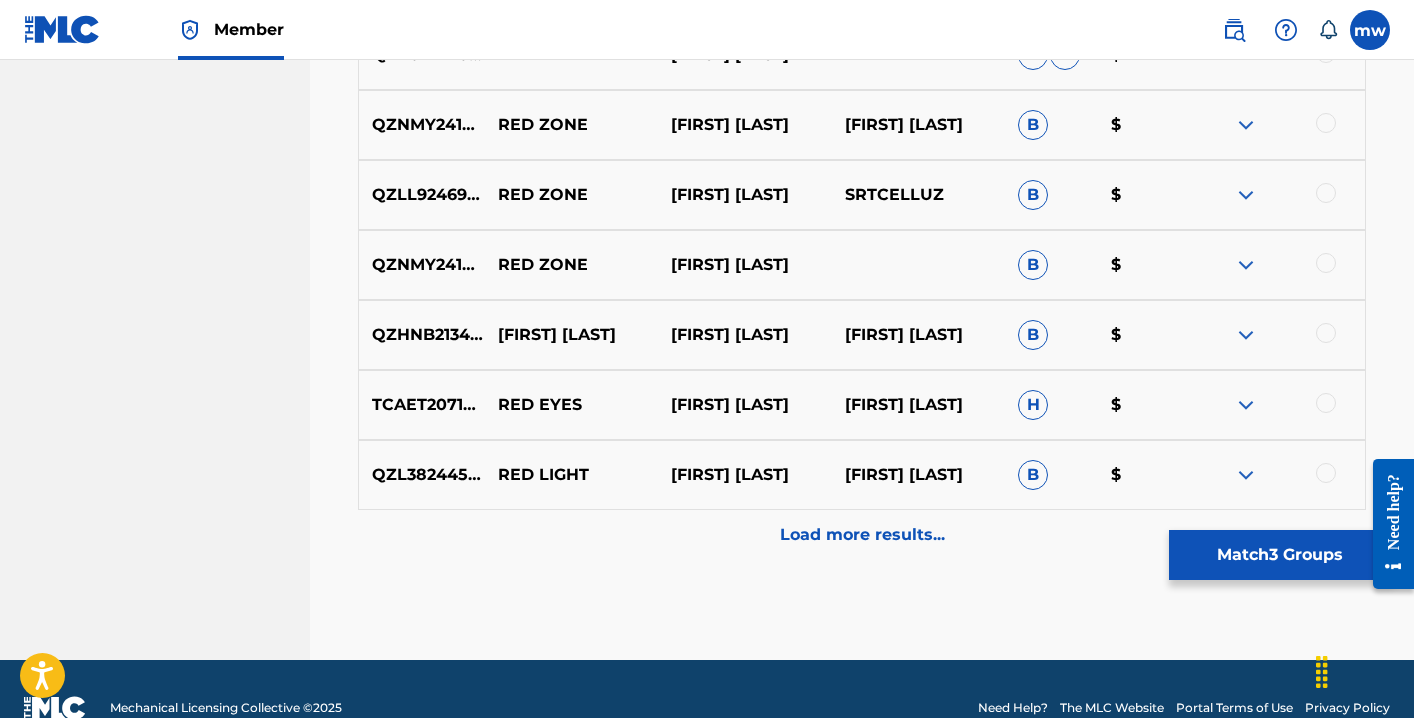 click on "Load more results..." at bounding box center (862, 535) 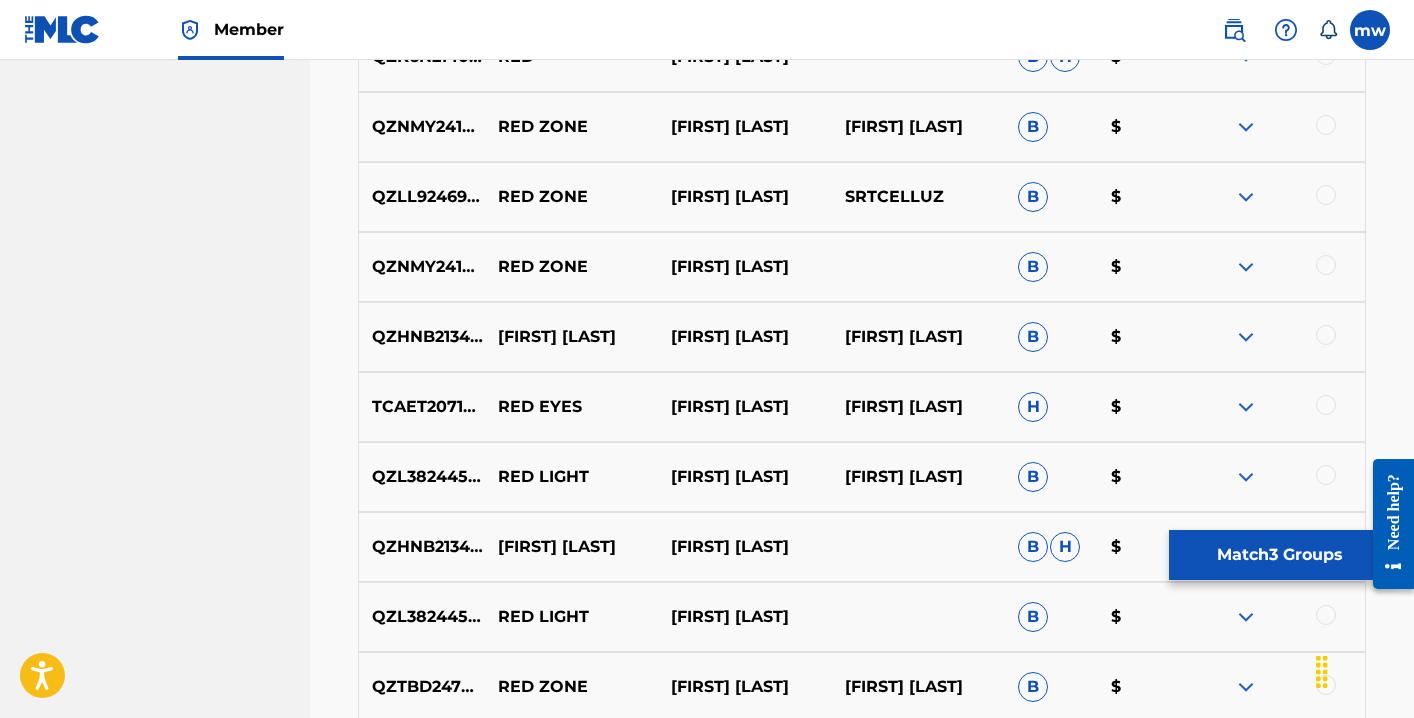 scroll, scrollTop: 2534, scrollLeft: 0, axis: vertical 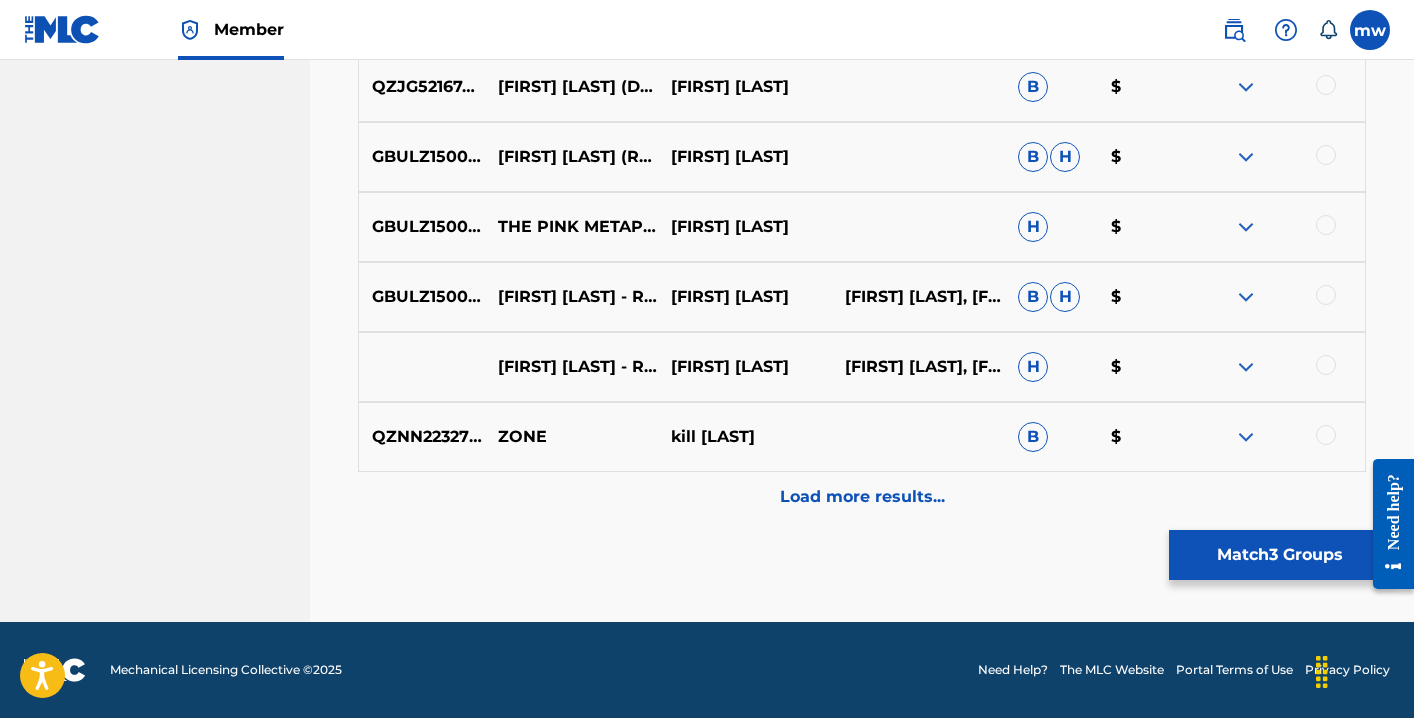 click on "Match  3 Groups" at bounding box center [1279, 555] 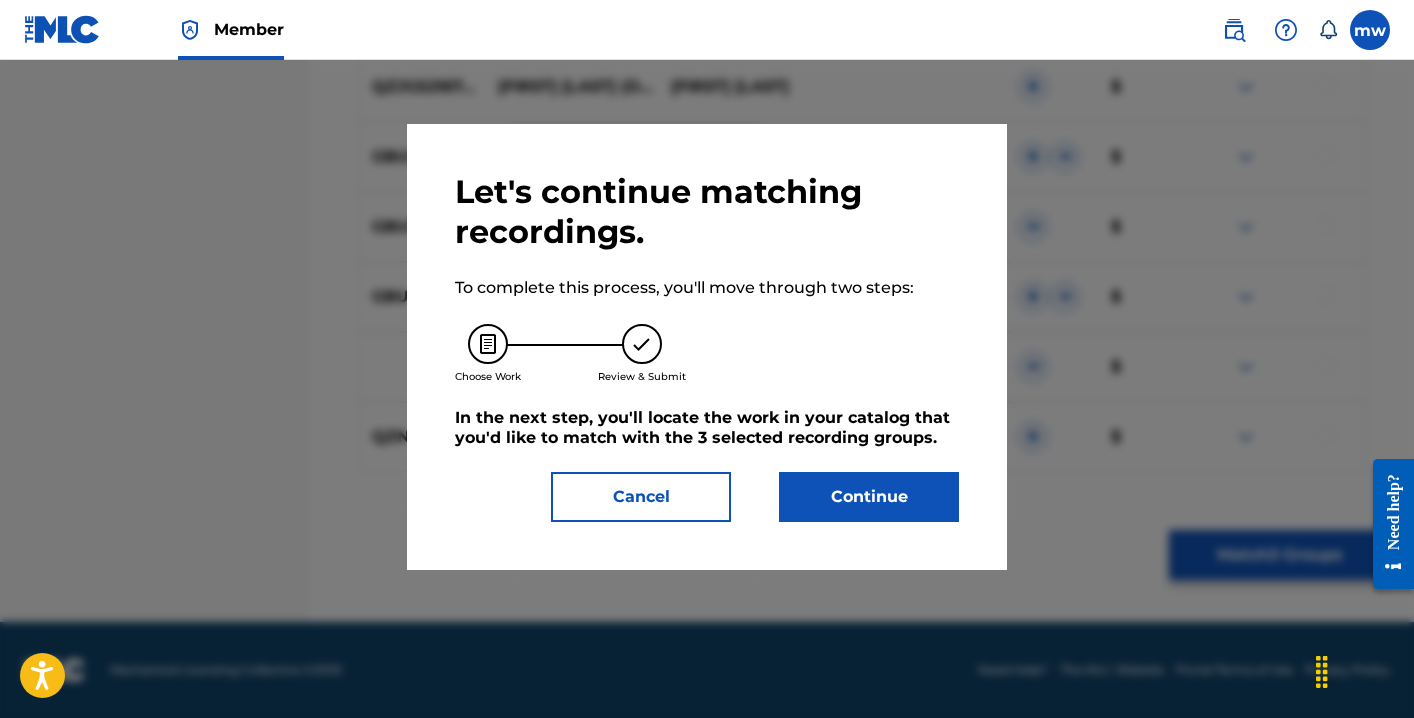 click on "Continue" at bounding box center [869, 497] 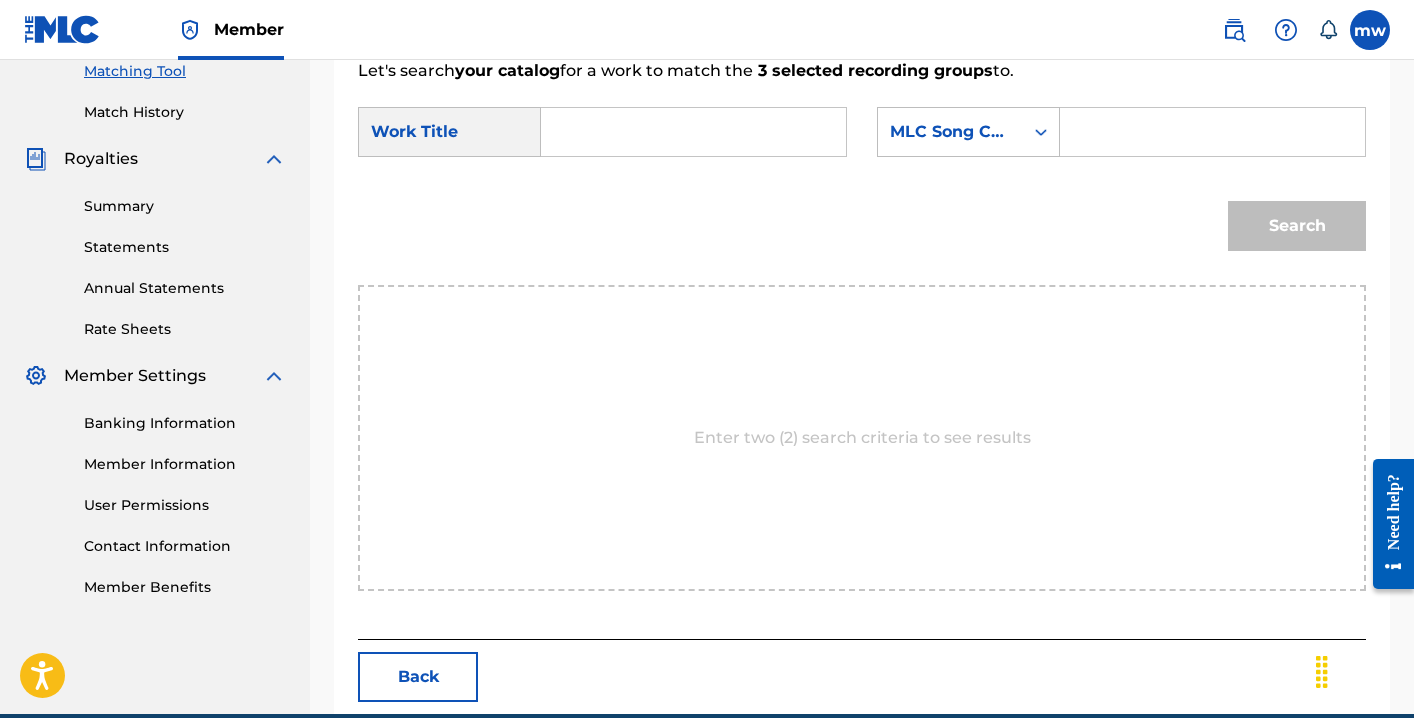 click at bounding box center [1212, 132] 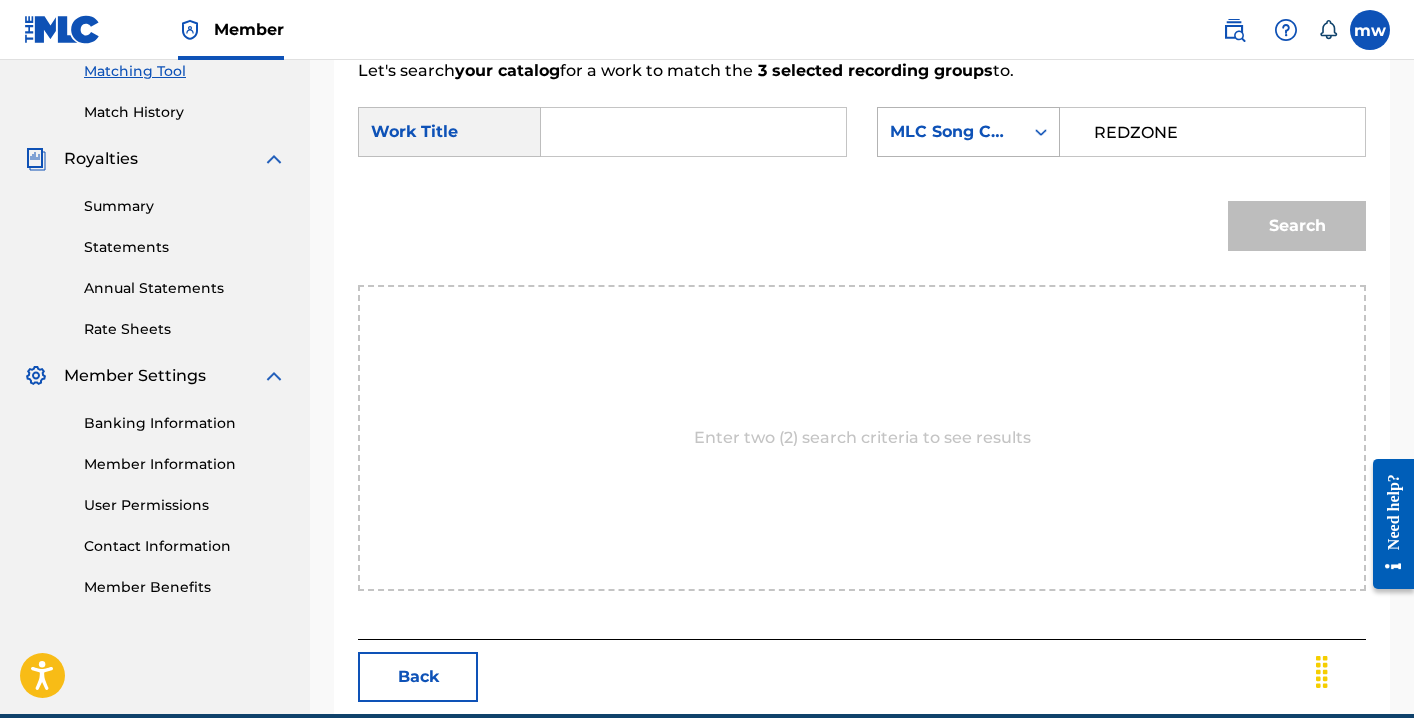 drag, startPoint x: 1183, startPoint y: 127, endPoint x: 958, endPoint y: 130, distance: 225.02 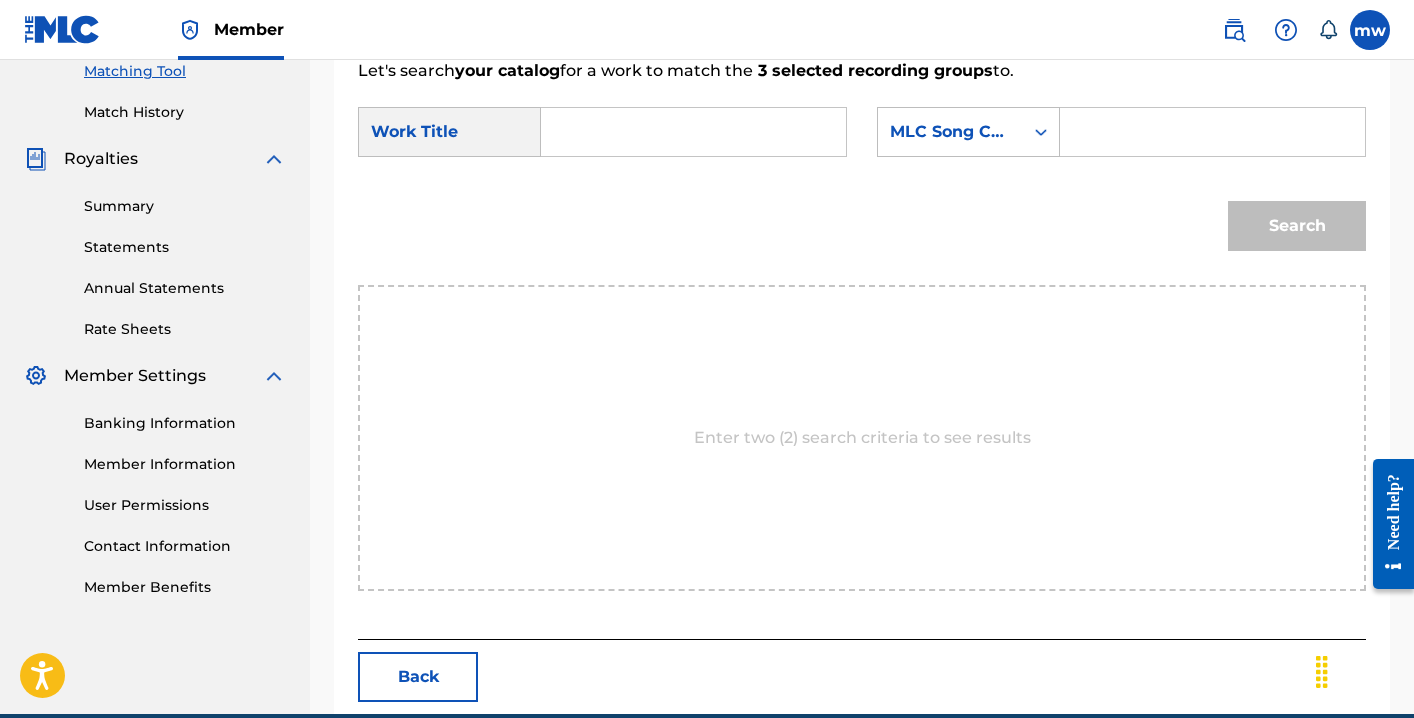 click at bounding box center [693, 132] 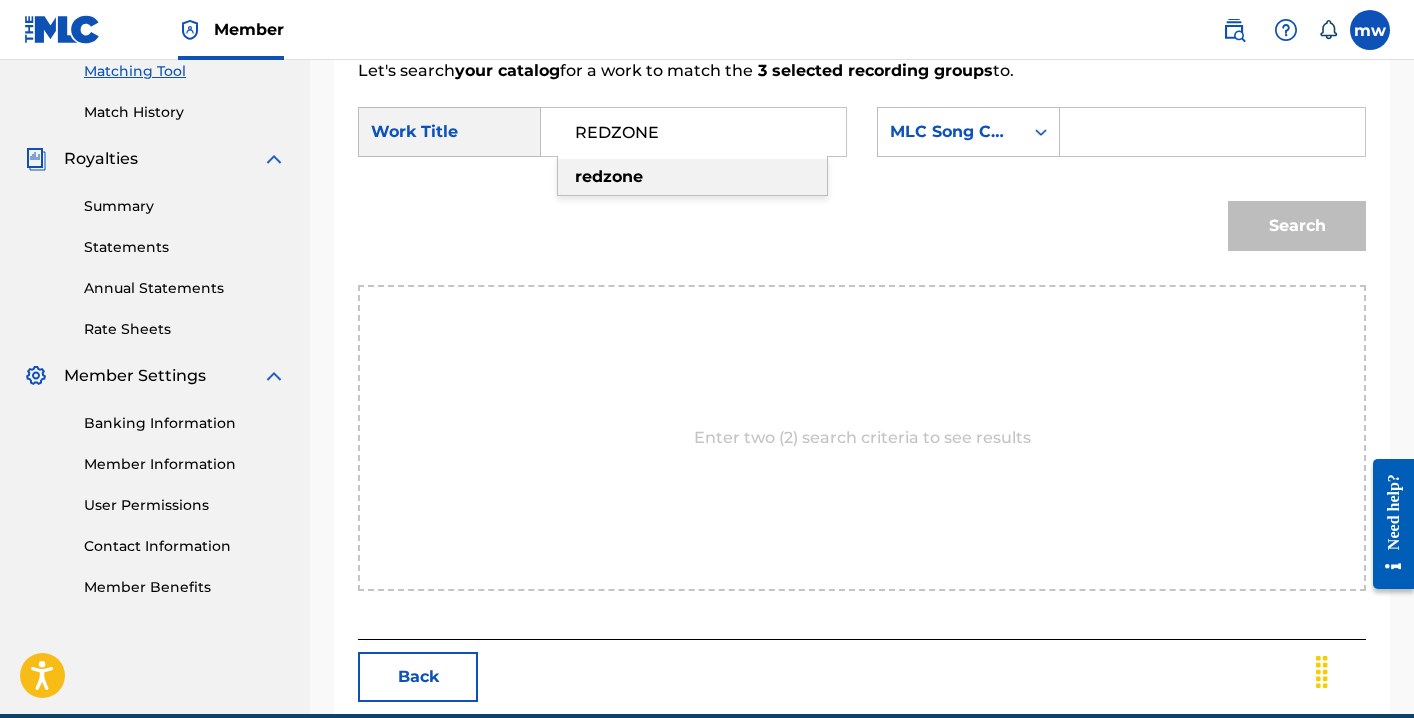 click on "redzone" at bounding box center [692, 177] 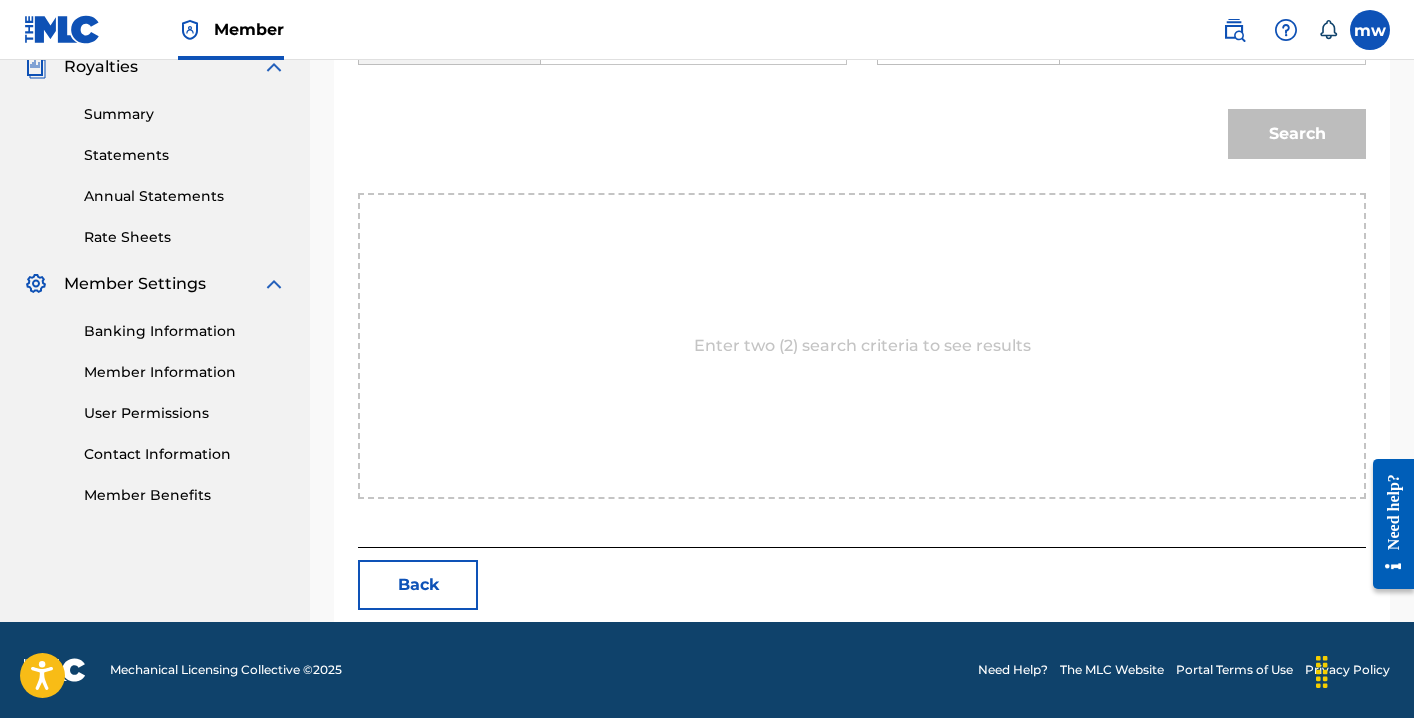 scroll, scrollTop: 614, scrollLeft: 0, axis: vertical 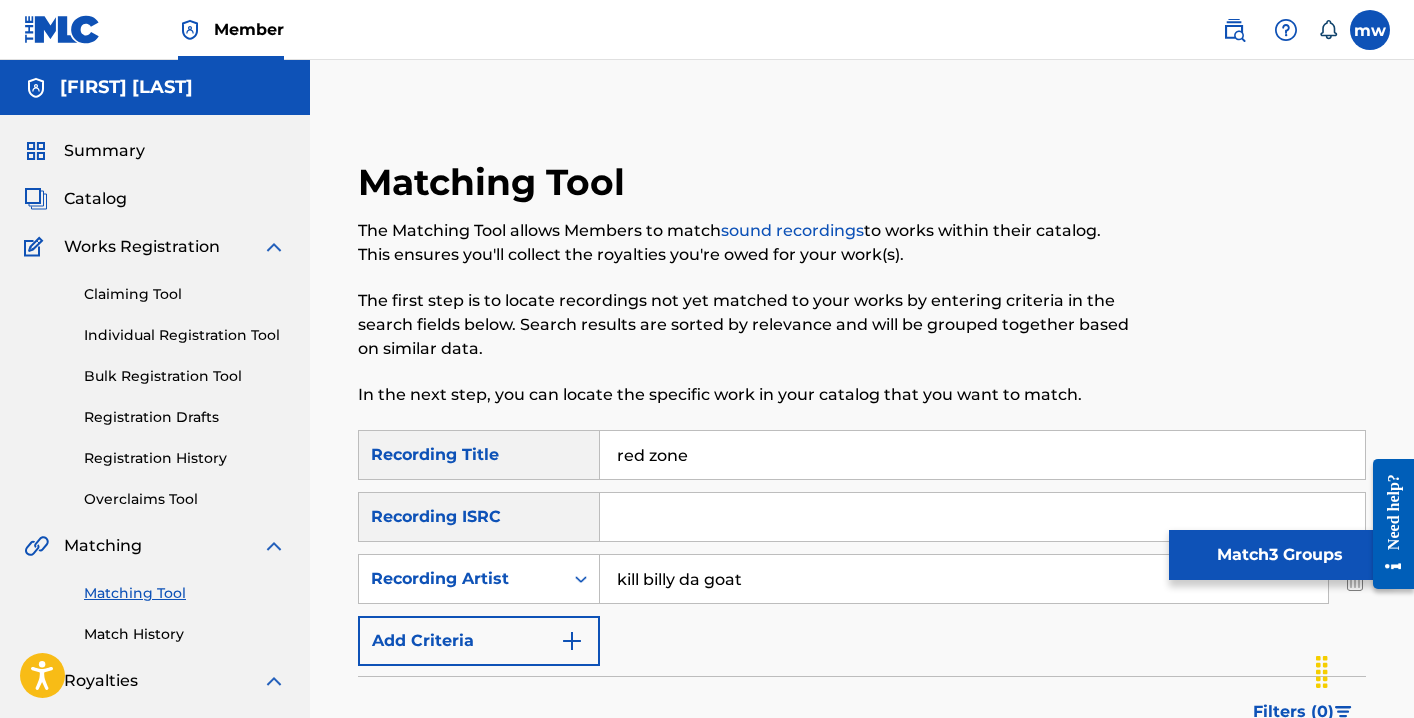click on "Catalog" at bounding box center (95, 199) 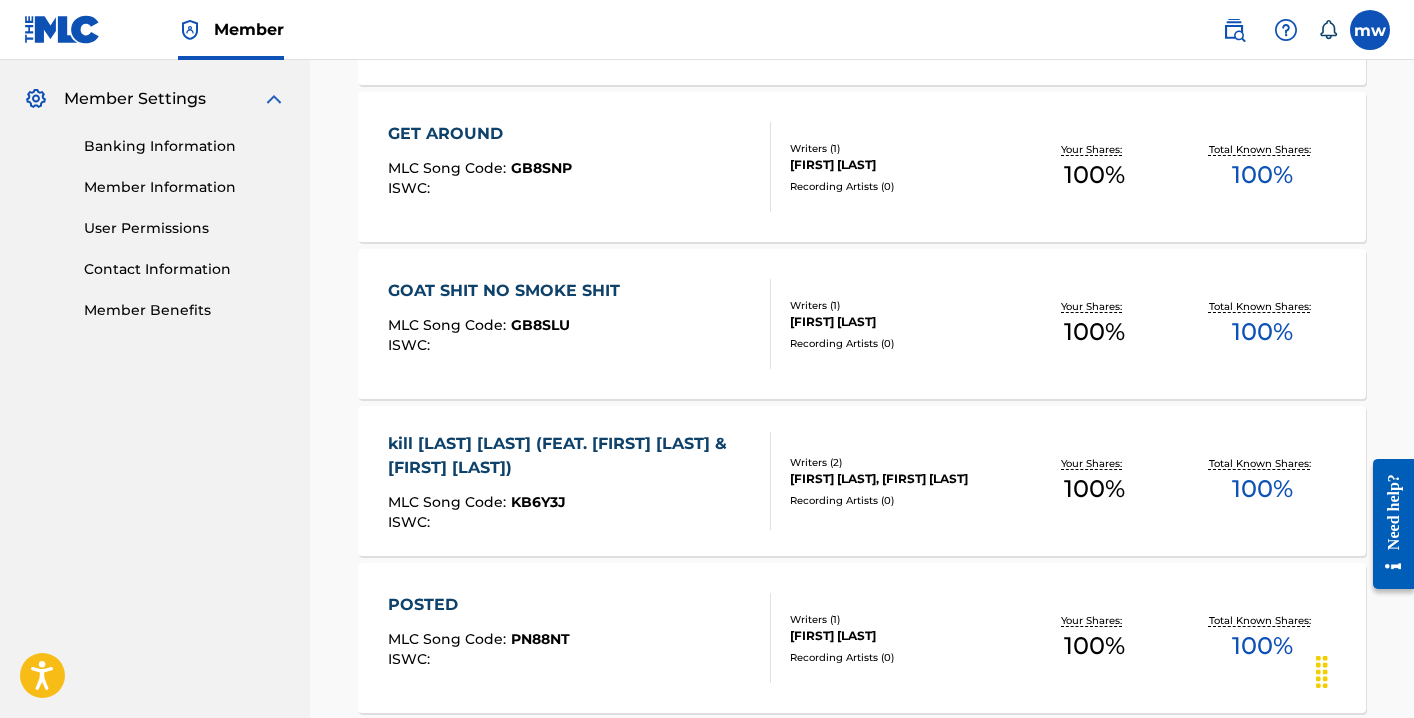 scroll, scrollTop: 966, scrollLeft: 0, axis: vertical 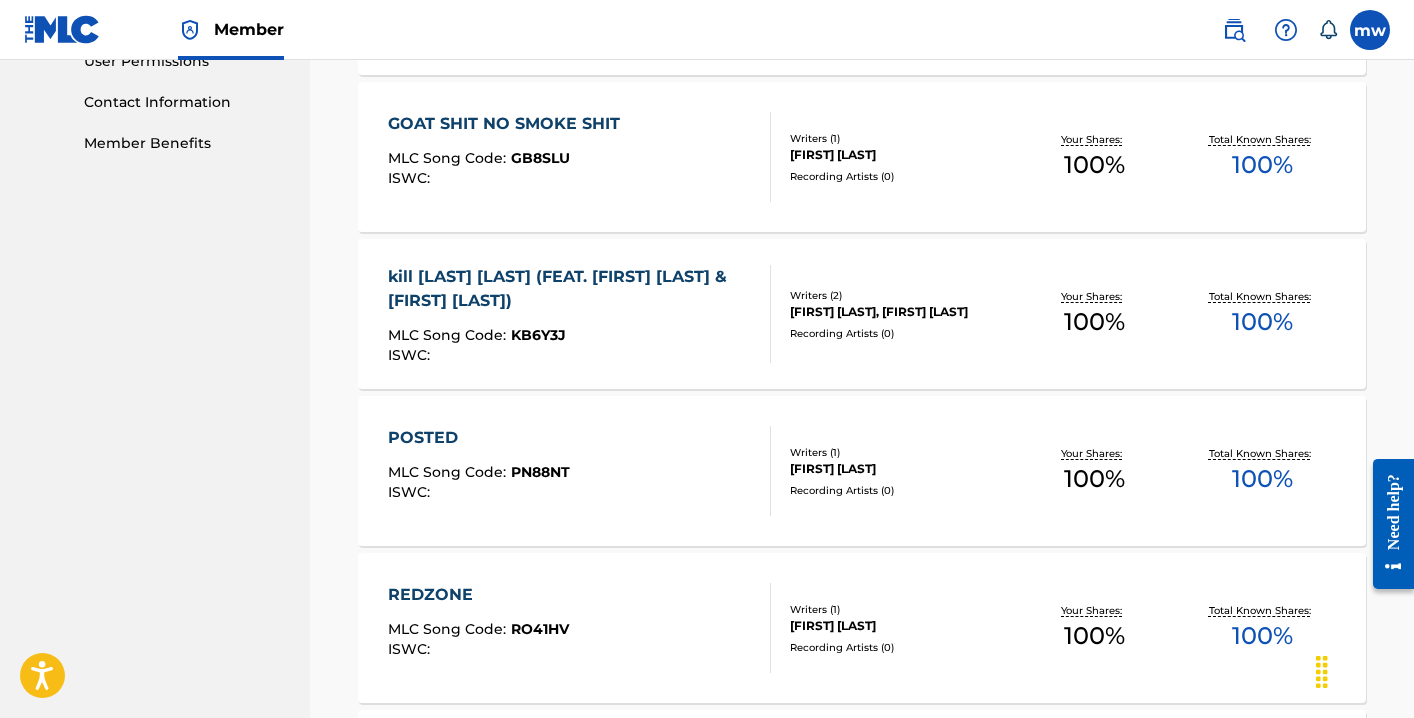 click on "REDZONE" at bounding box center (478, 595) 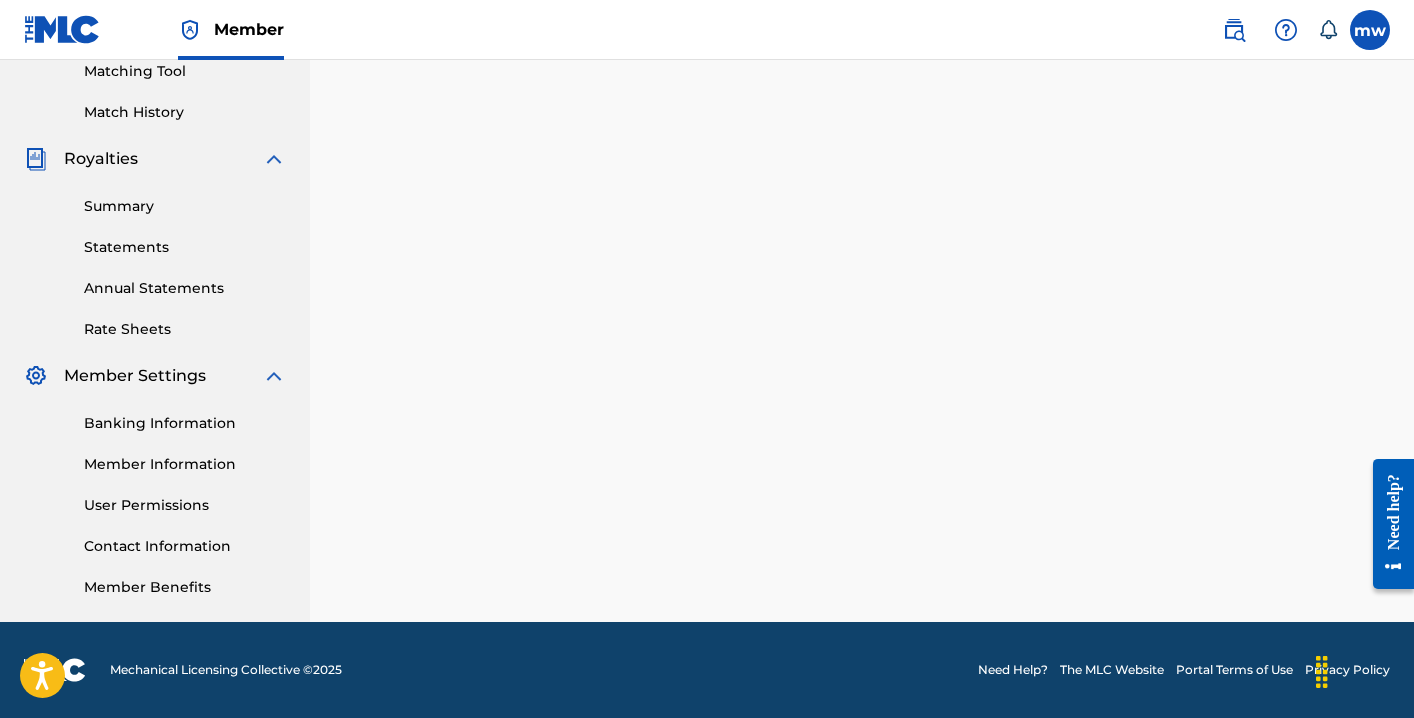 scroll, scrollTop: 0, scrollLeft: 0, axis: both 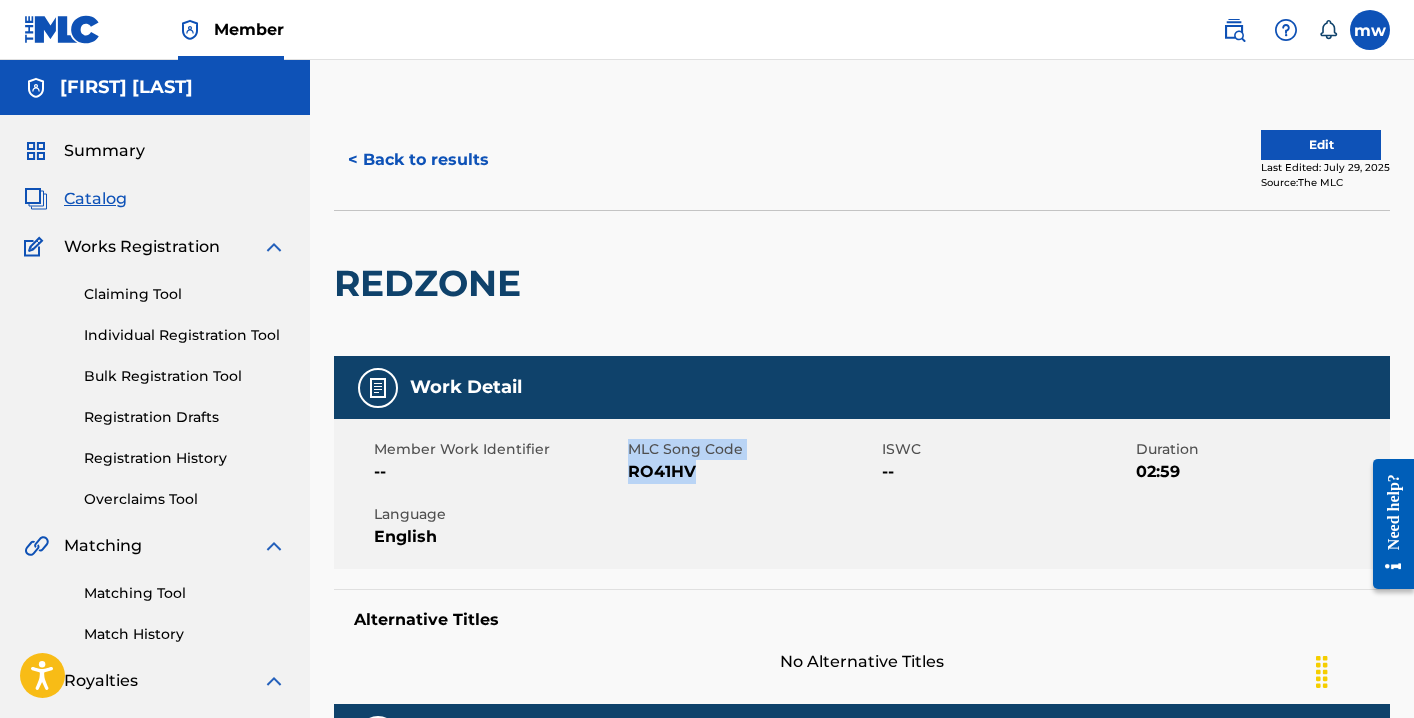 drag, startPoint x: 704, startPoint y: 465, endPoint x: 627, endPoint y: 472, distance: 77.31753 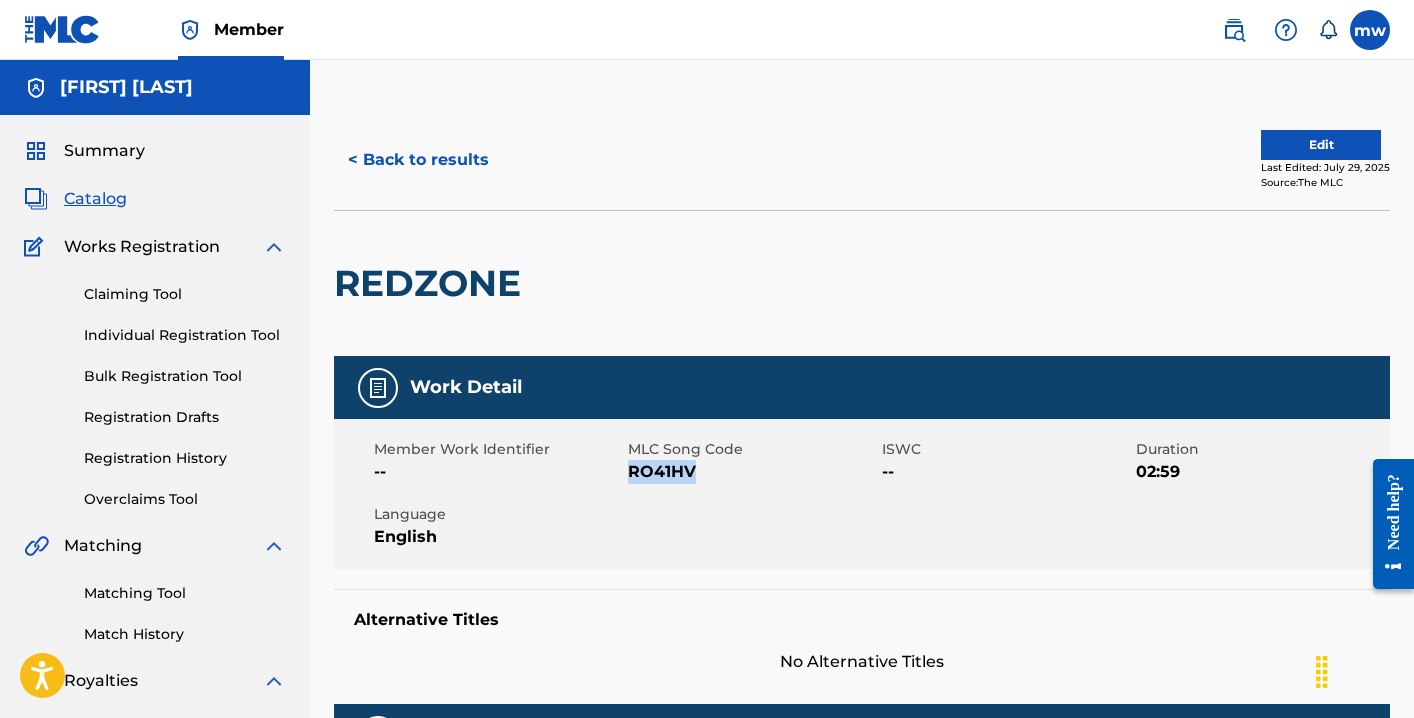 drag, startPoint x: 704, startPoint y: 467, endPoint x: 628, endPoint y: 472, distance: 76.1643 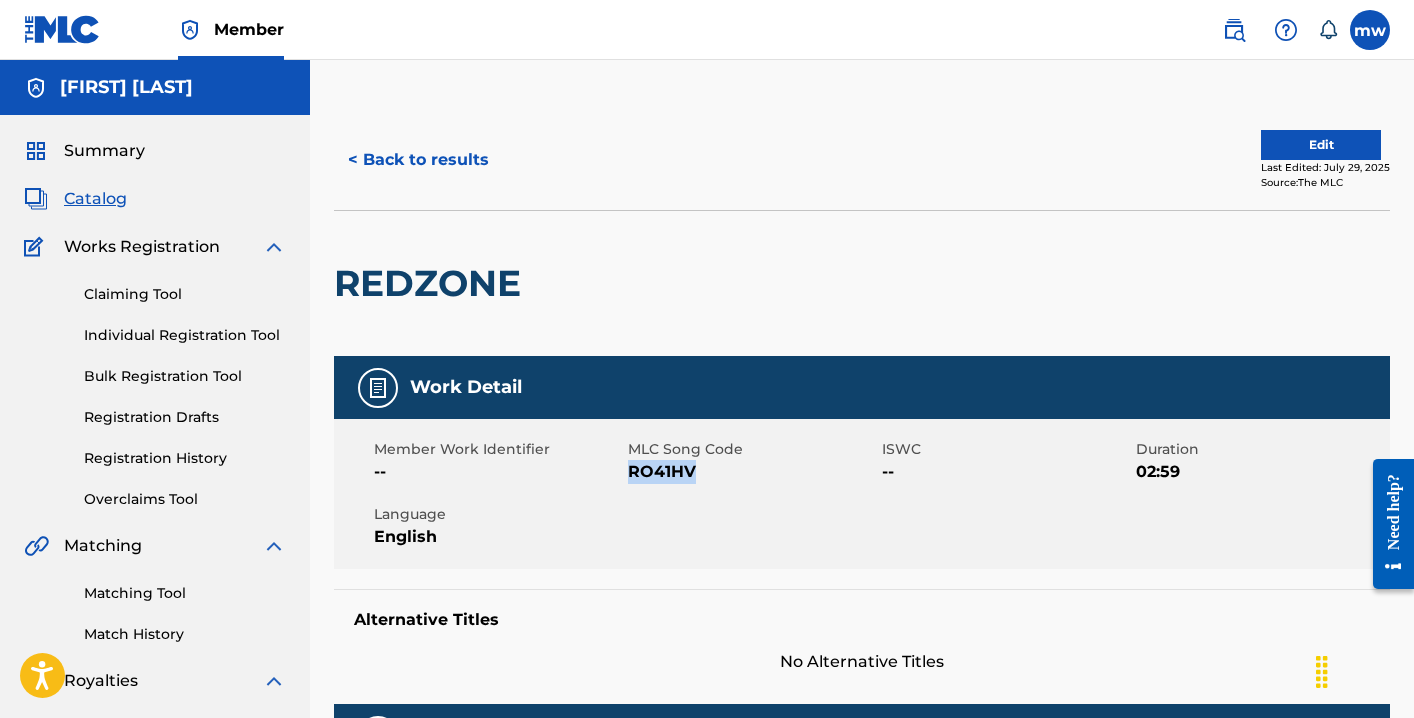 click on "Matching Tool" at bounding box center [185, 593] 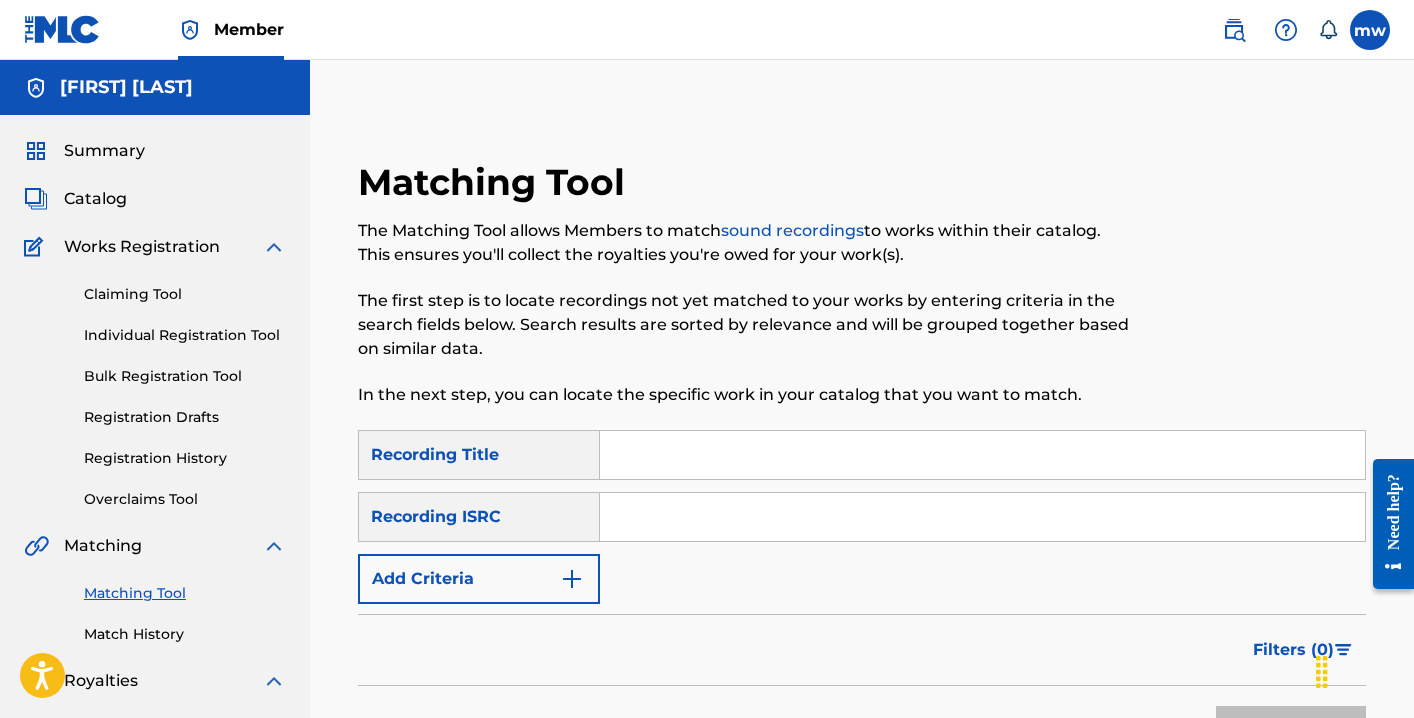 click at bounding box center (982, 455) 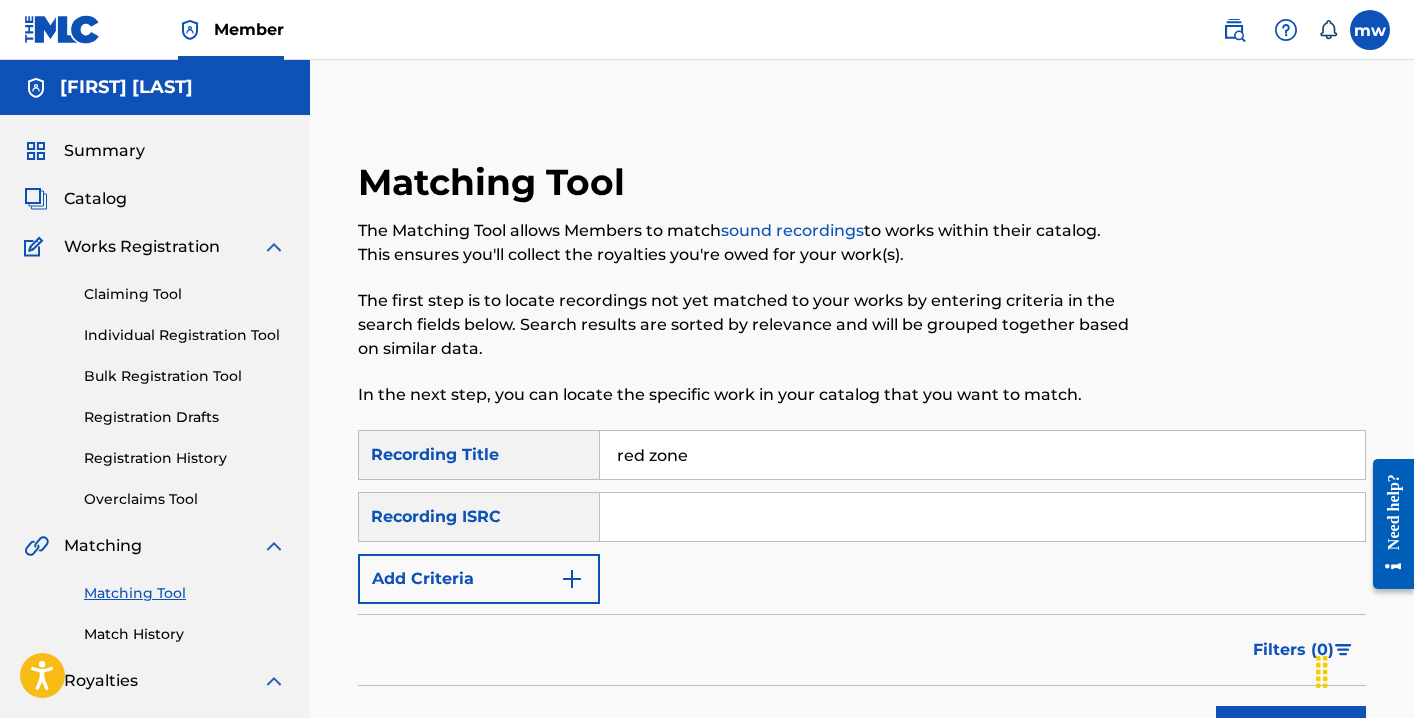 type on "red zone" 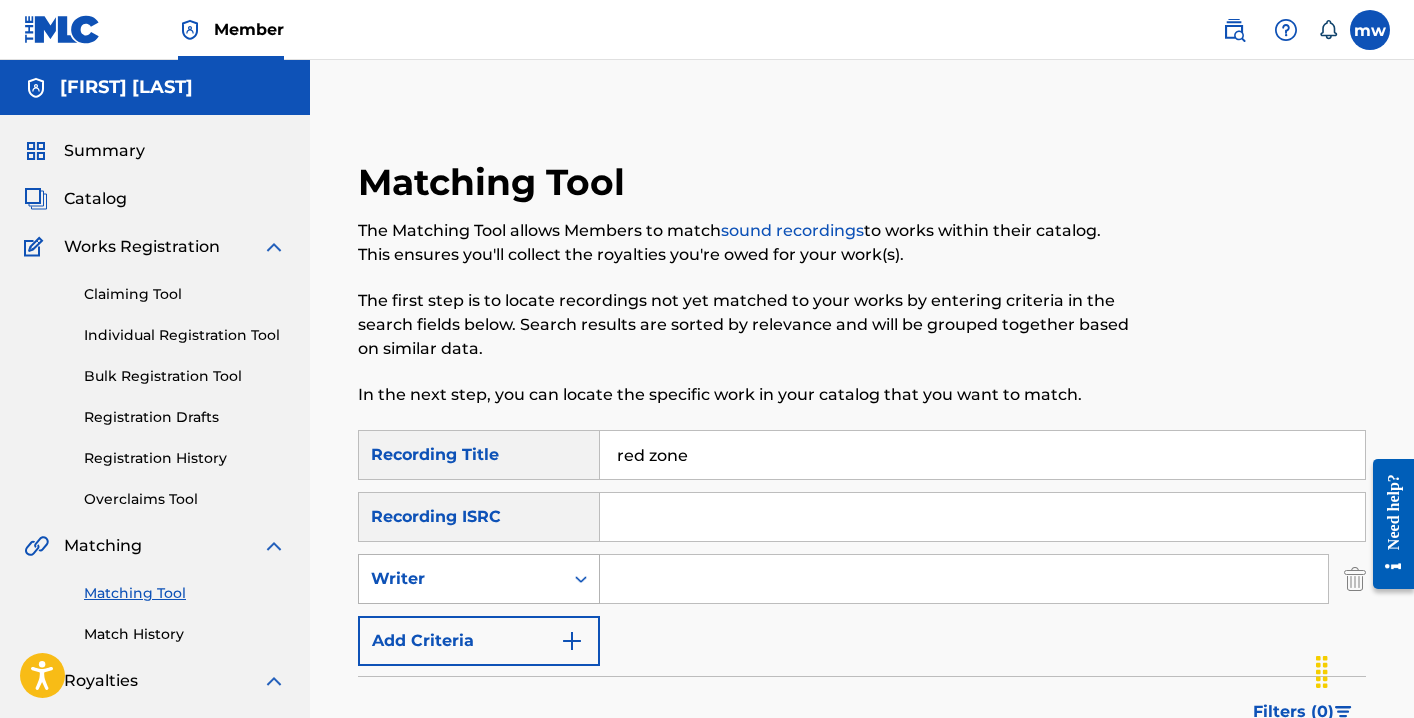 click at bounding box center (581, 579) 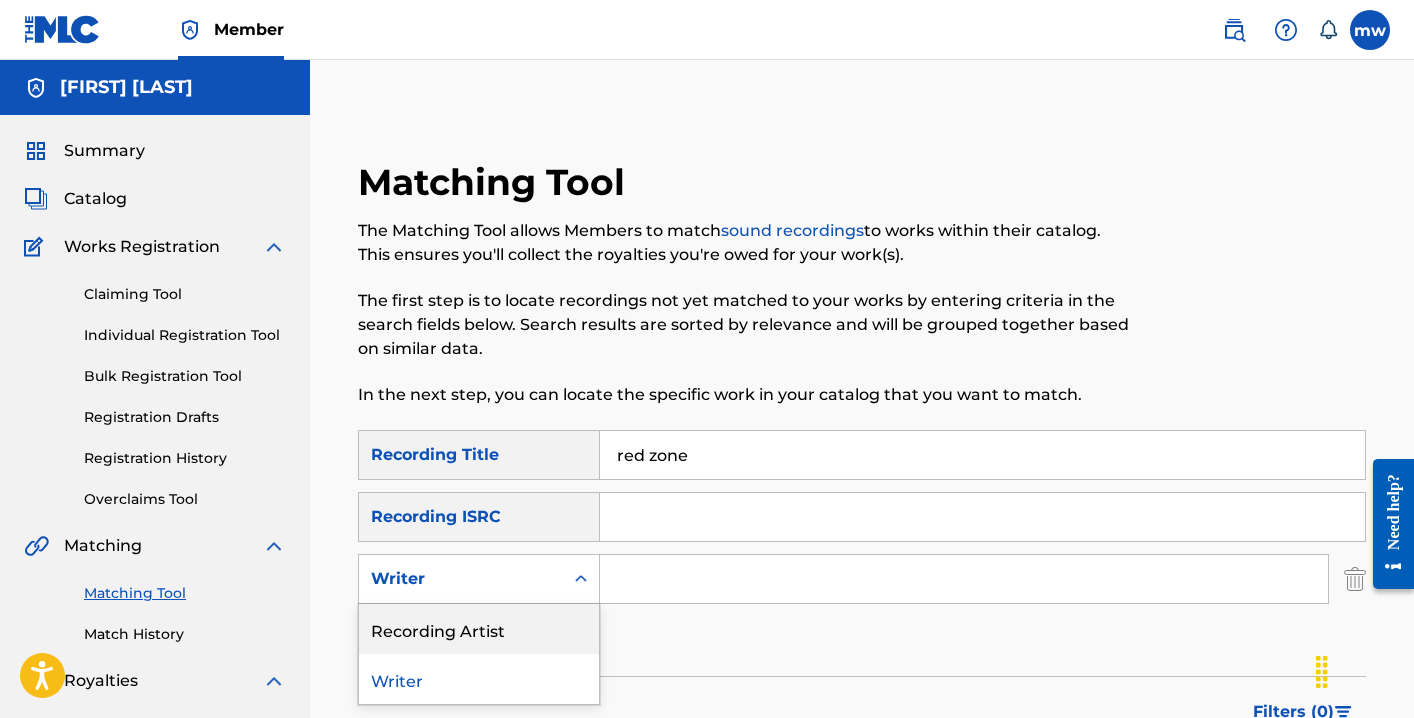 click on "Recording Artist" at bounding box center [479, 629] 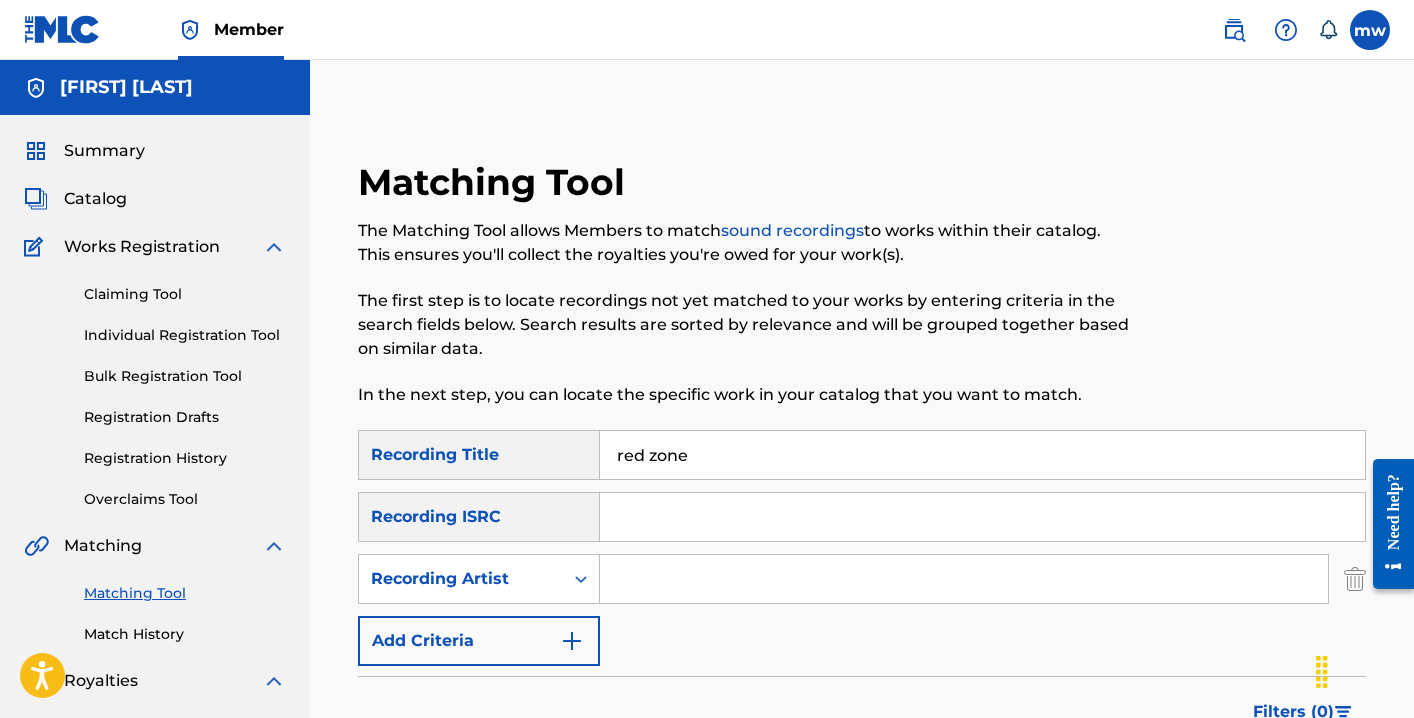 click at bounding box center (964, 579) 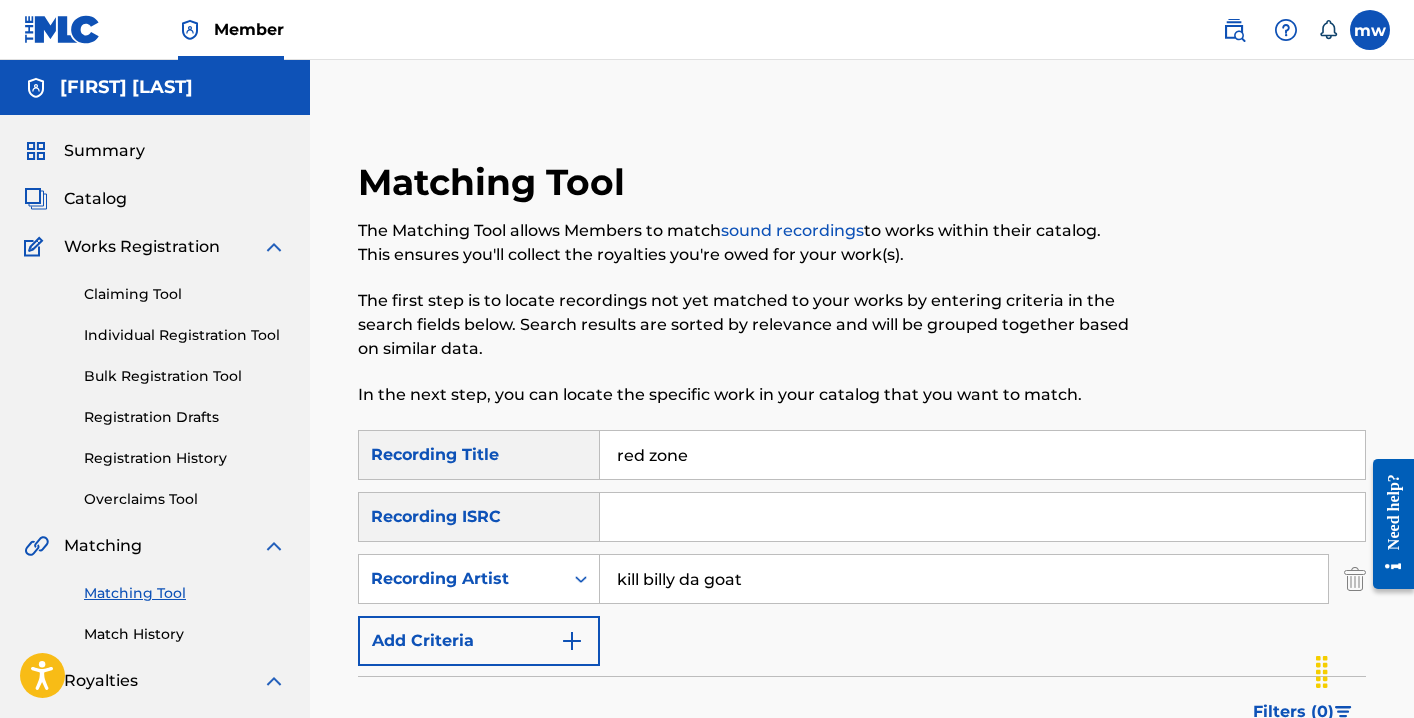 type on "kill billy da goat" 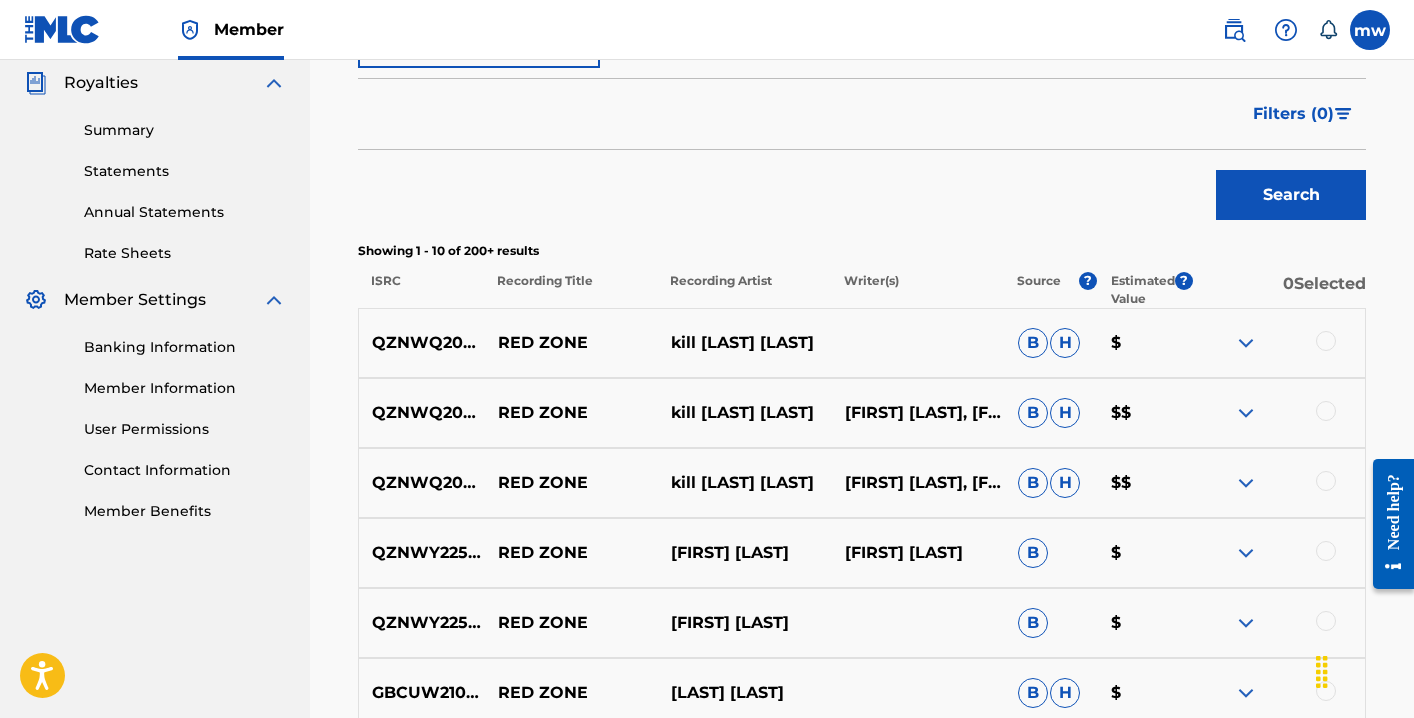 scroll, scrollTop: 601, scrollLeft: 0, axis: vertical 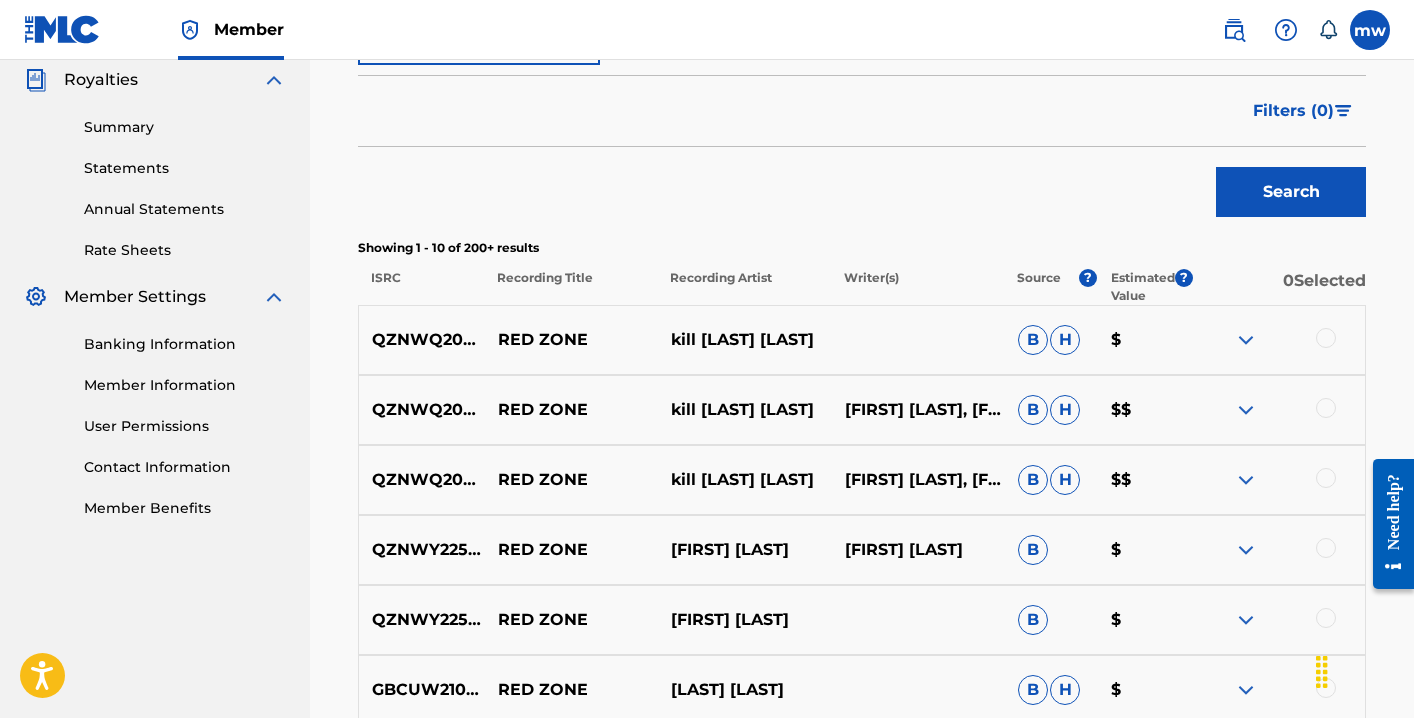 click at bounding box center (1326, 338) 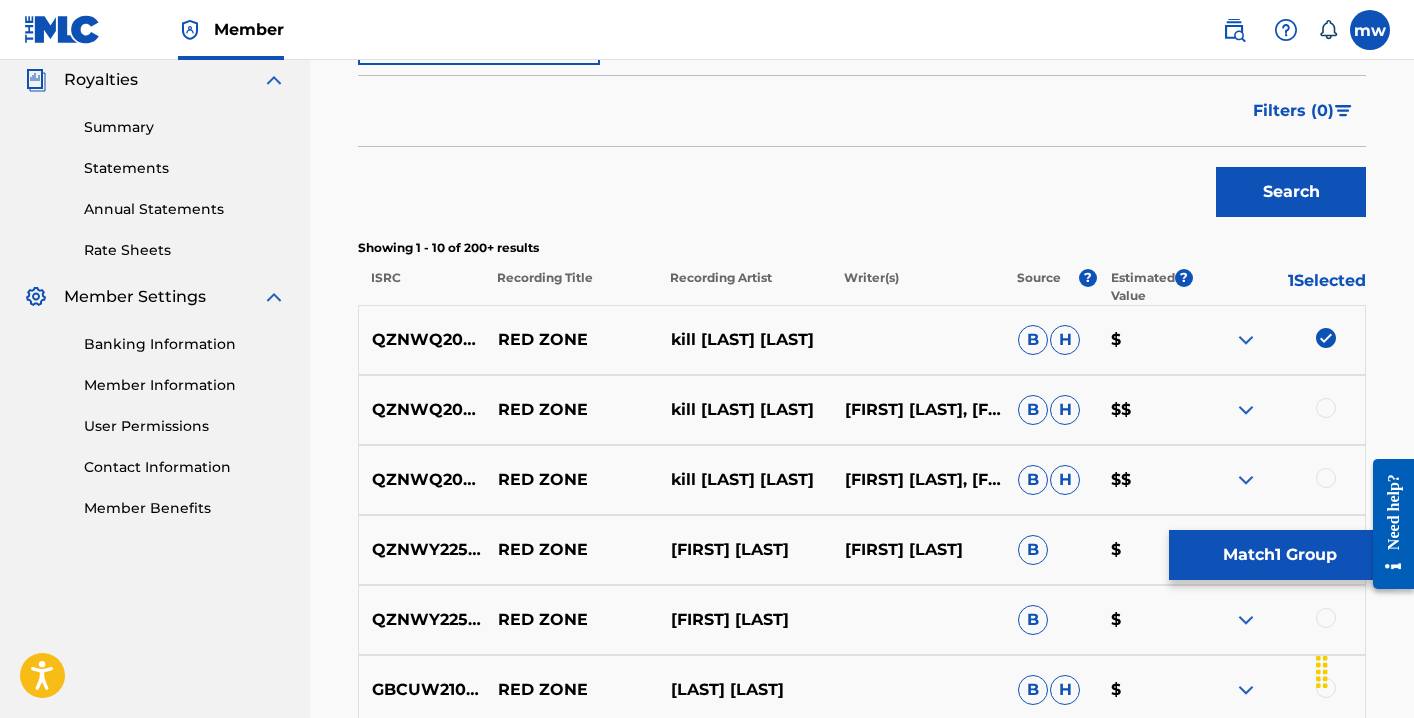 click at bounding box center (1326, 408) 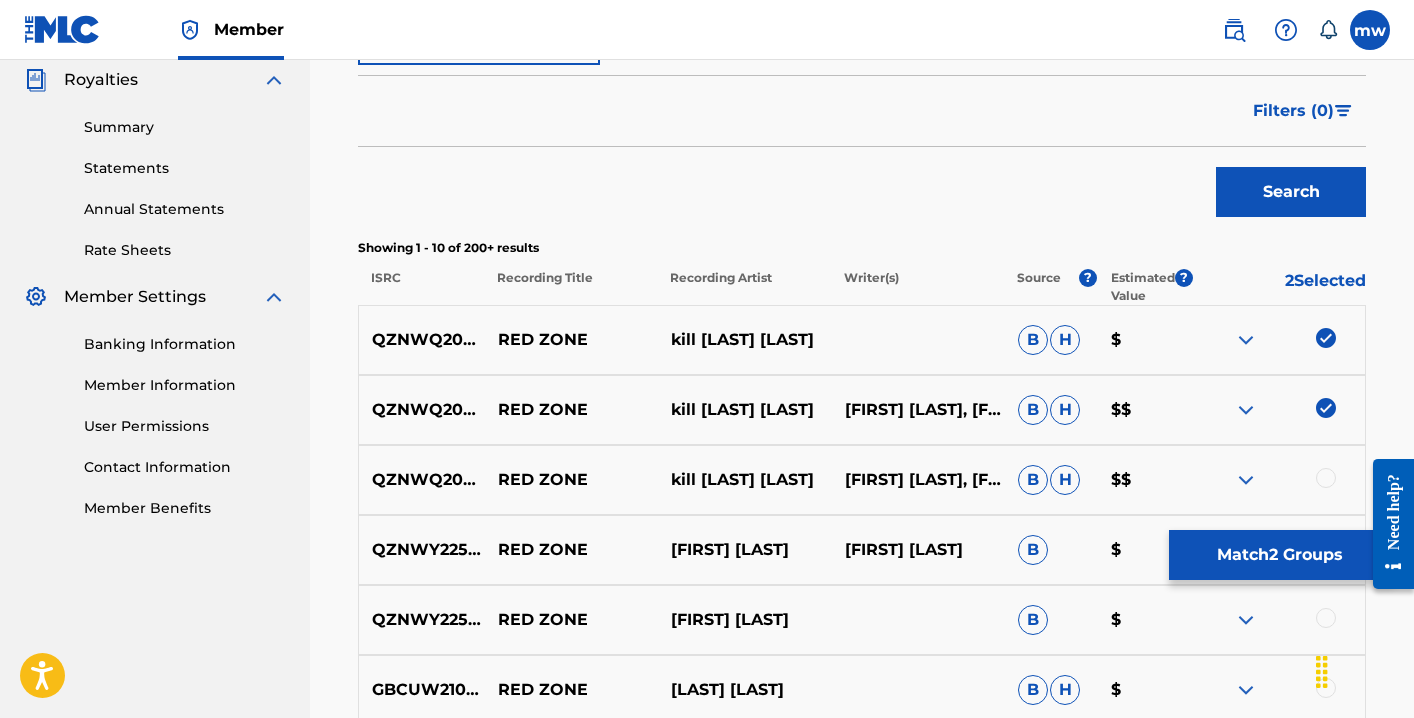 click at bounding box center (1326, 478) 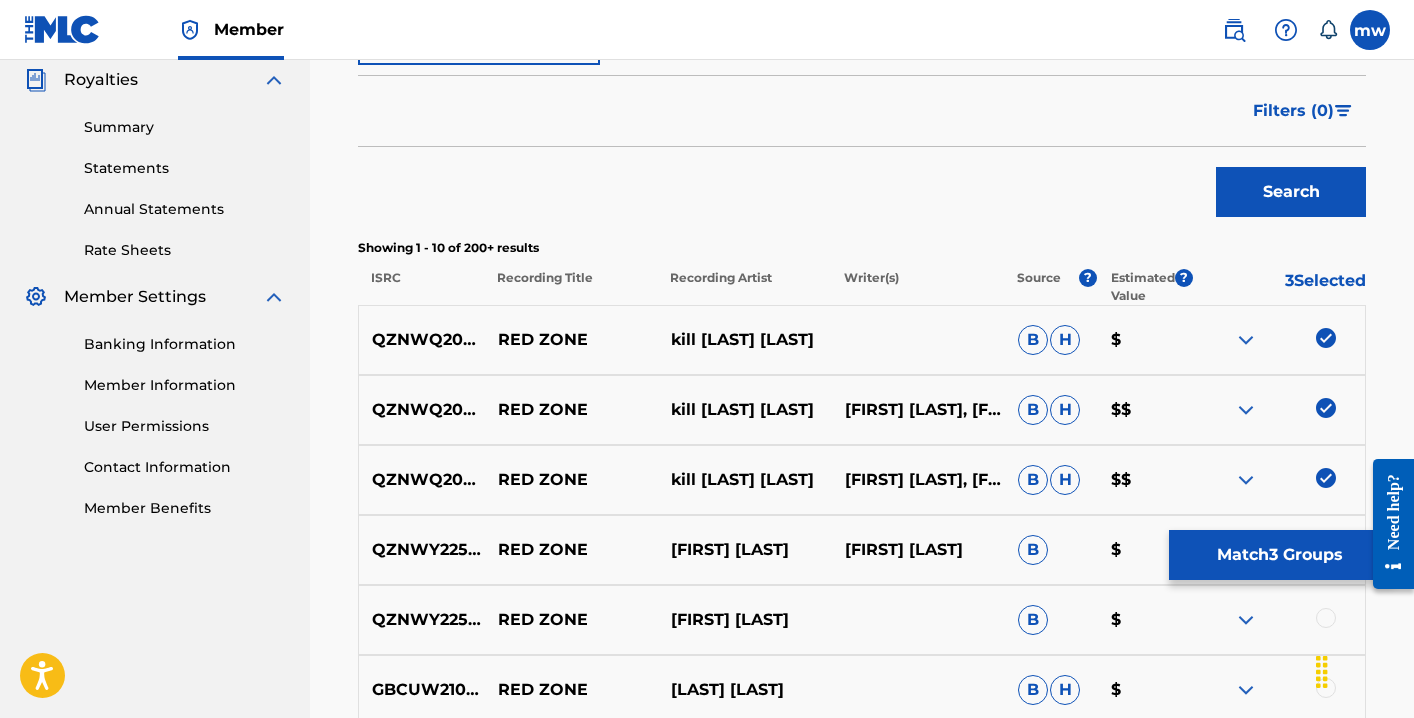 click on "Match  3 Groups" at bounding box center (1279, 555) 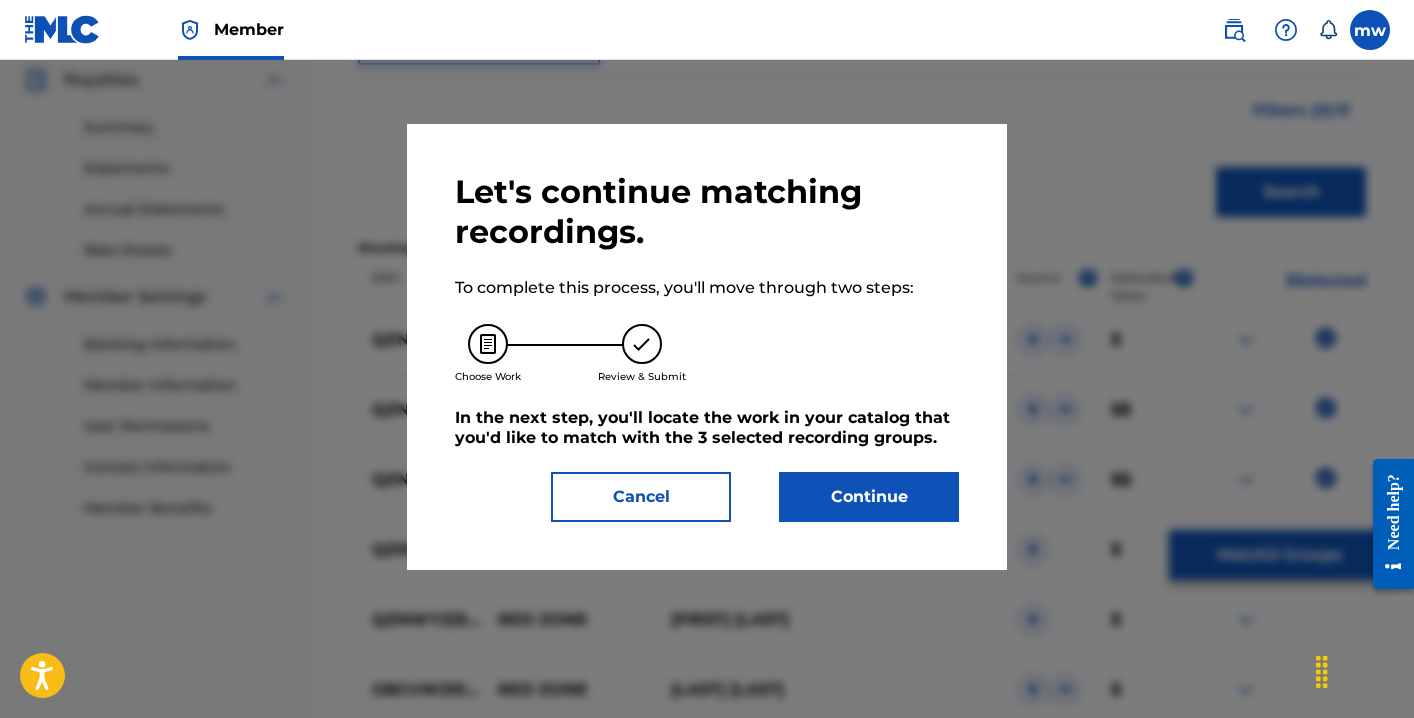 click on "Continue" at bounding box center [869, 497] 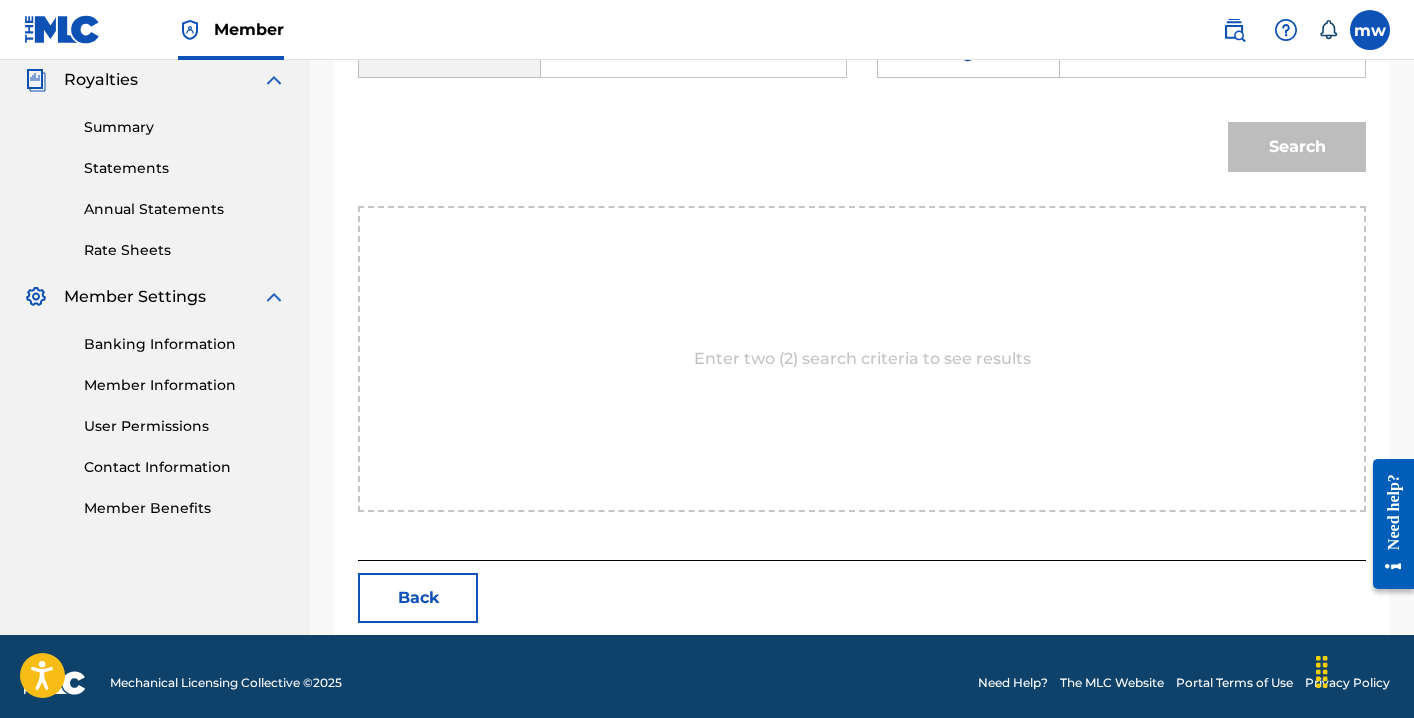 scroll, scrollTop: 522, scrollLeft: 0, axis: vertical 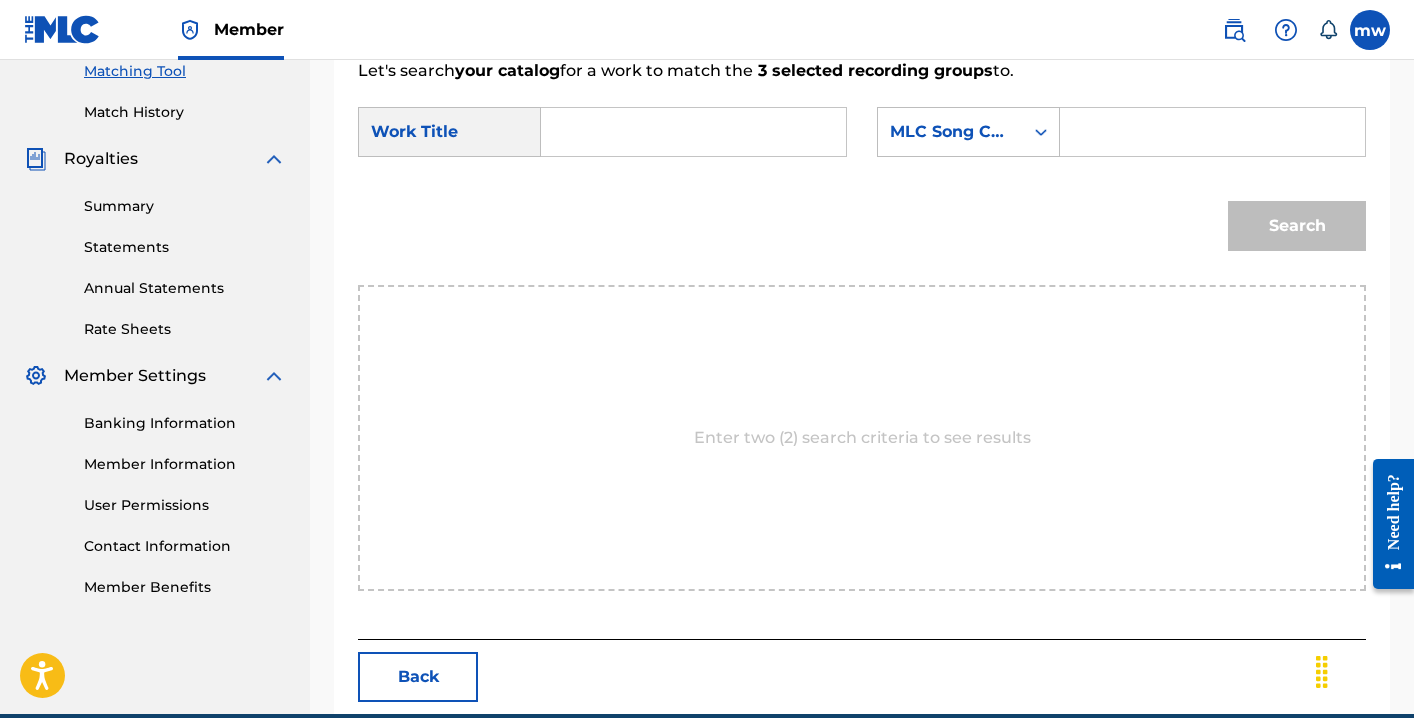 click at bounding box center [1212, 132] 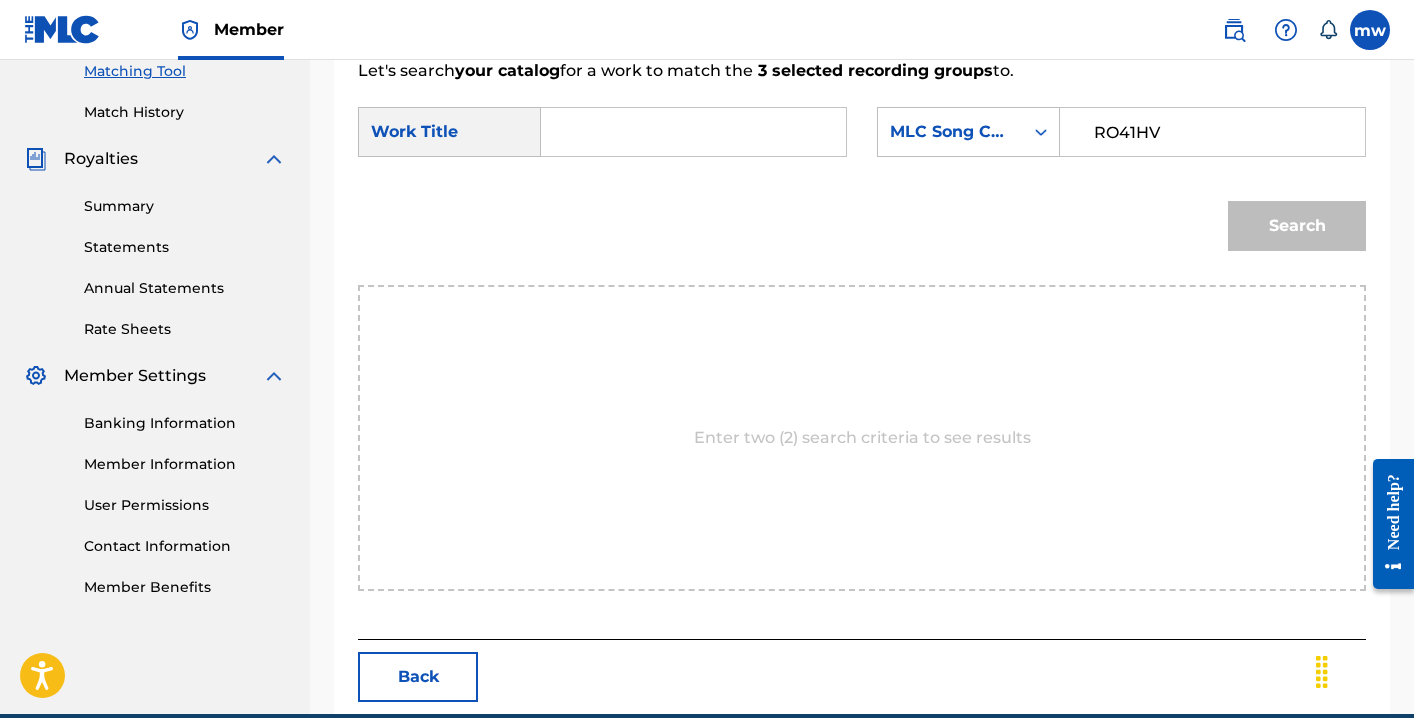 type on "RO41HV" 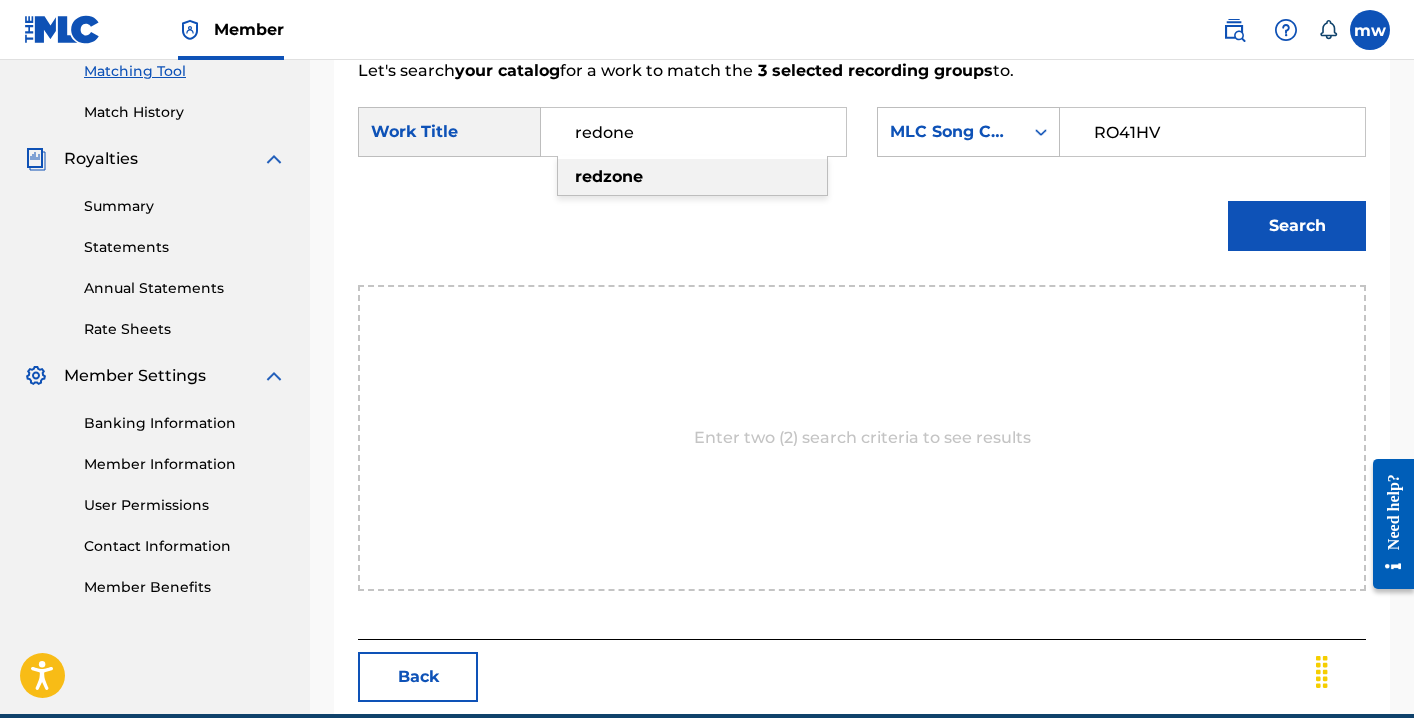 drag, startPoint x: 986, startPoint y: 179, endPoint x: 757, endPoint y: 178, distance: 229.00218 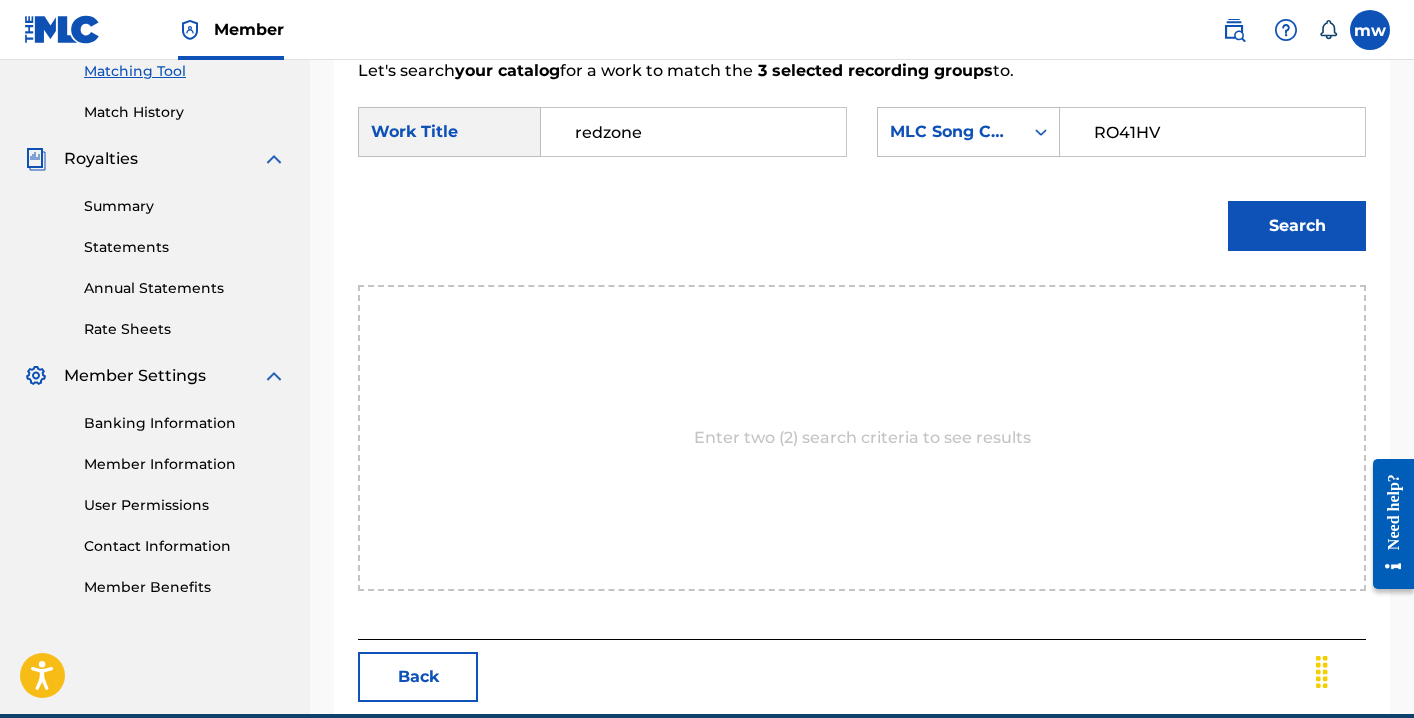 click on "Search" at bounding box center [1297, 226] 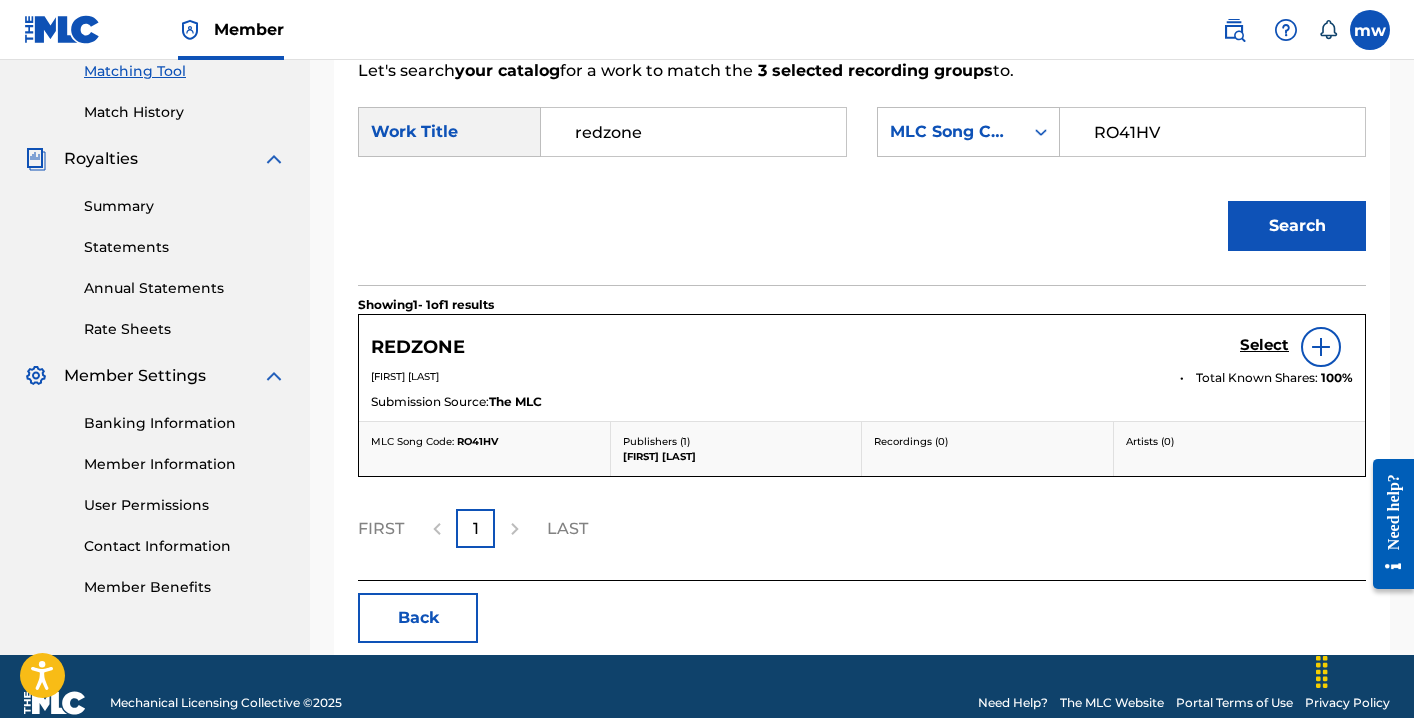 click on "Select" at bounding box center (1264, 345) 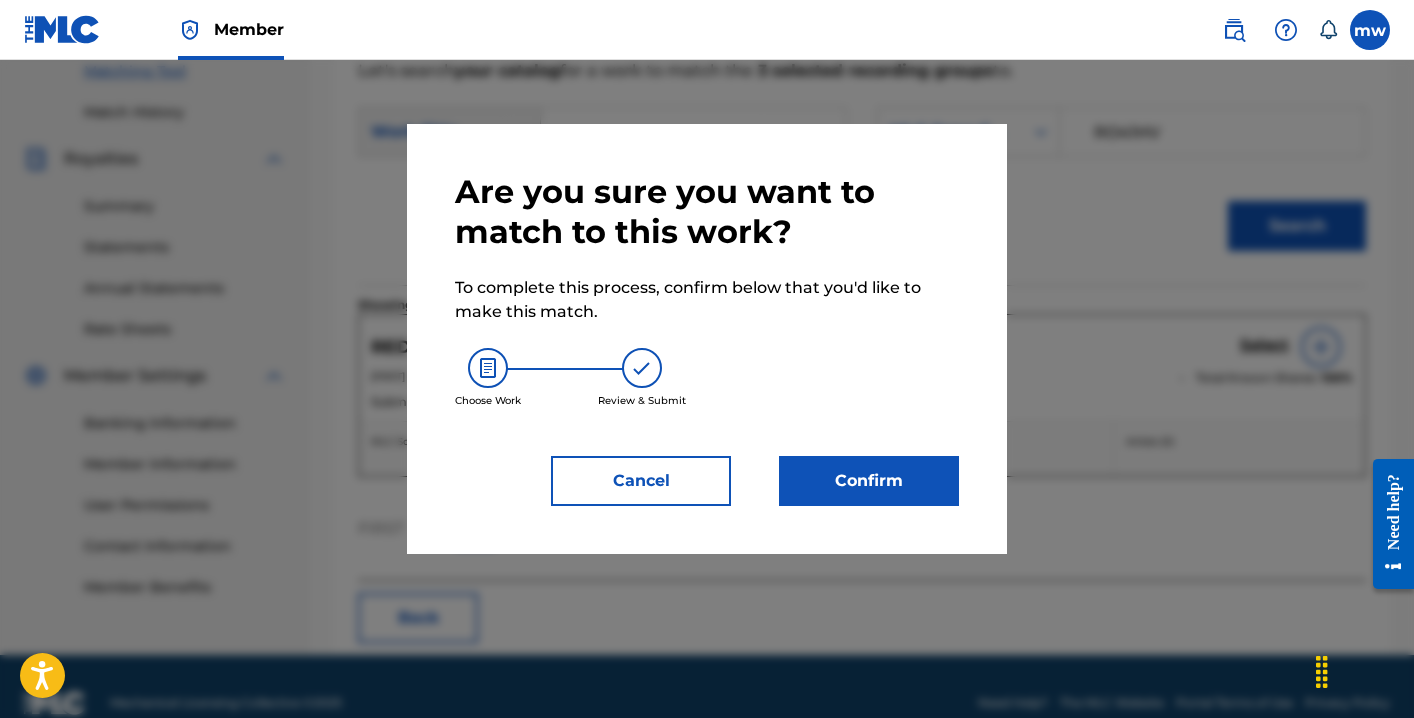 click on "Confirm" at bounding box center [869, 481] 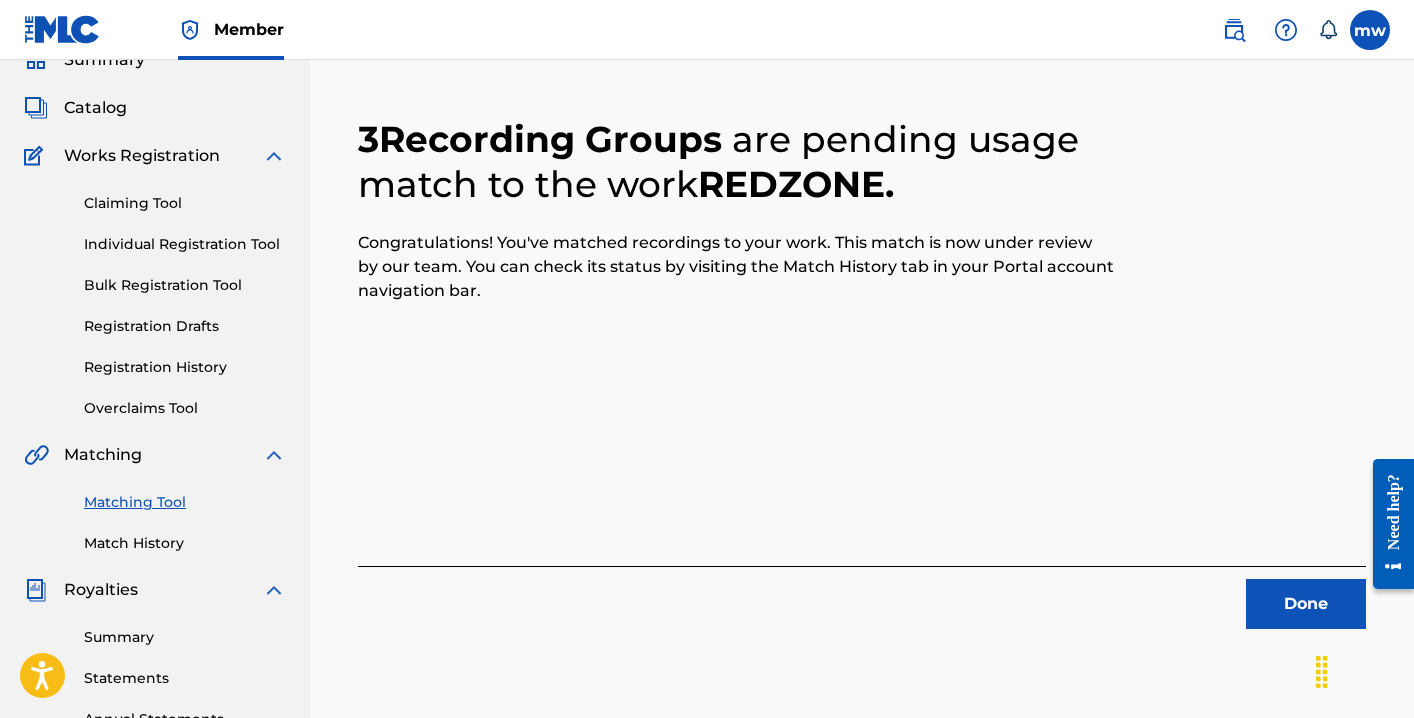 scroll, scrollTop: 92, scrollLeft: 0, axis: vertical 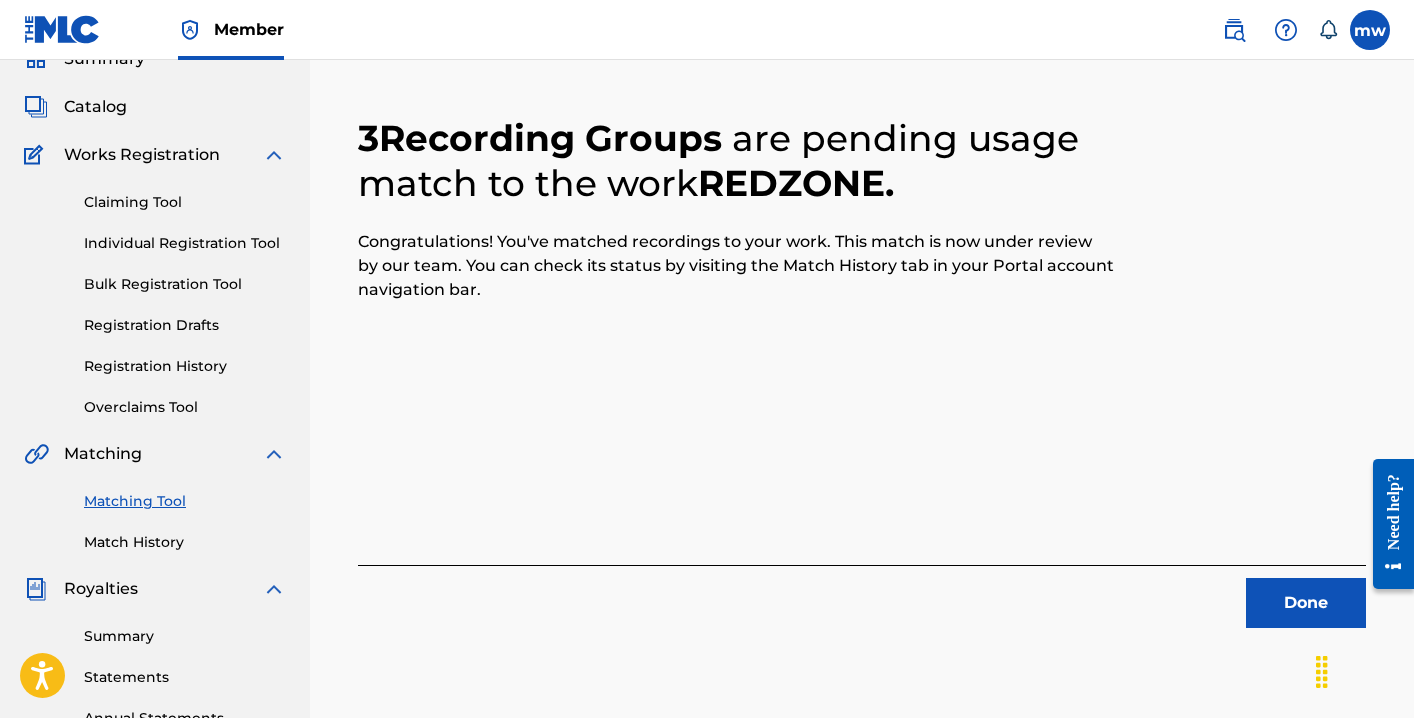 click on "Done" at bounding box center [1306, 603] 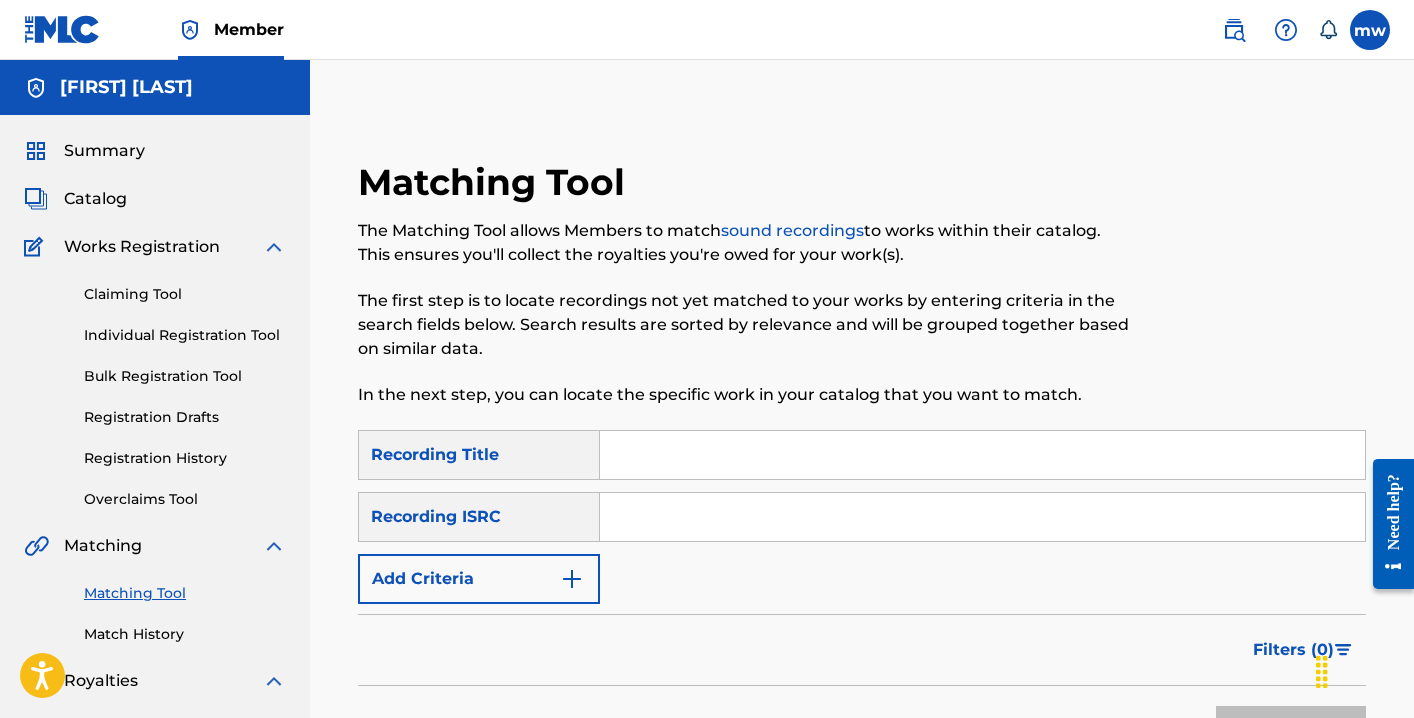 scroll, scrollTop: 0, scrollLeft: 0, axis: both 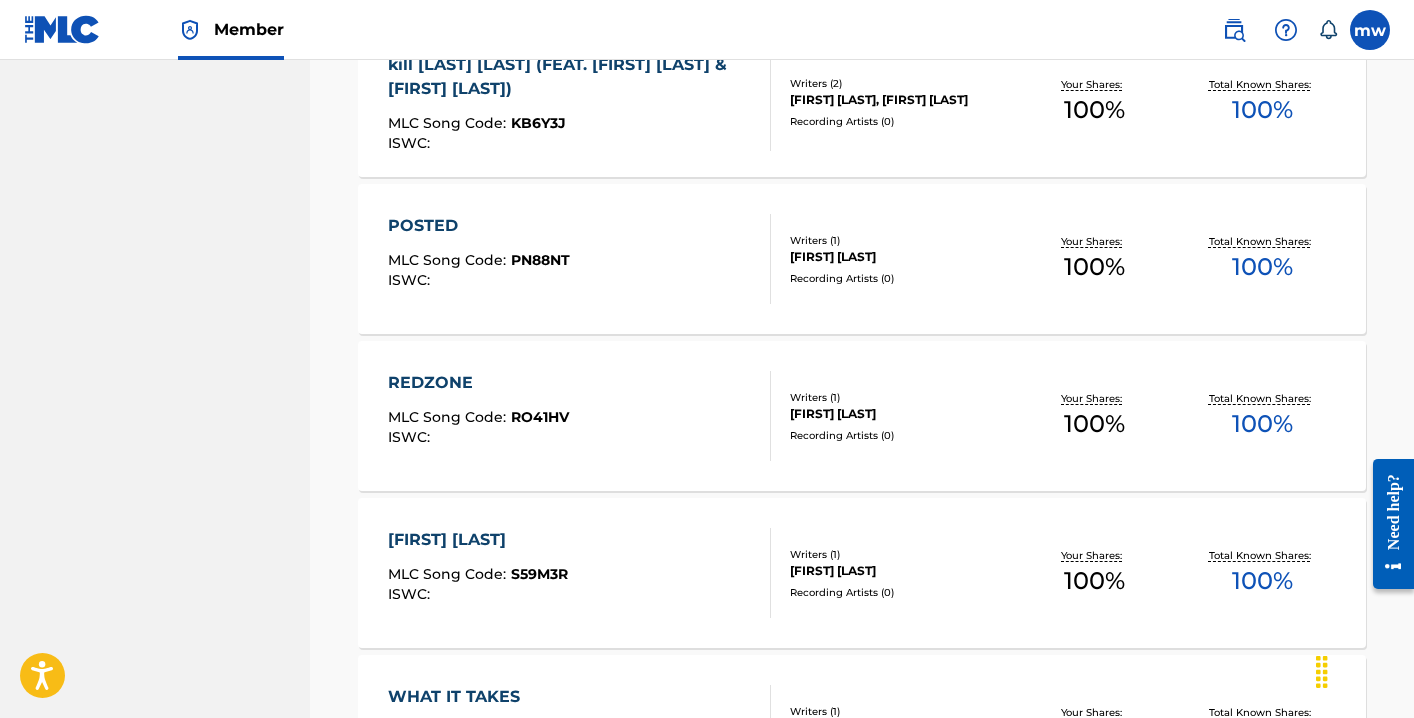 click on "[FIRST] [LAST]" at bounding box center (478, 540) 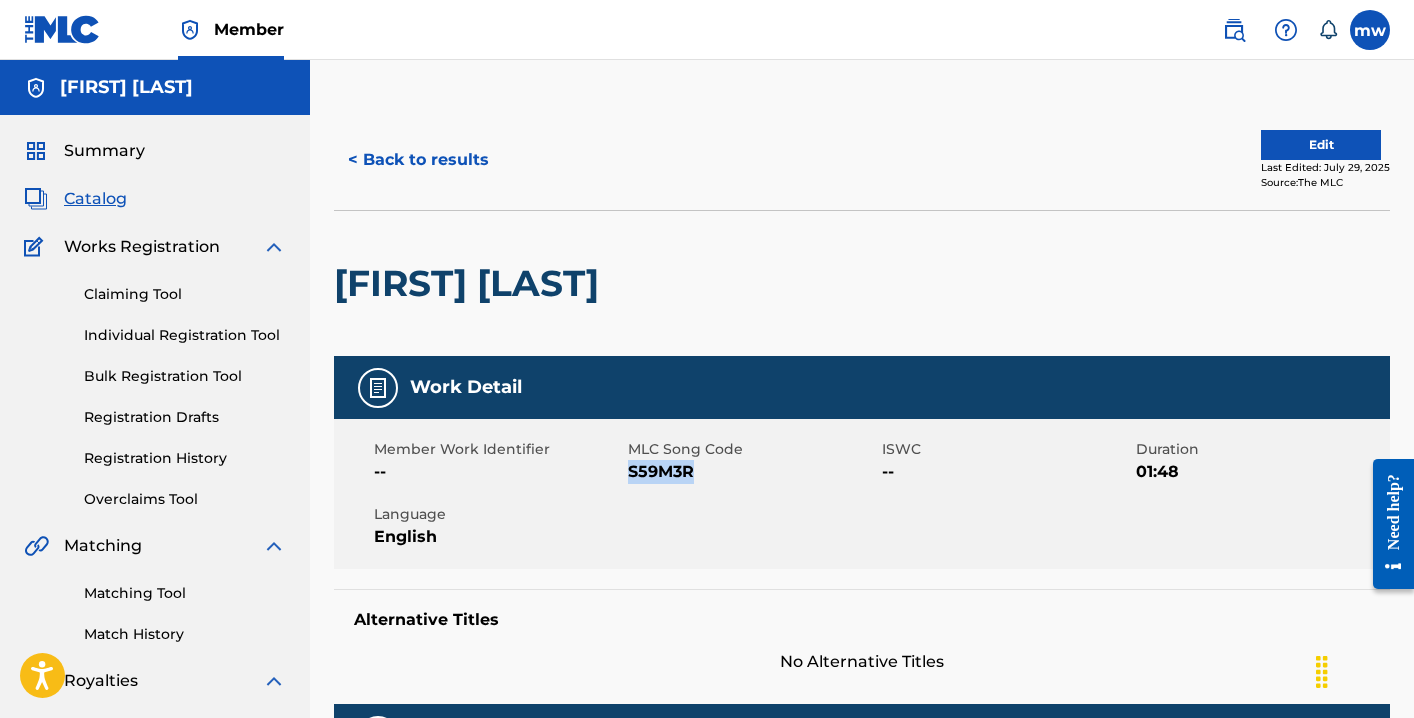 drag, startPoint x: 694, startPoint y: 476, endPoint x: 630, endPoint y: 468, distance: 64.49806 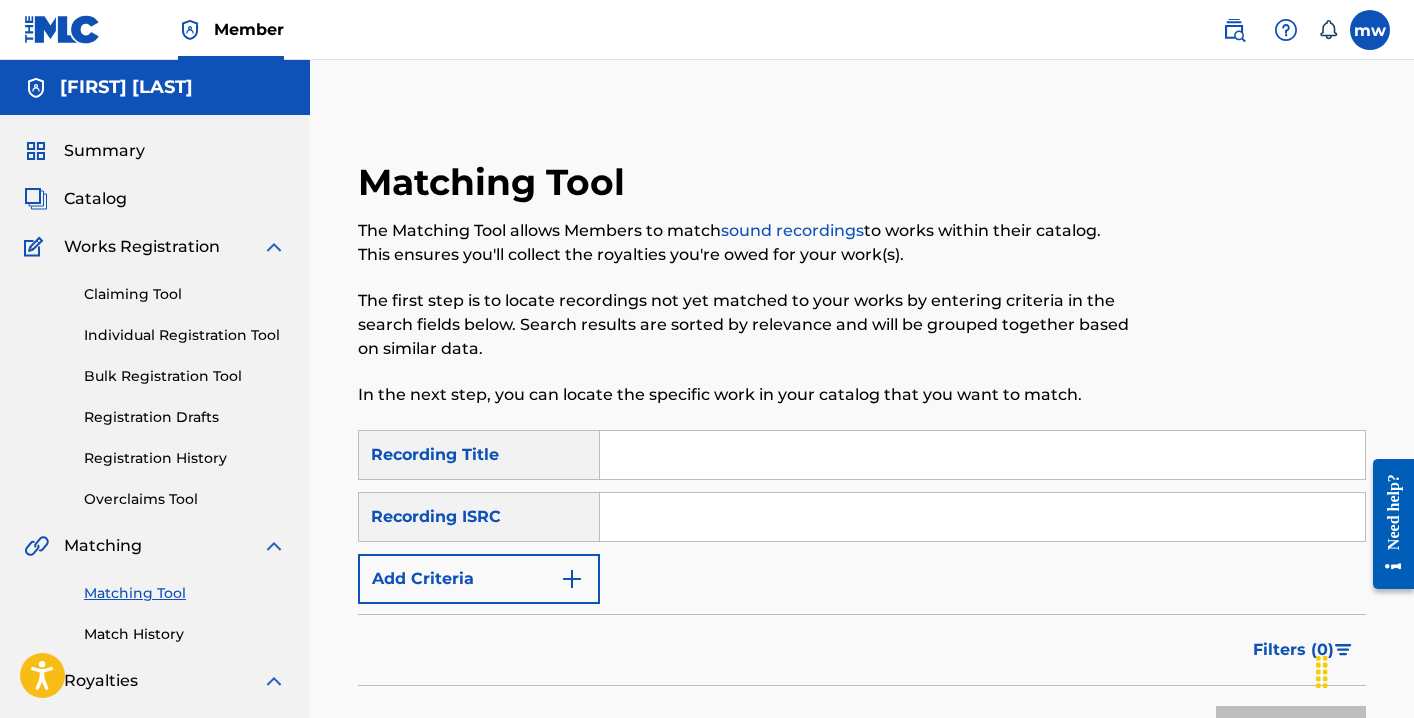 click at bounding box center (982, 455) 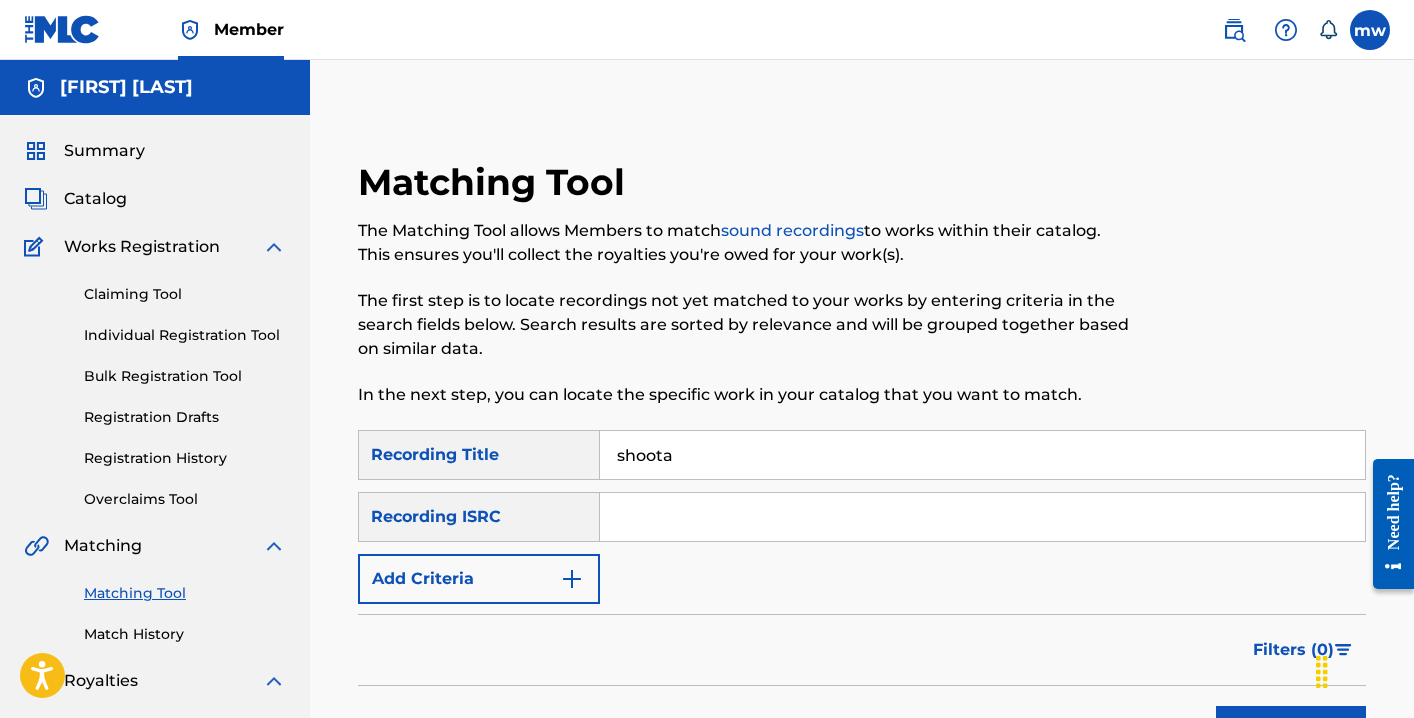 type on "shoota" 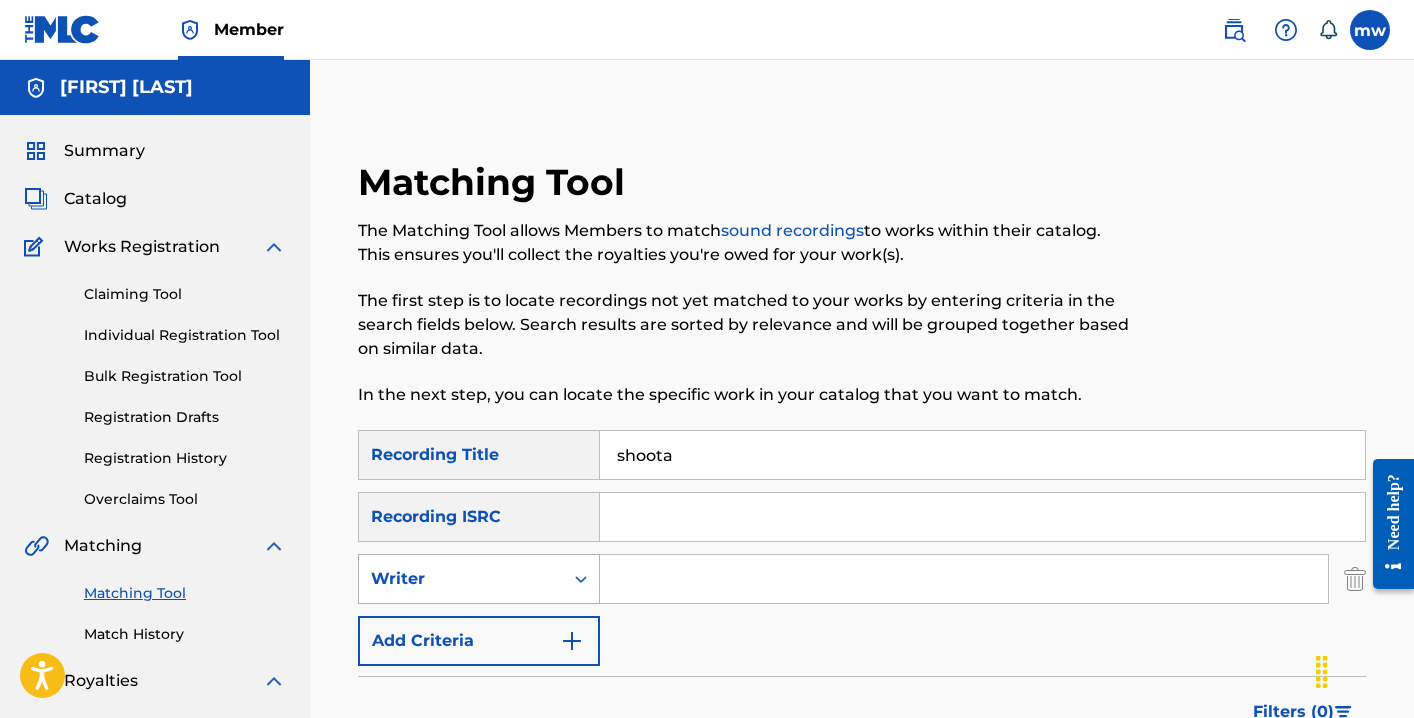 drag, startPoint x: 511, startPoint y: 641, endPoint x: 517, endPoint y: 581, distance: 60.299255 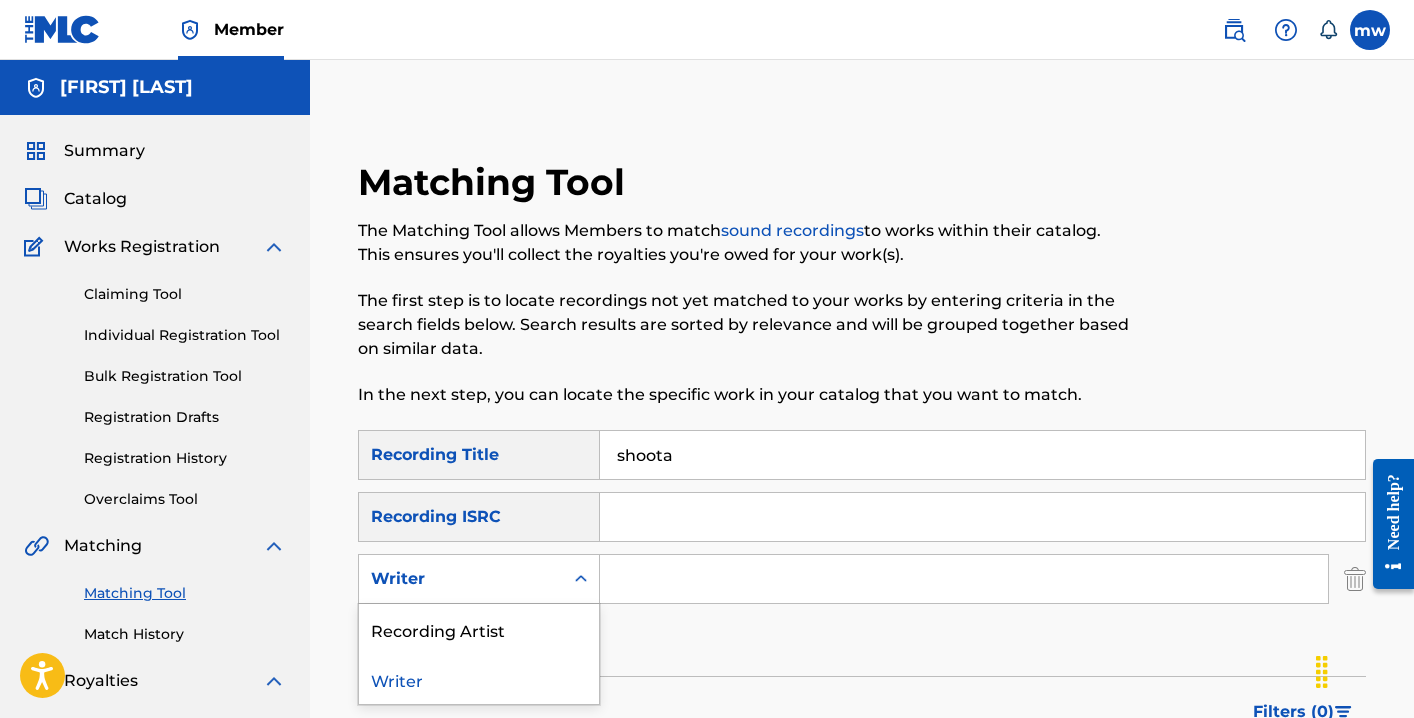 click on "Writer" at bounding box center [461, 579] 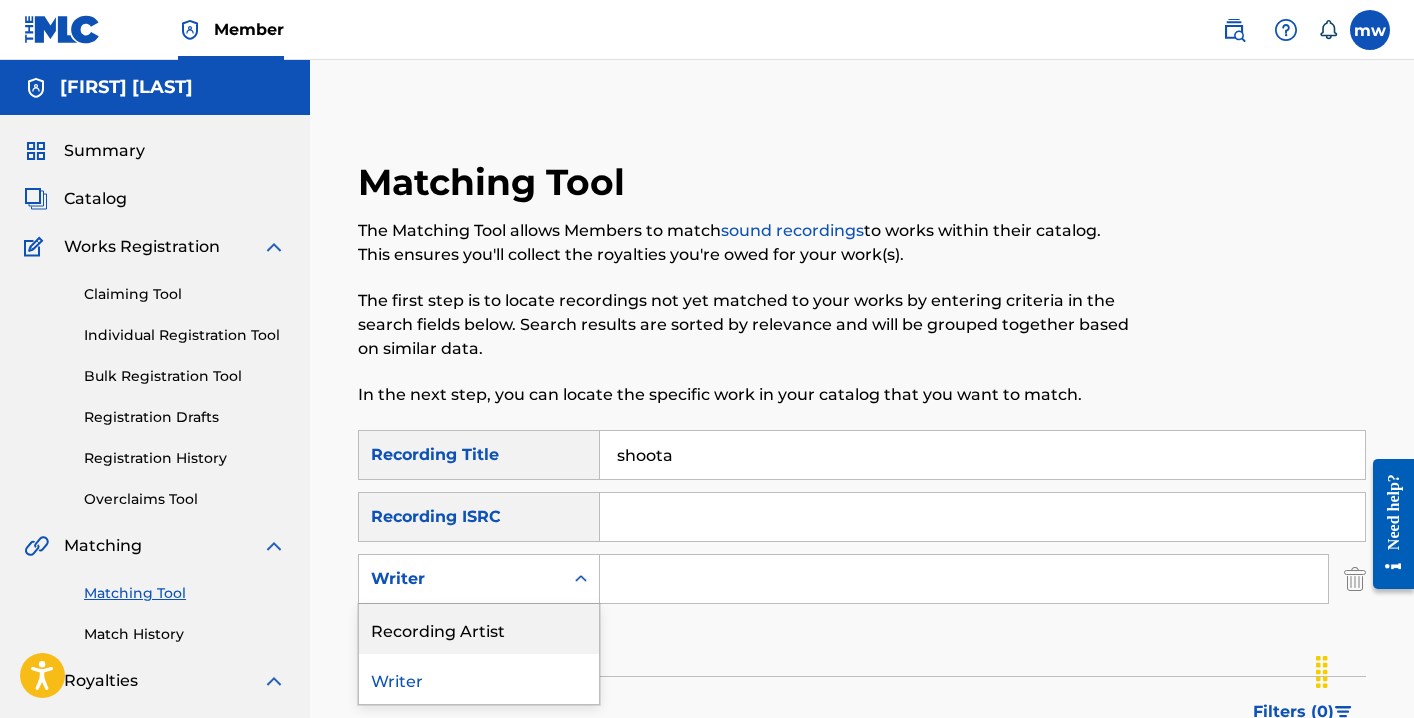 click on "Recording Artist" at bounding box center [479, 629] 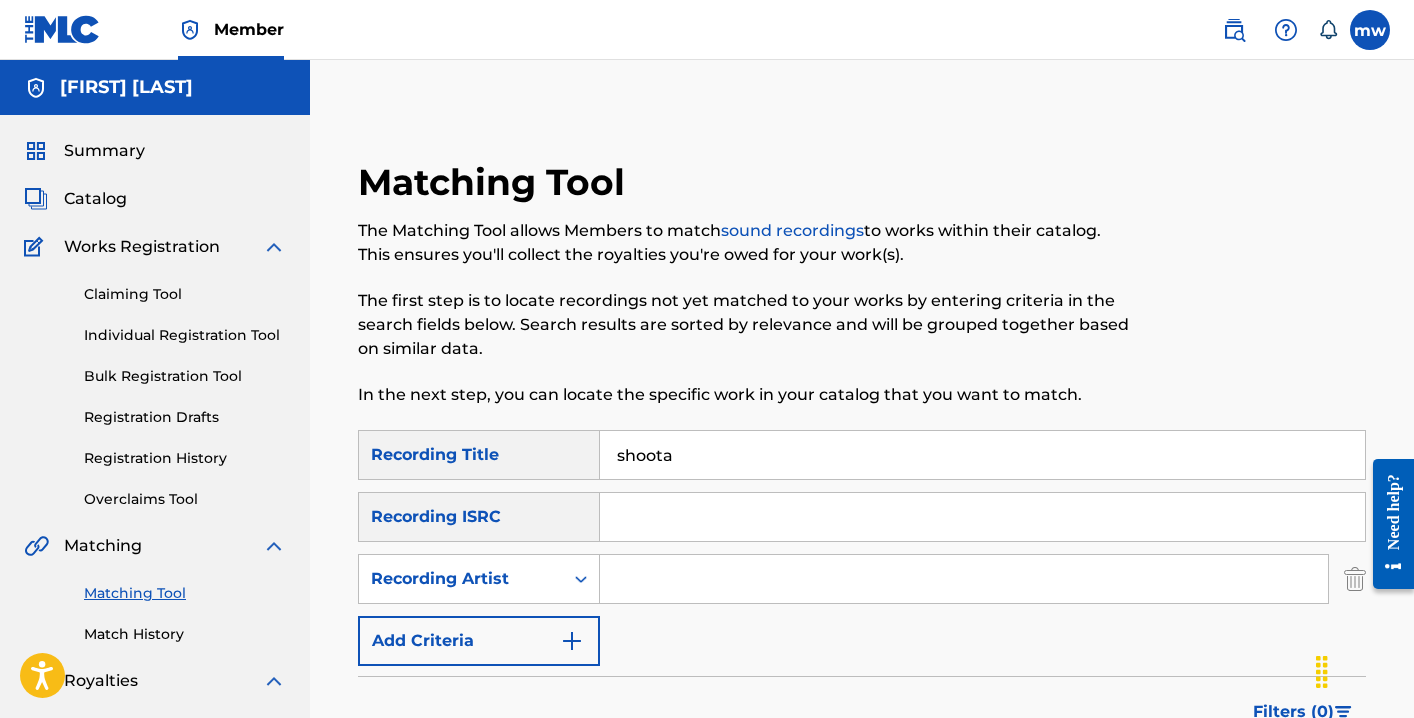 click at bounding box center [964, 579] 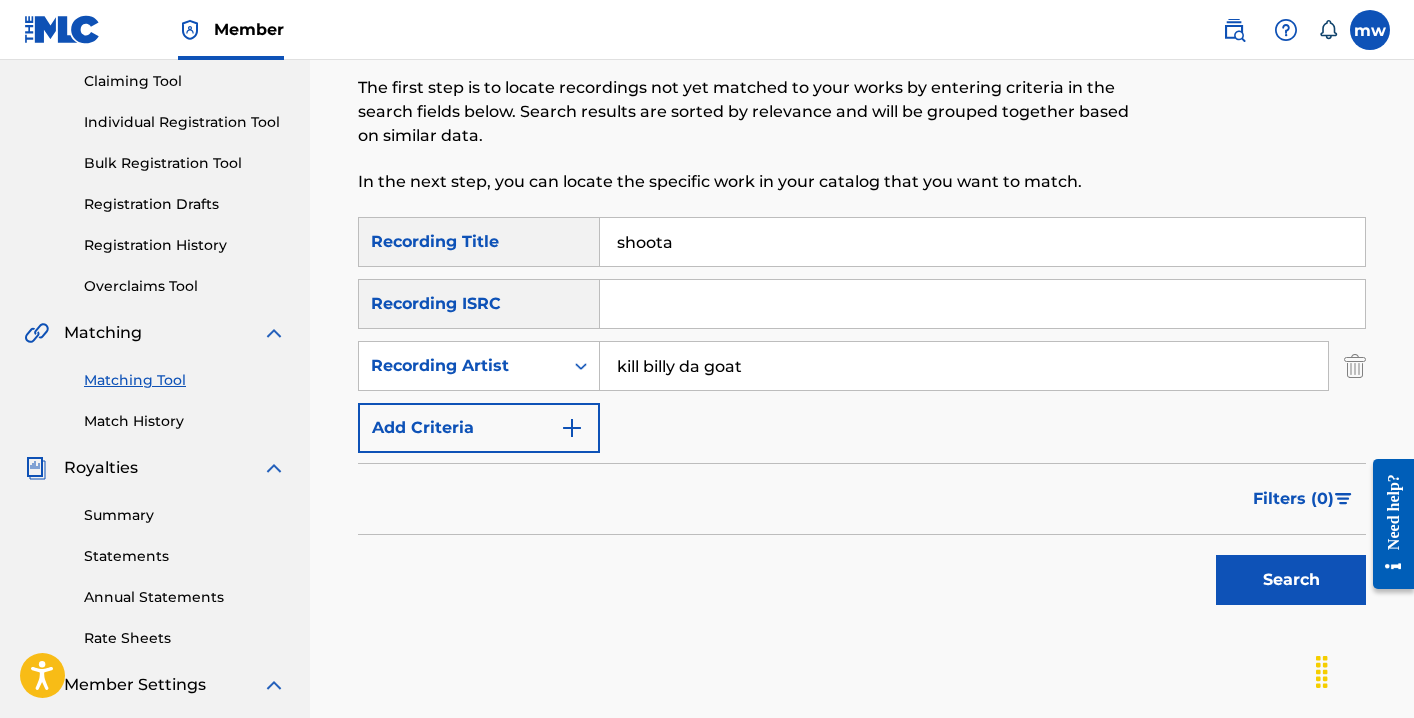 scroll, scrollTop: 215, scrollLeft: 0, axis: vertical 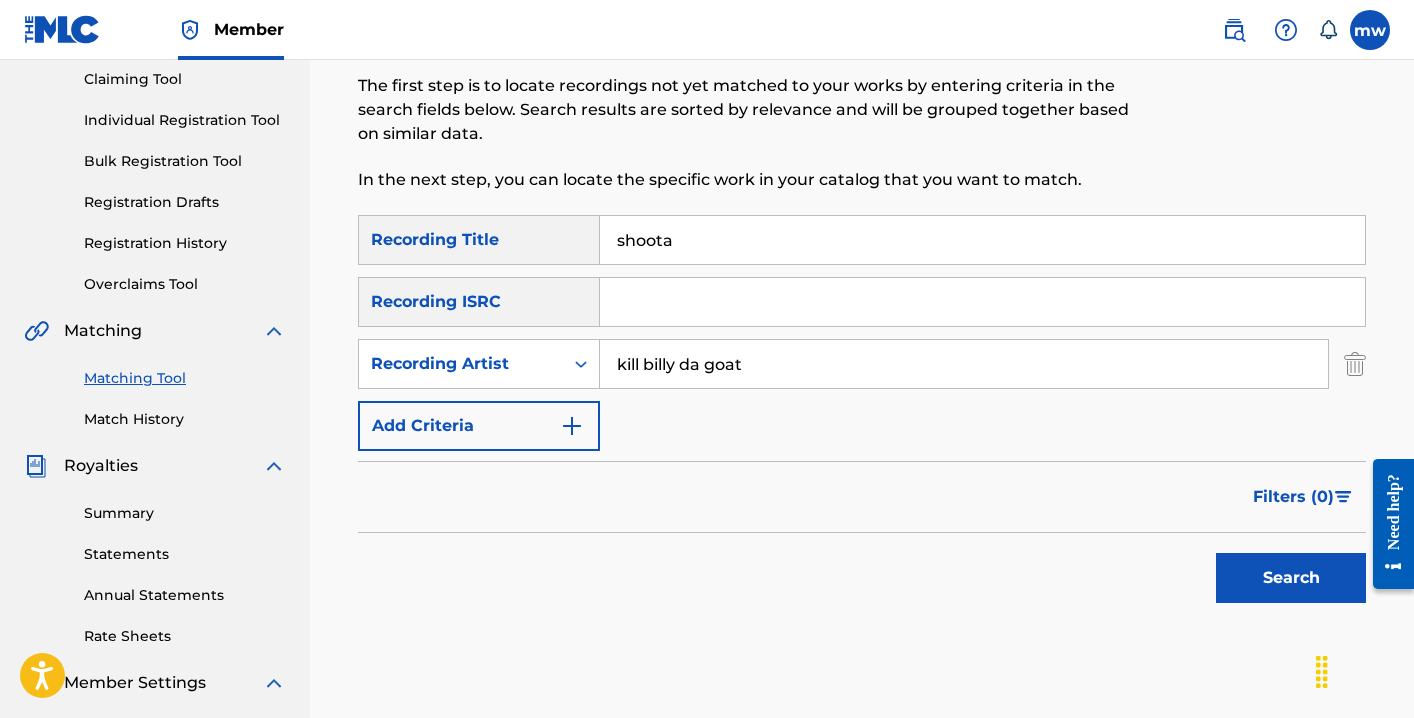 type on "kill billy da goat" 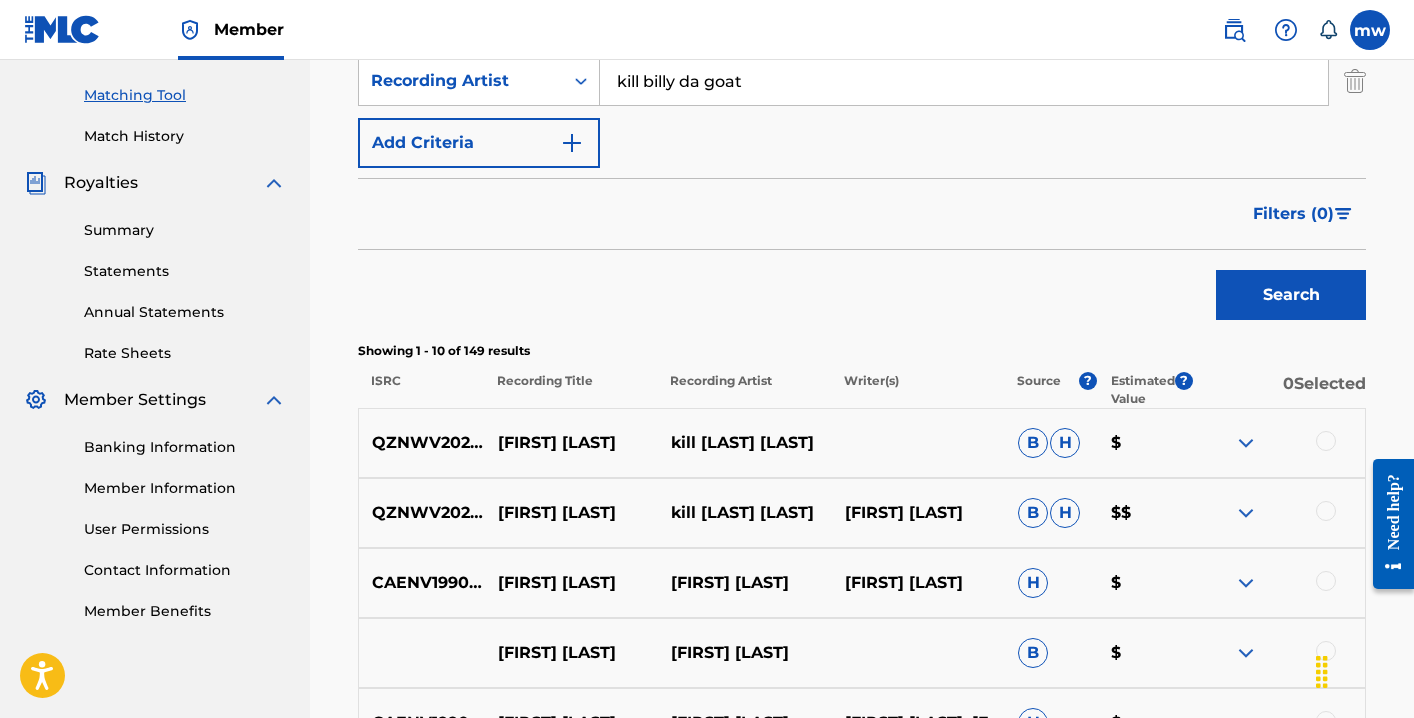 scroll, scrollTop: 506, scrollLeft: 0, axis: vertical 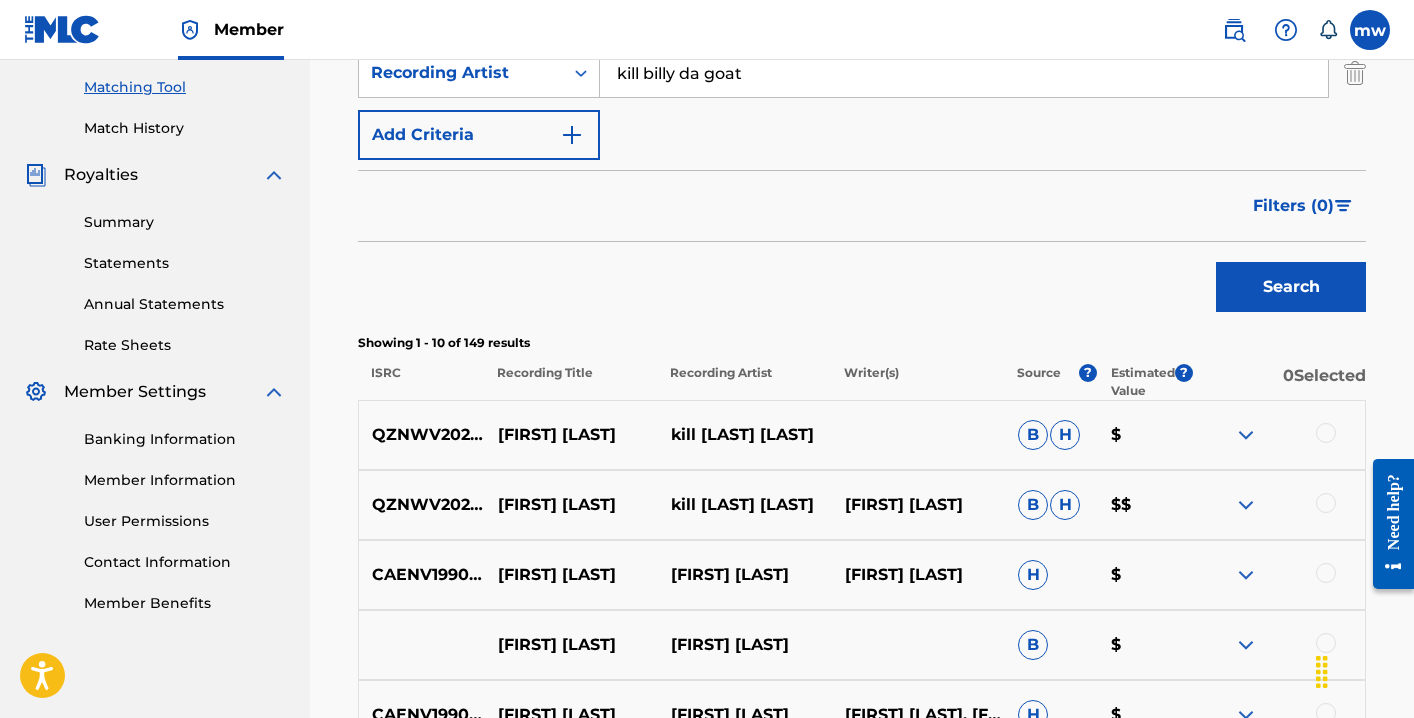 click at bounding box center [1326, 433] 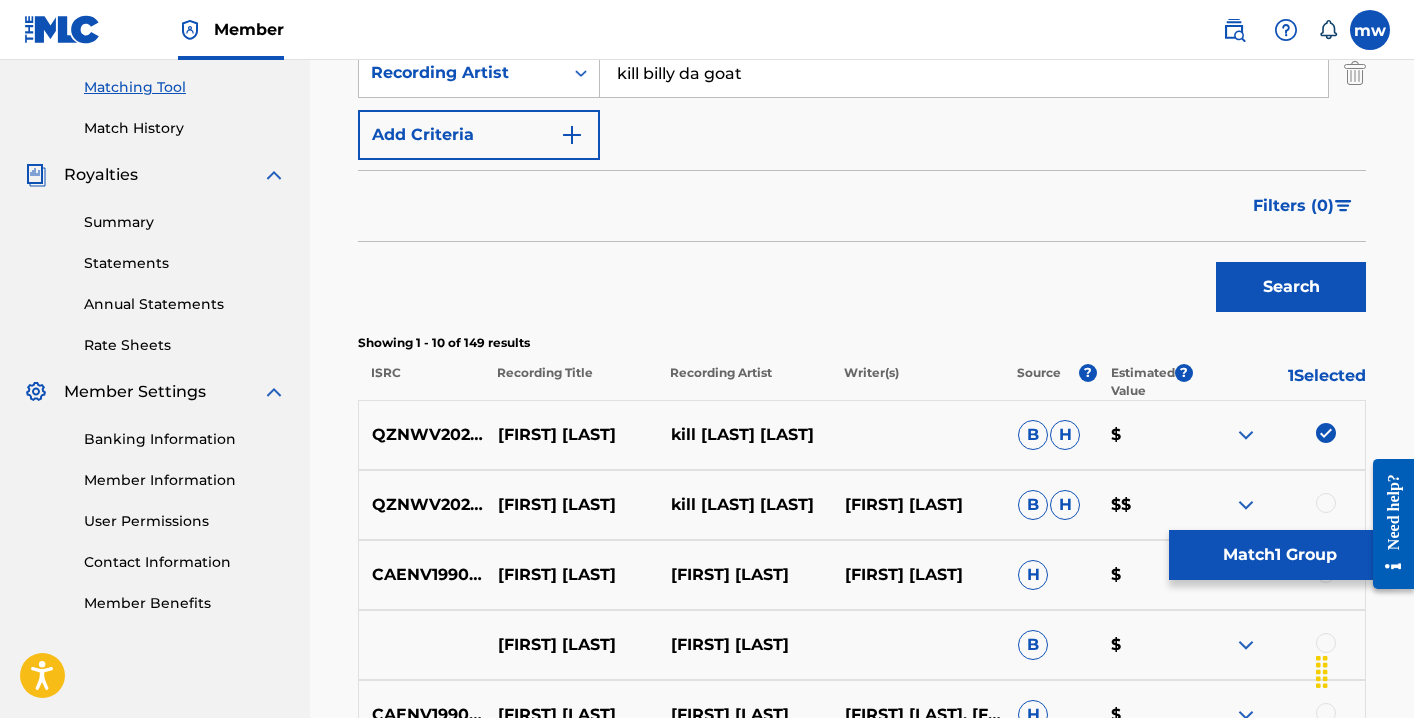 click at bounding box center (1326, 503) 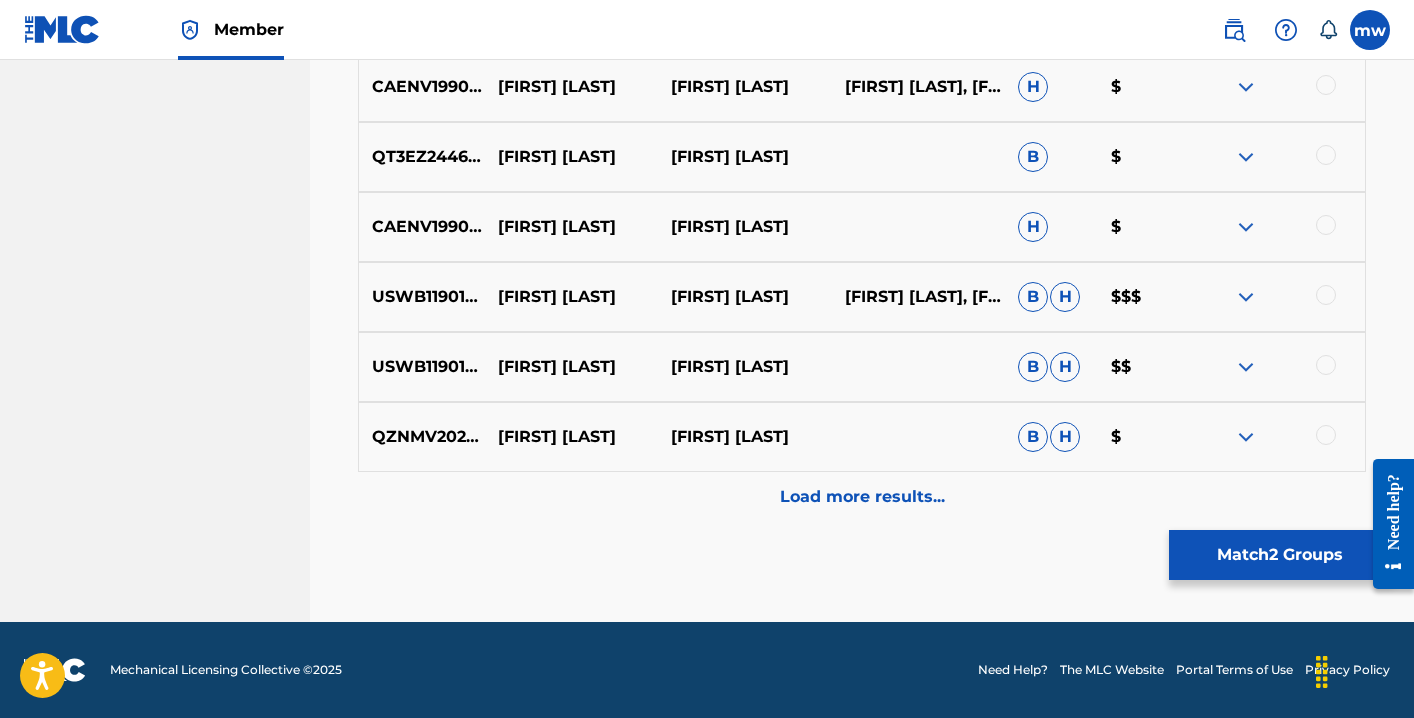 click on "Load more results..." at bounding box center [862, 497] 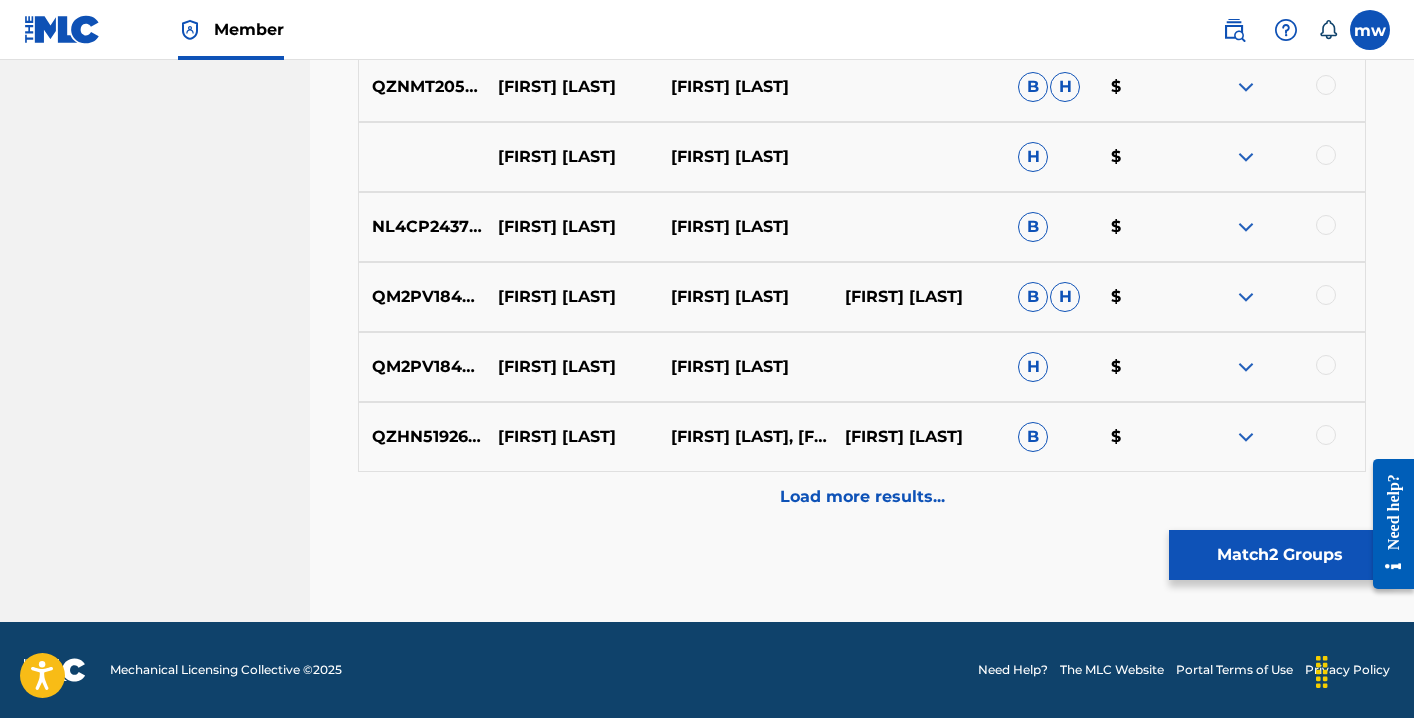click on "Load more results..." at bounding box center [862, 497] 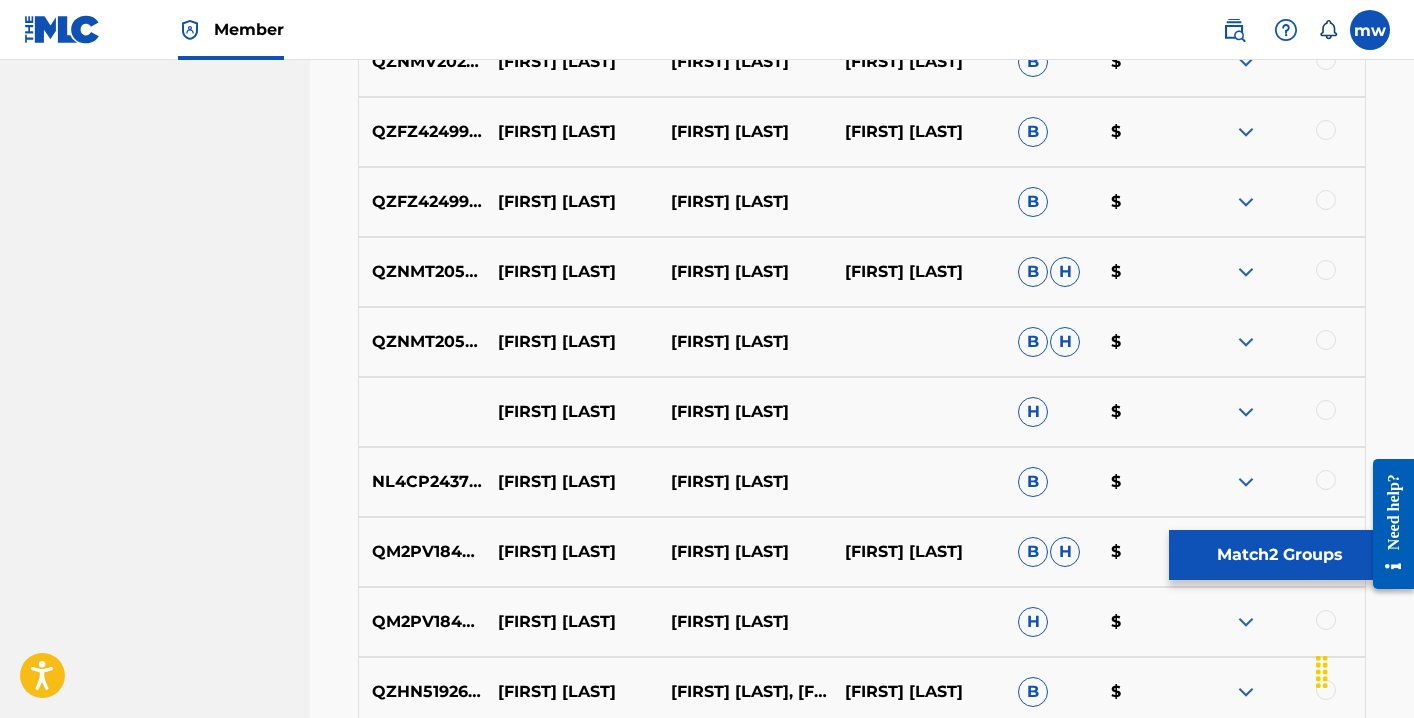 scroll, scrollTop: 1579, scrollLeft: 1, axis: both 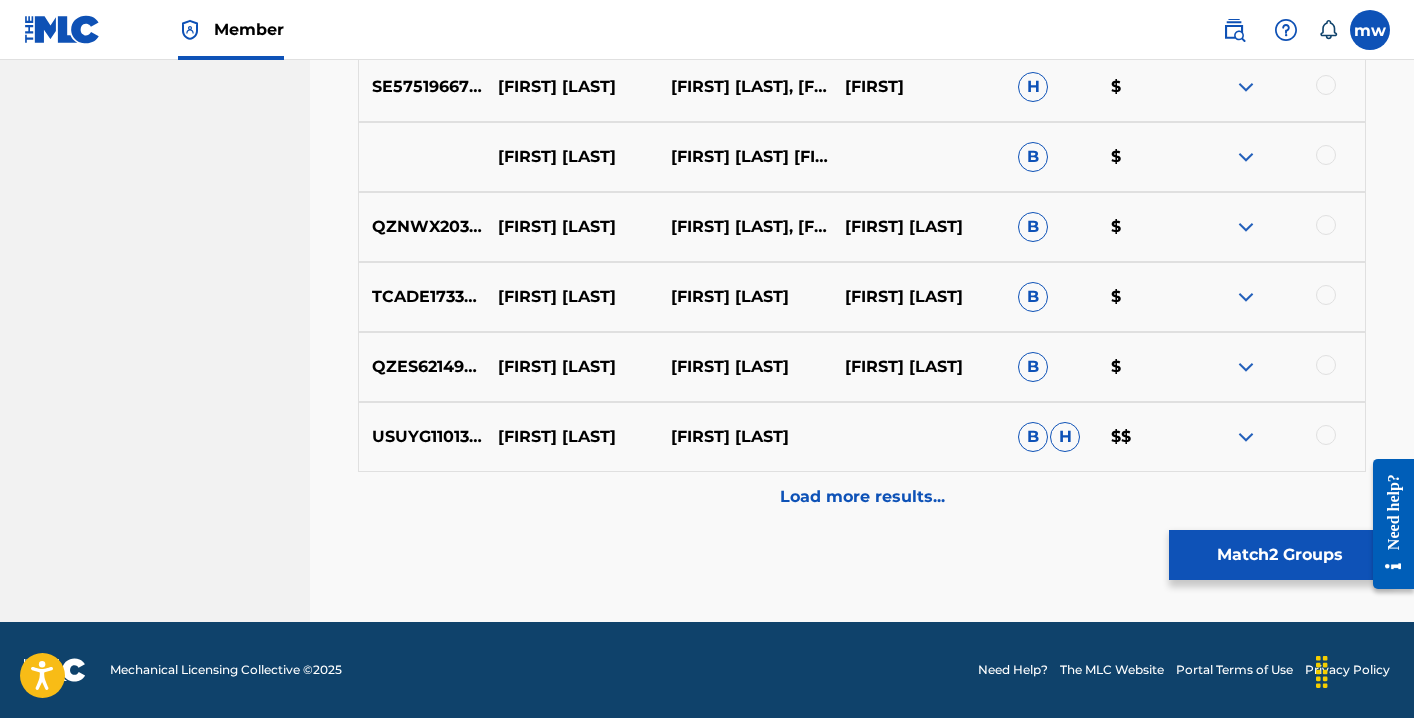 click on "Load more results..." at bounding box center (862, 497) 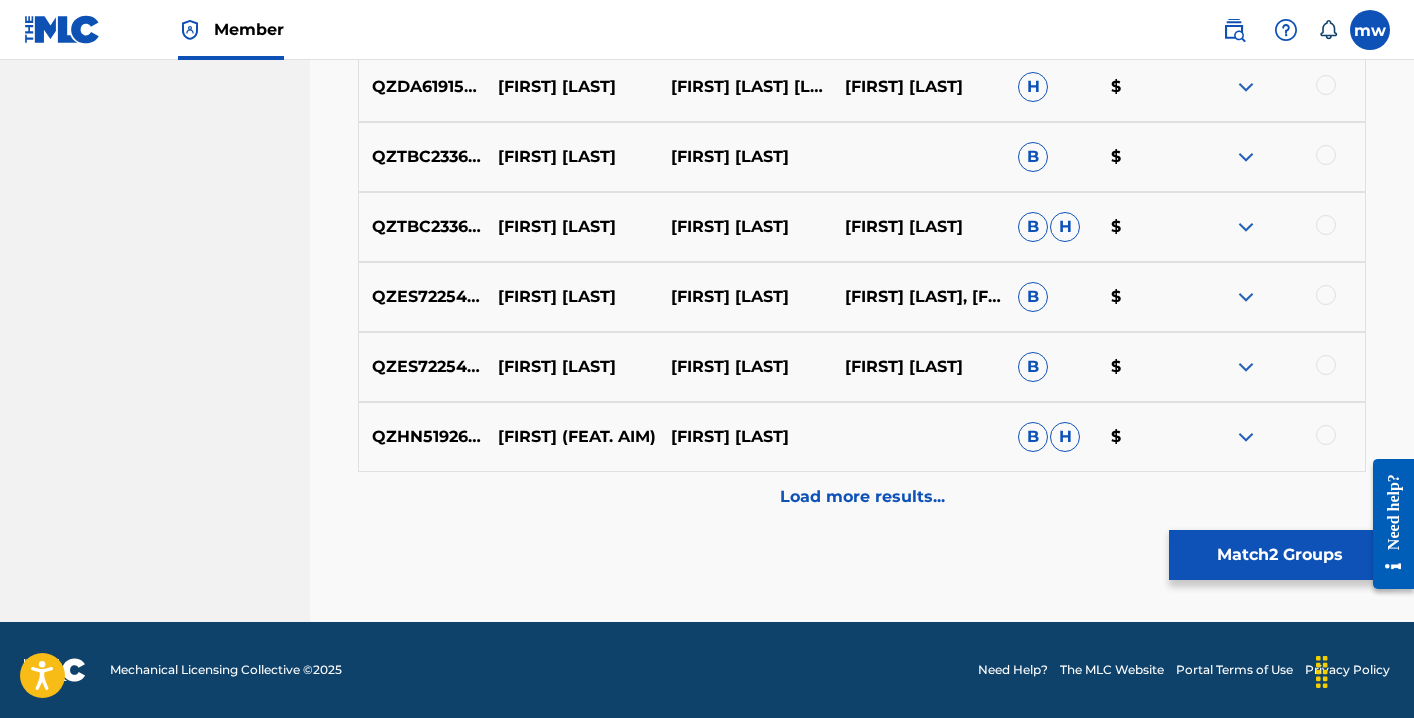 scroll, scrollTop: 3234, scrollLeft: 0, axis: vertical 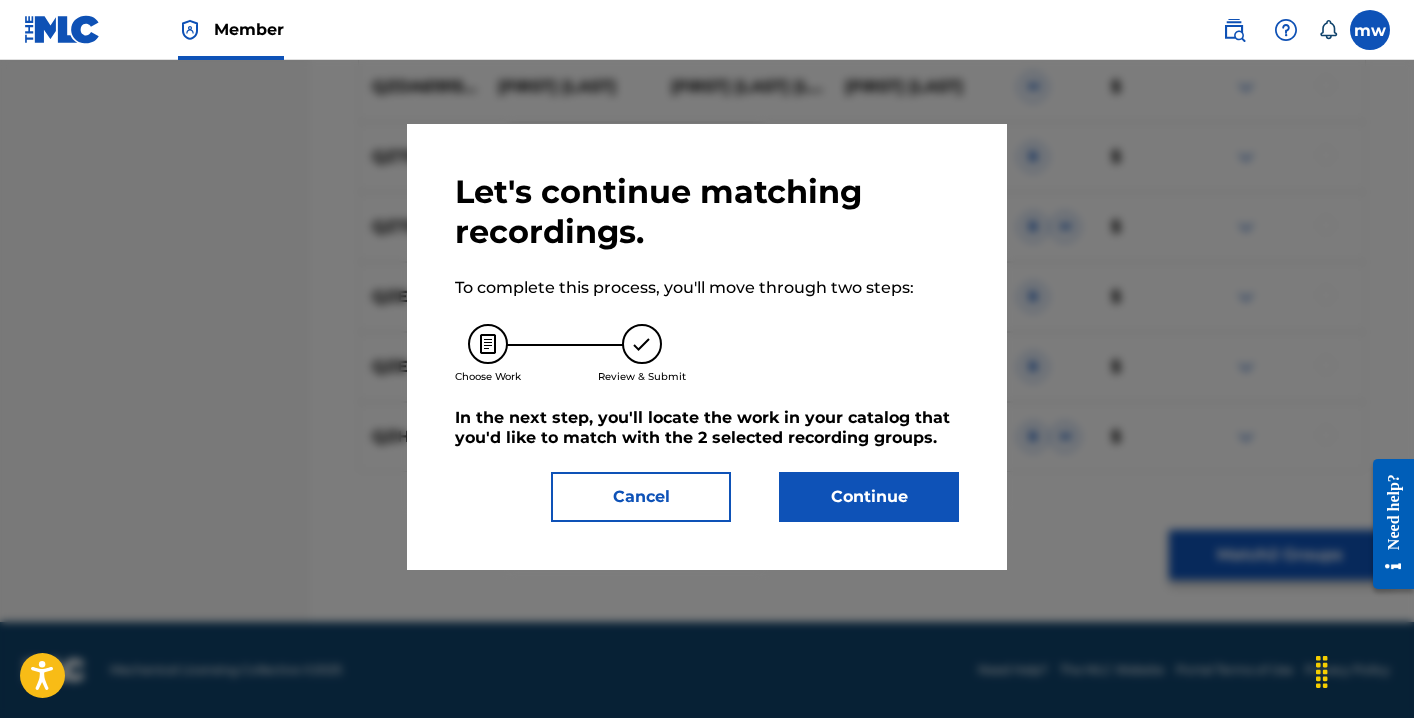 click on "Continue" at bounding box center [869, 497] 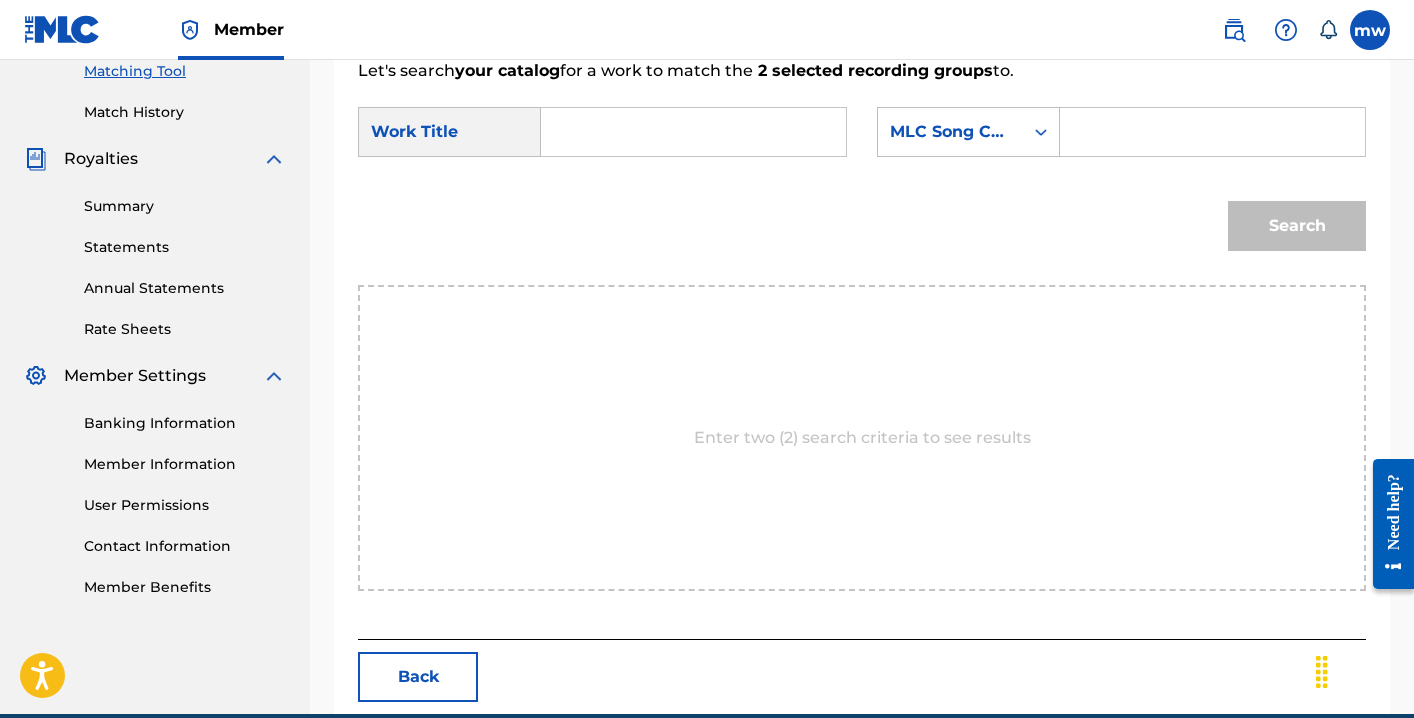 click at bounding box center (1212, 132) 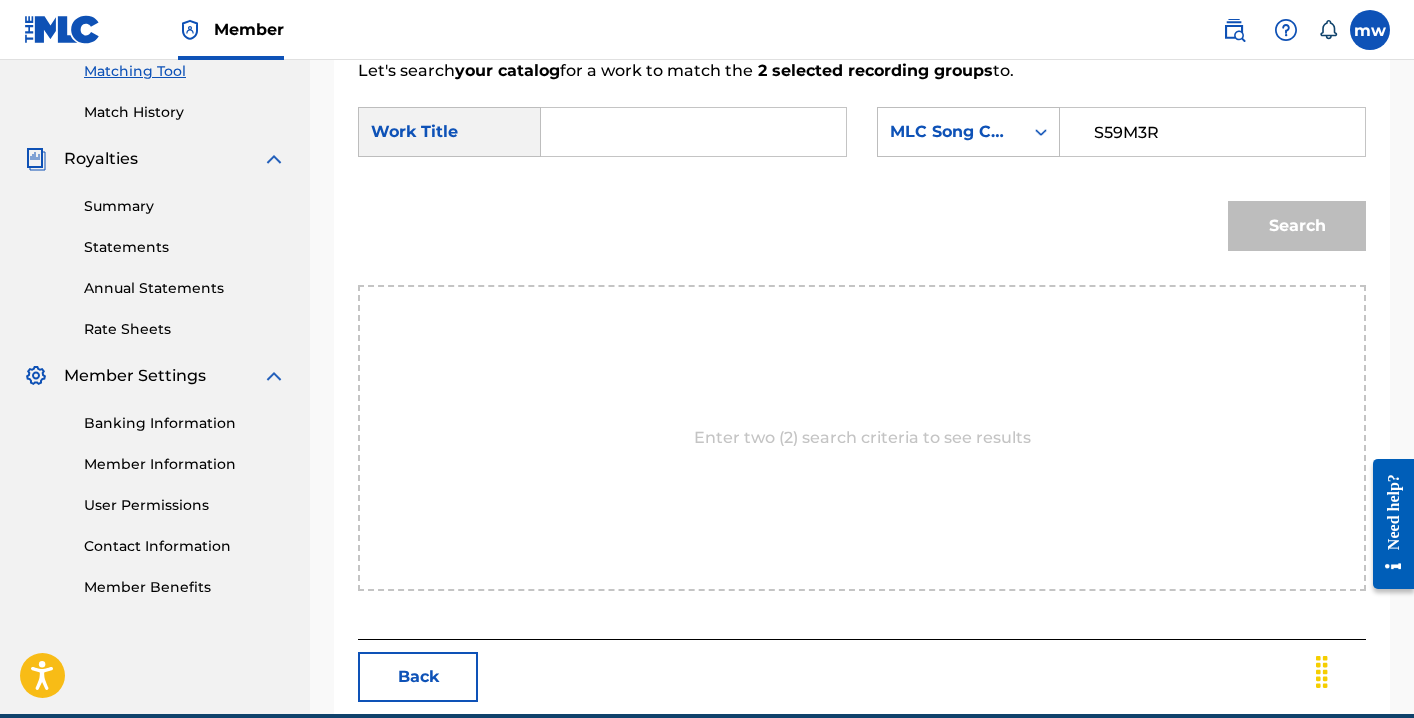 type on "S59M3R" 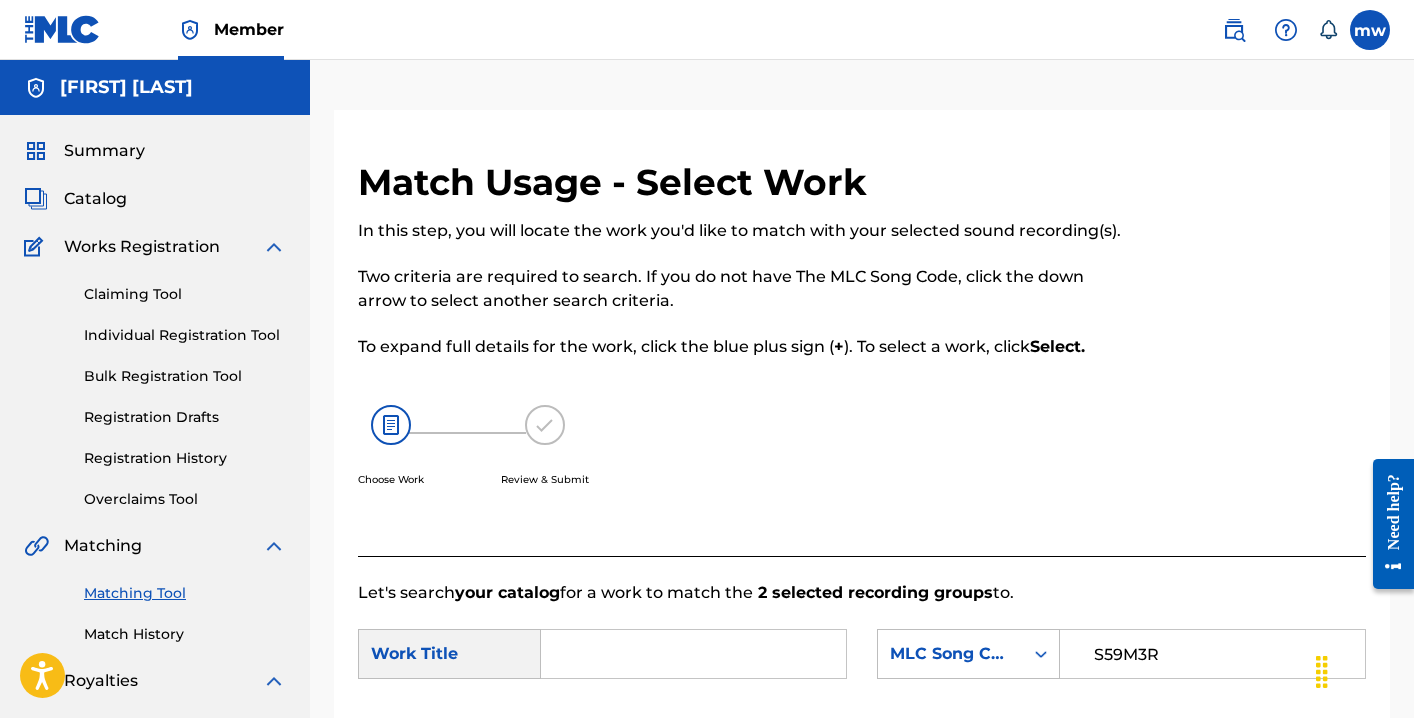 scroll, scrollTop: 0, scrollLeft: 0, axis: both 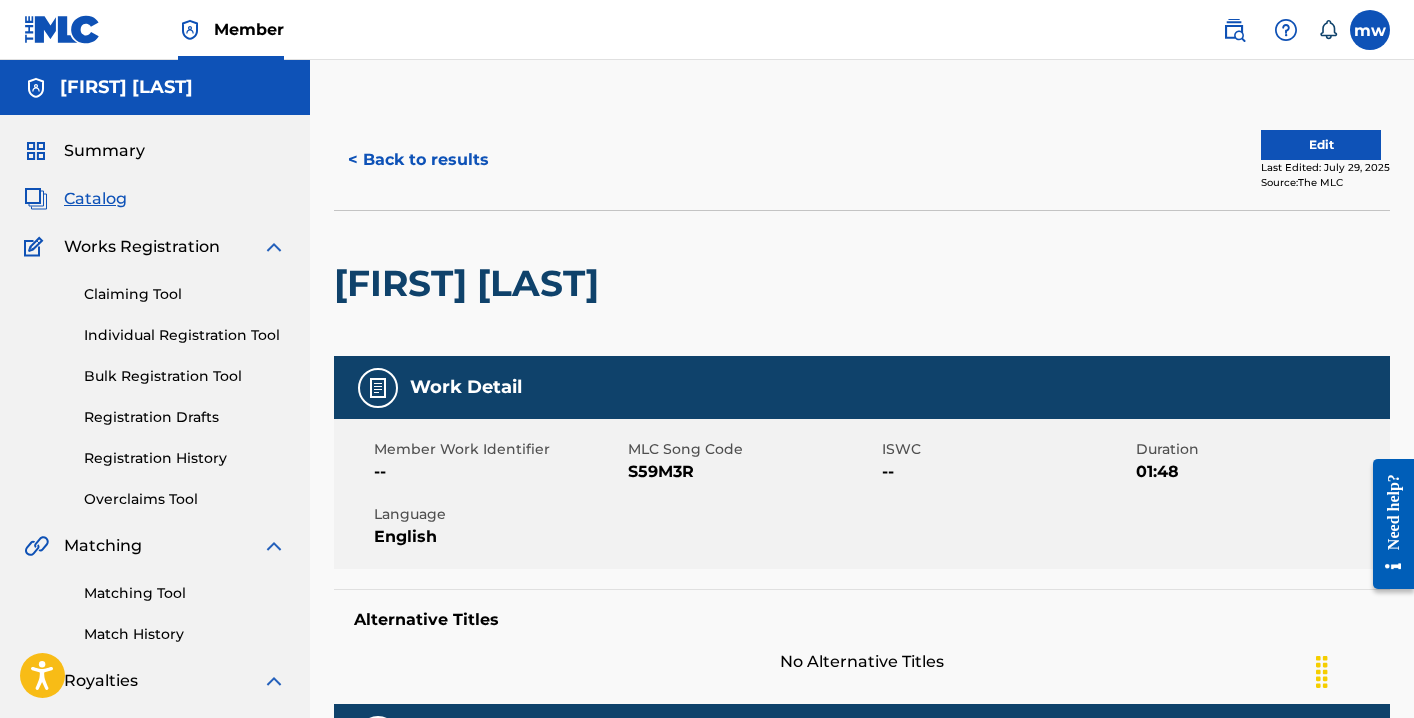 click on "< Back to results" at bounding box center [418, 160] 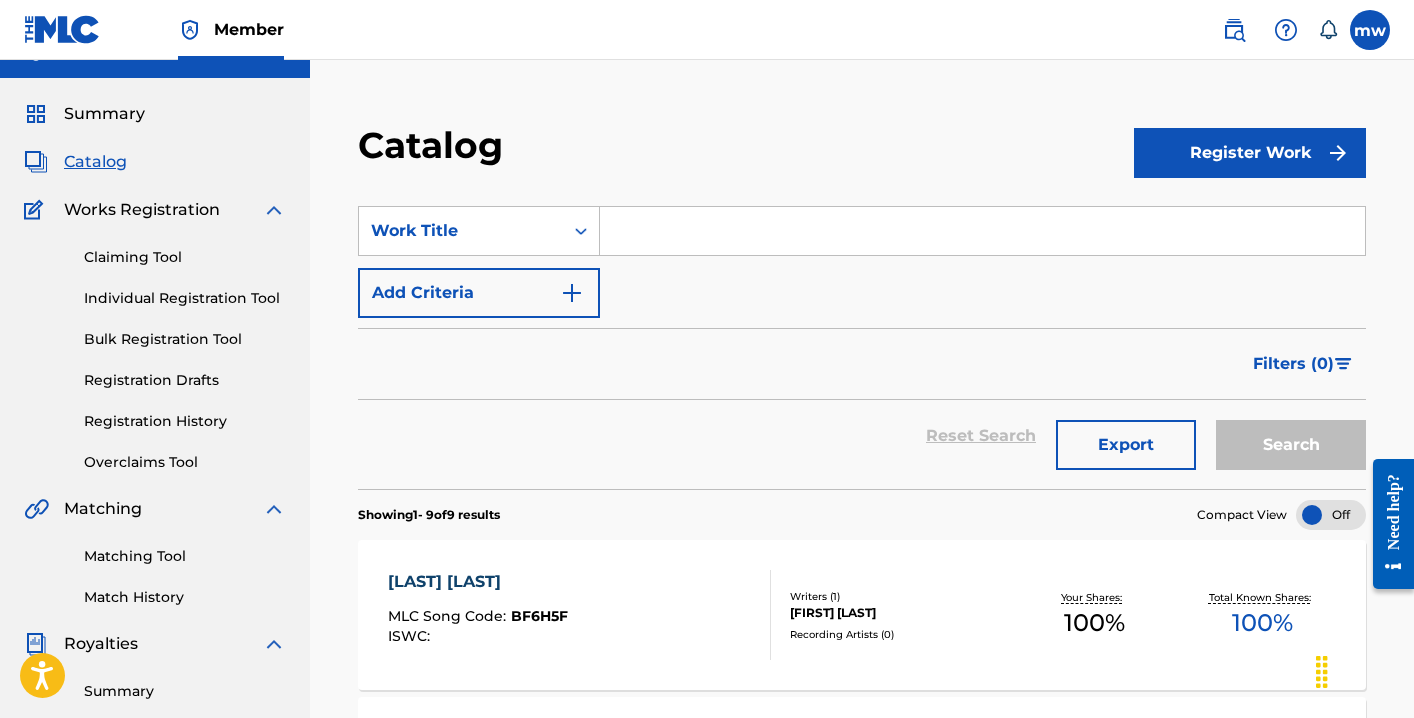 scroll, scrollTop: 0, scrollLeft: 0, axis: both 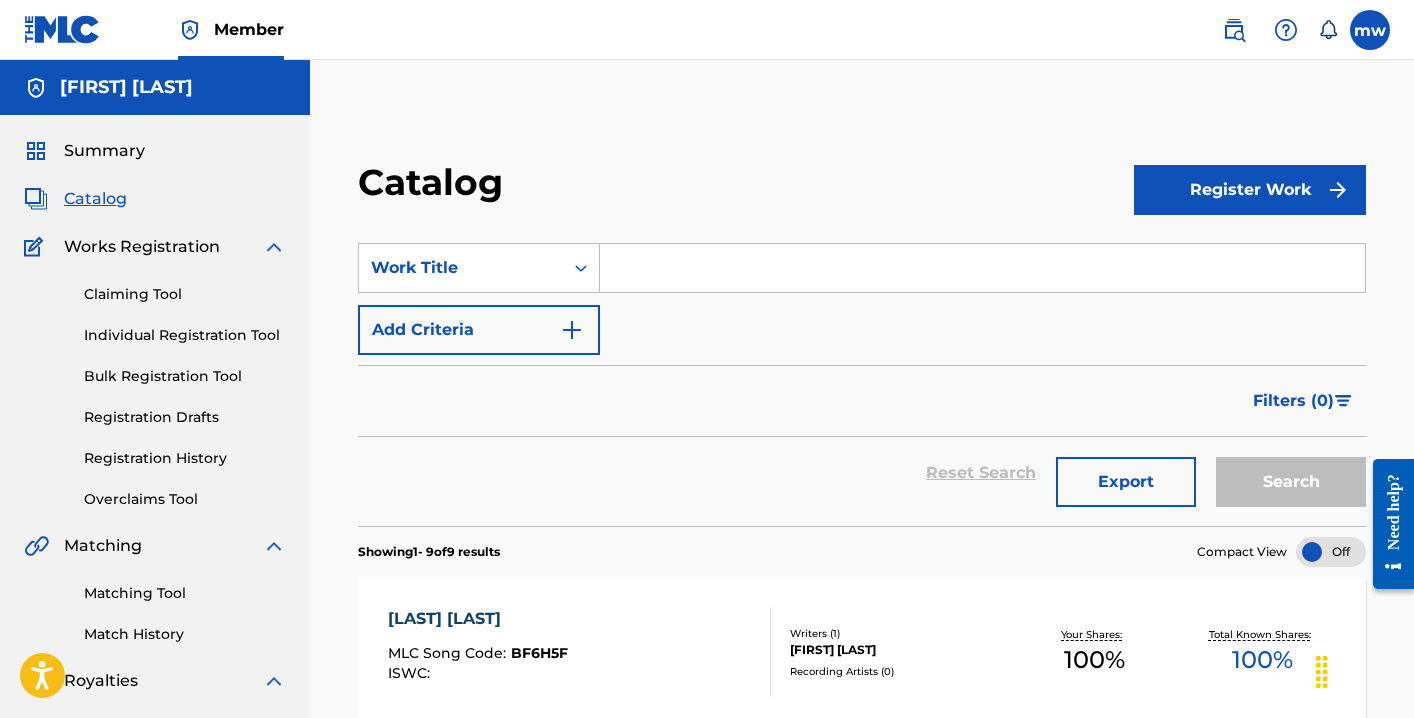 click on "Matching Tool" at bounding box center [185, 593] 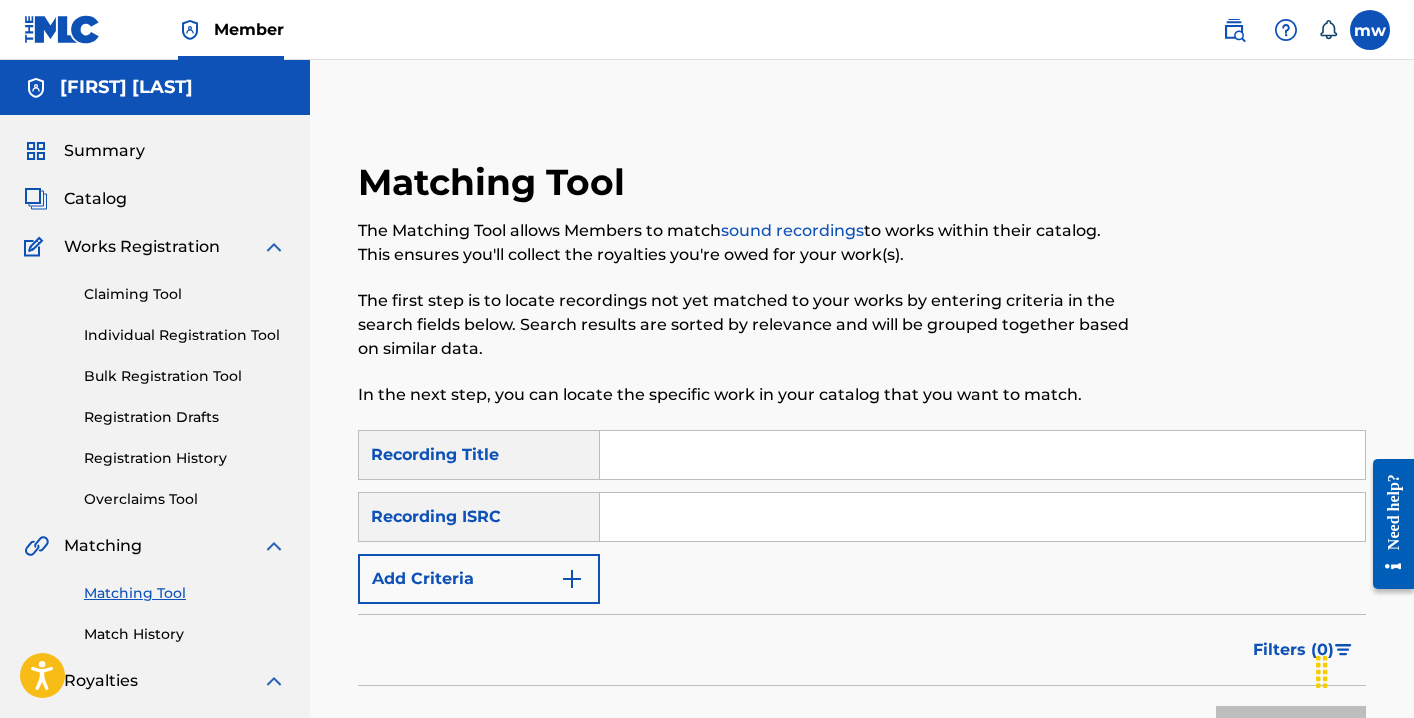 click at bounding box center (982, 455) 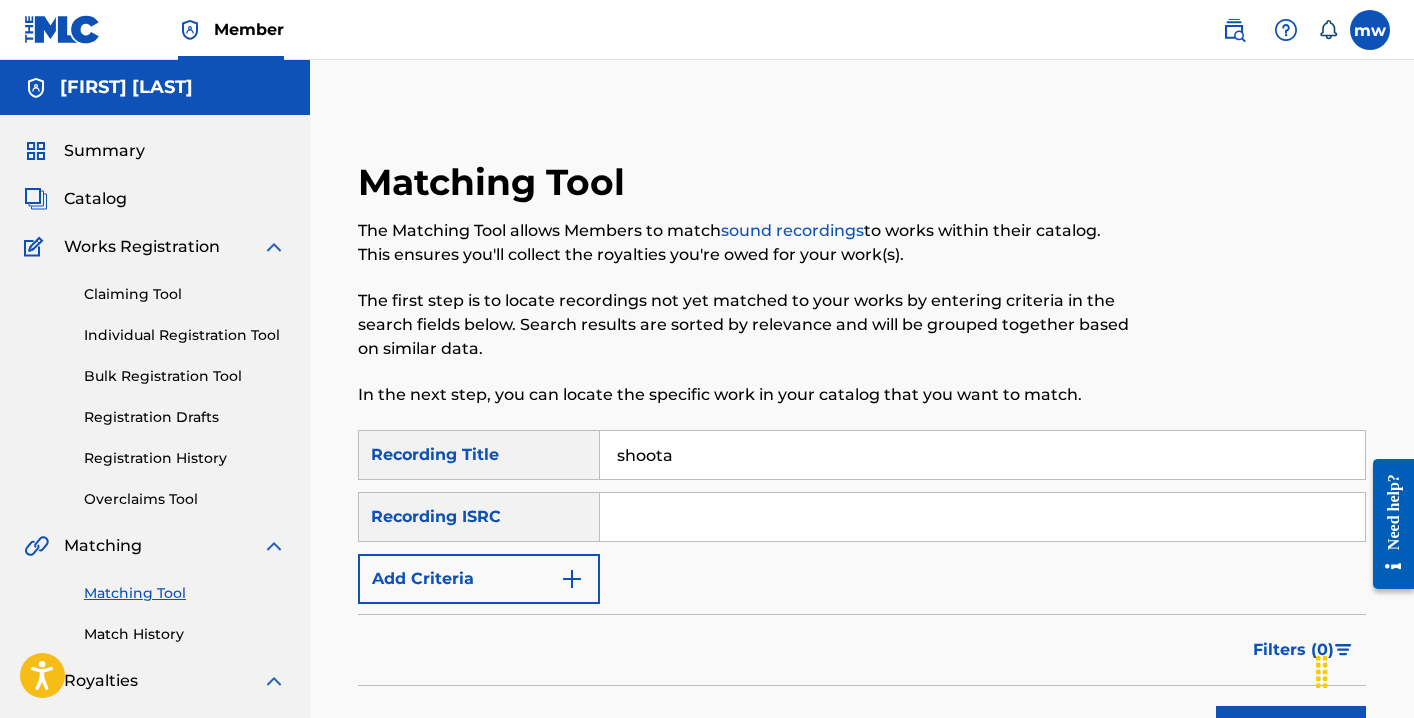 type on "shoota" 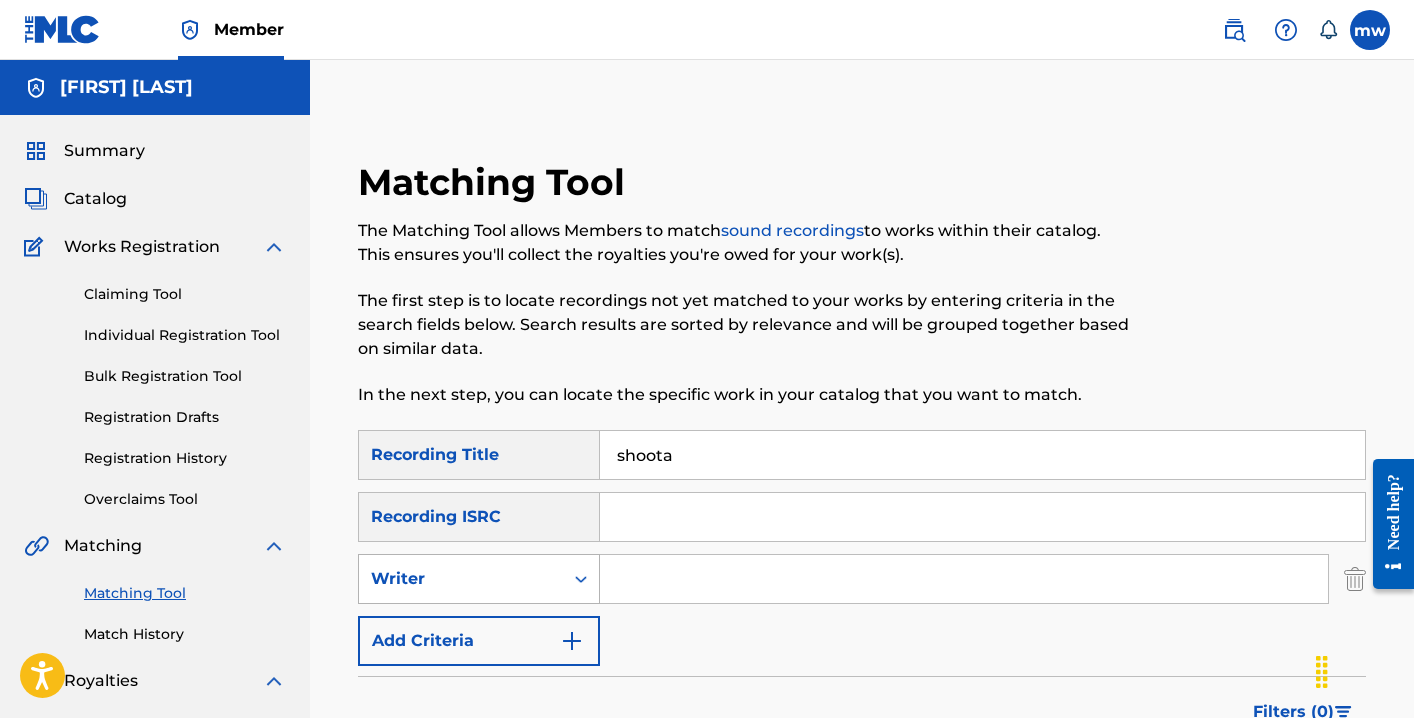 click on "Writer" at bounding box center (461, 579) 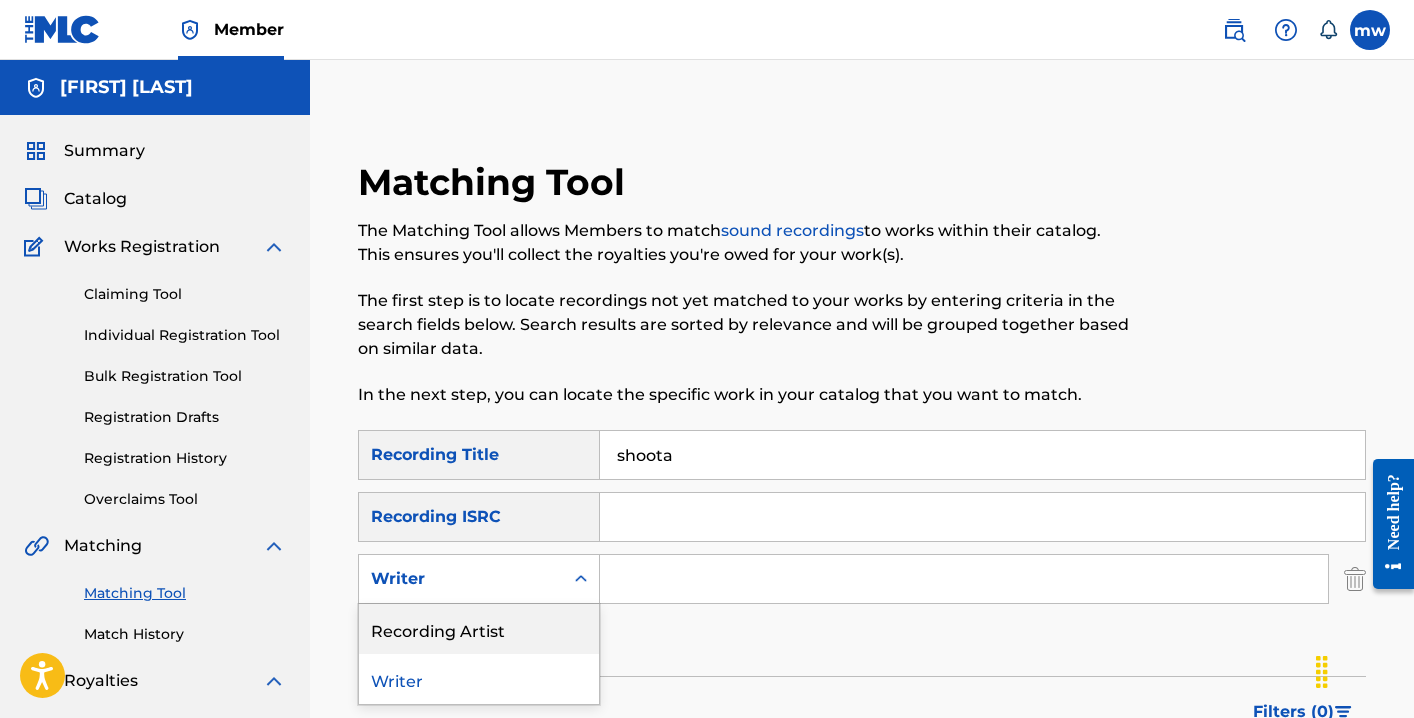 click on "Recording Artist" at bounding box center [479, 629] 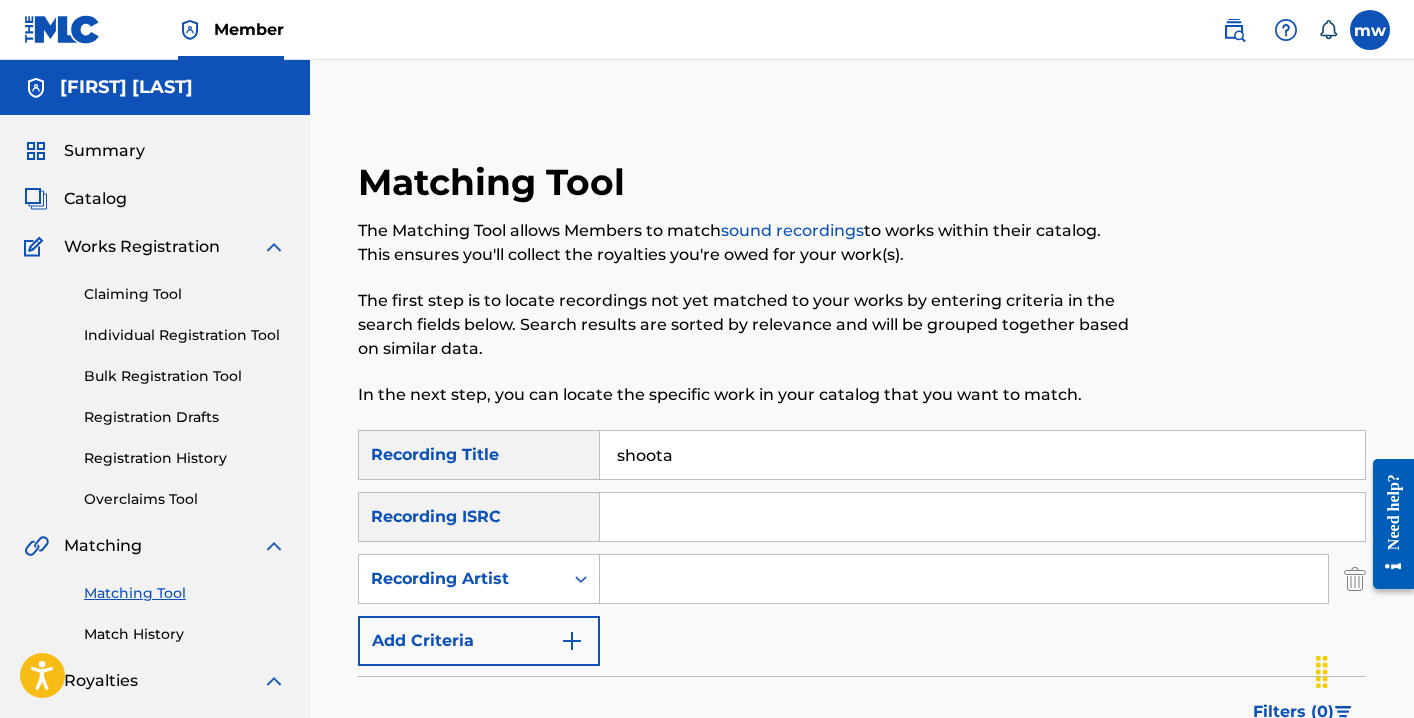 click at bounding box center [964, 579] 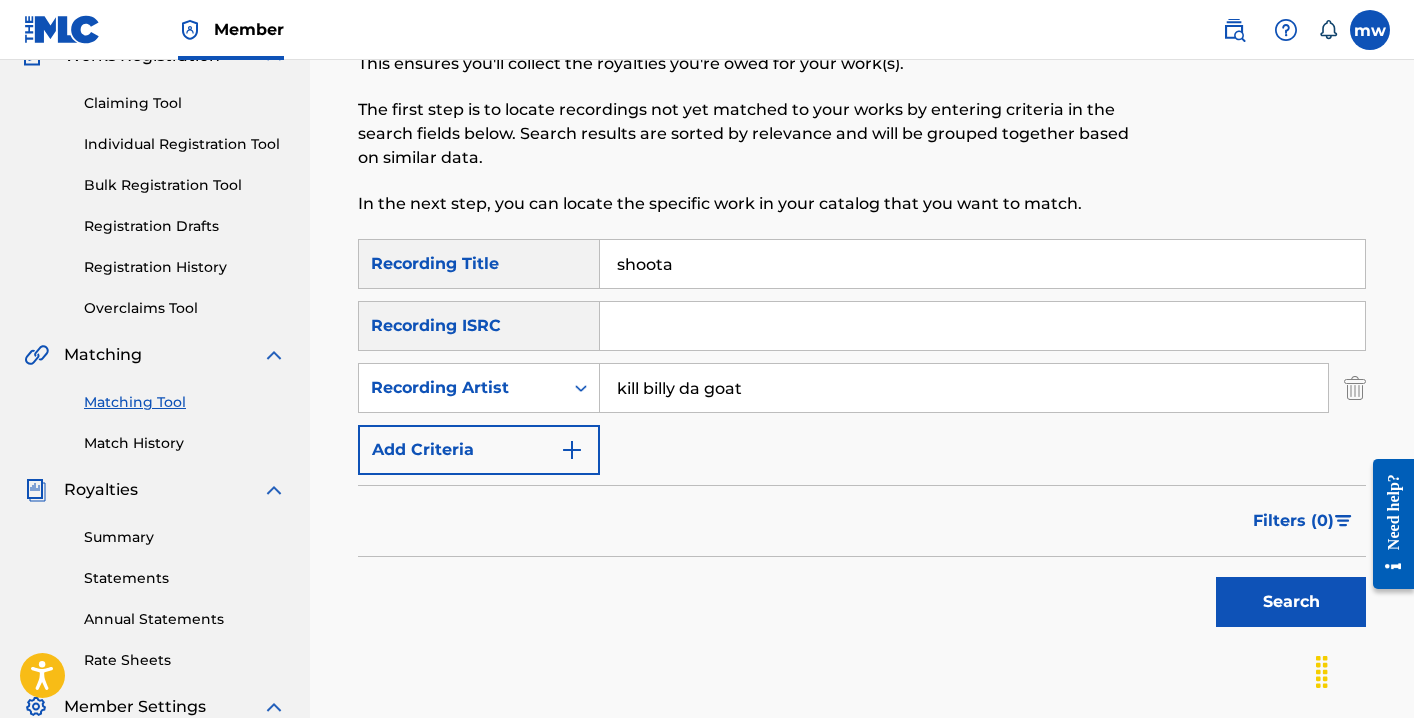 scroll, scrollTop: 195, scrollLeft: 0, axis: vertical 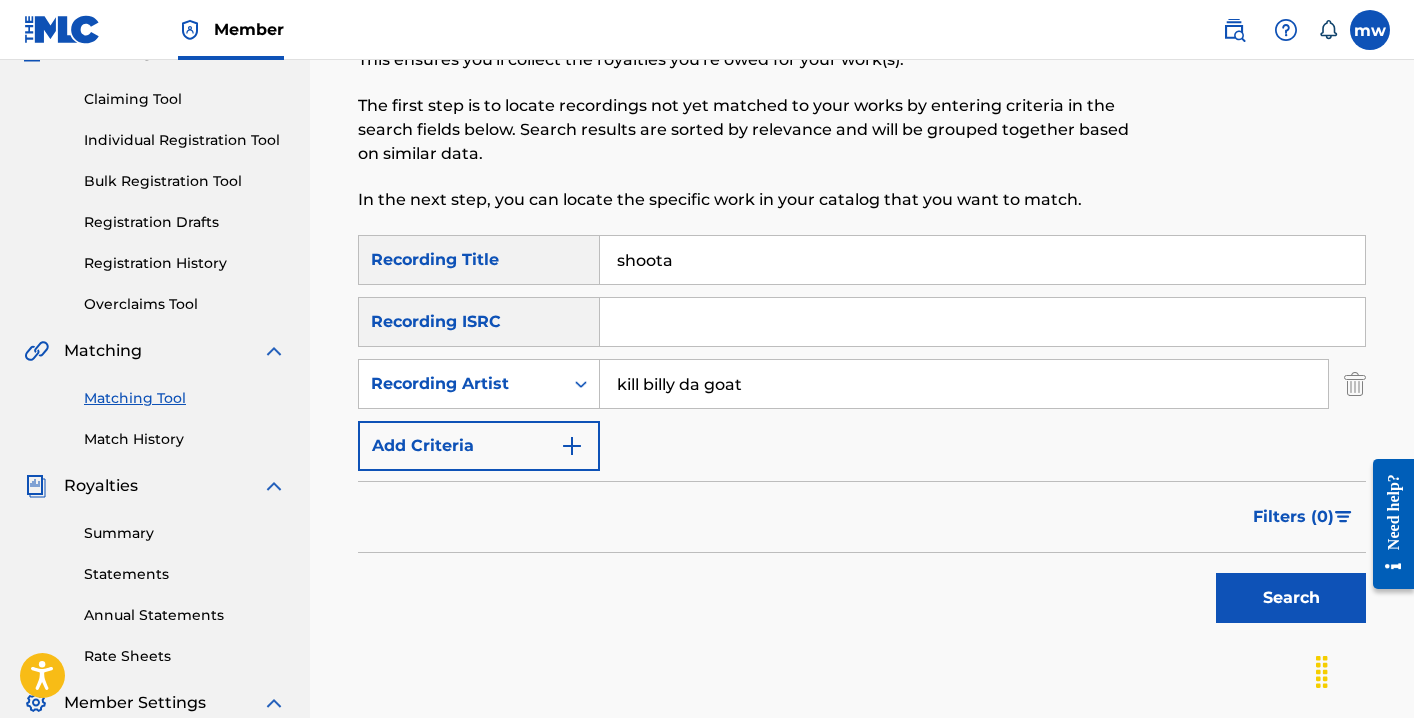 type on "kill billy da goat" 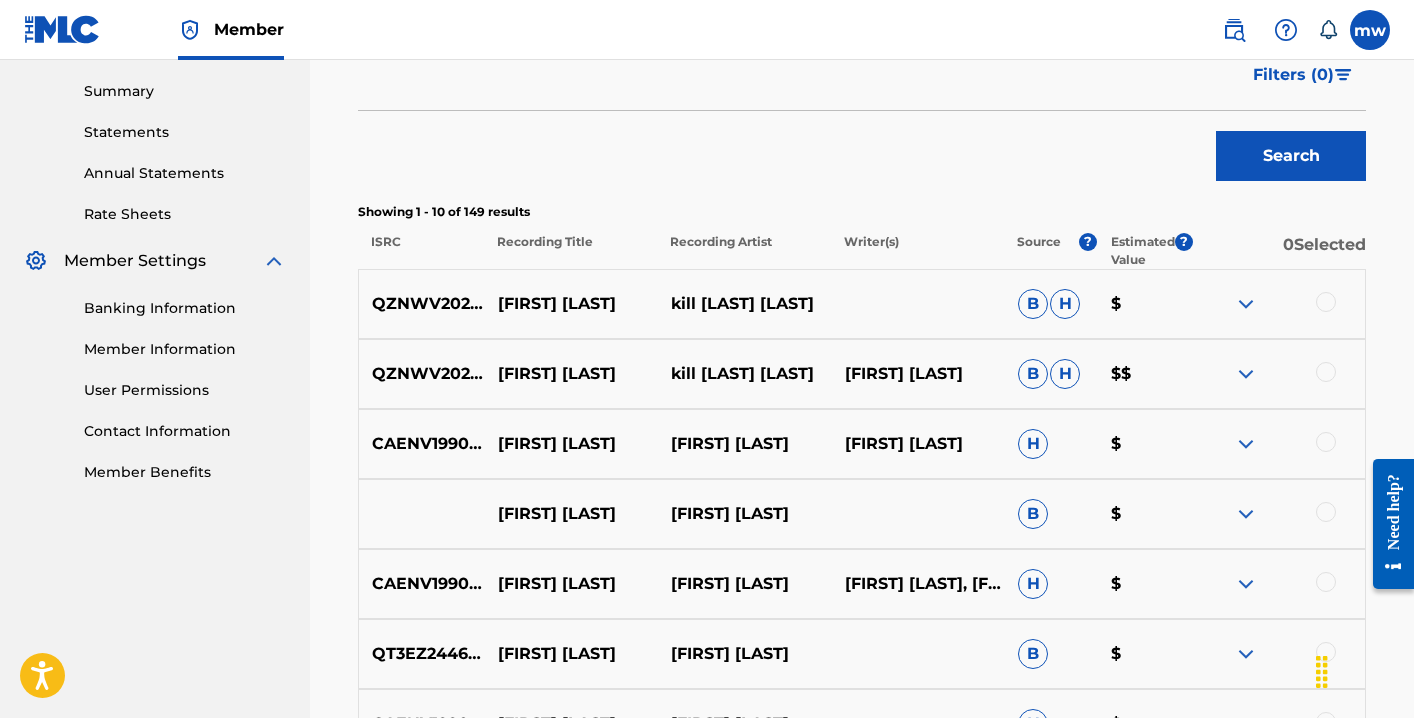 scroll, scrollTop: 641, scrollLeft: 0, axis: vertical 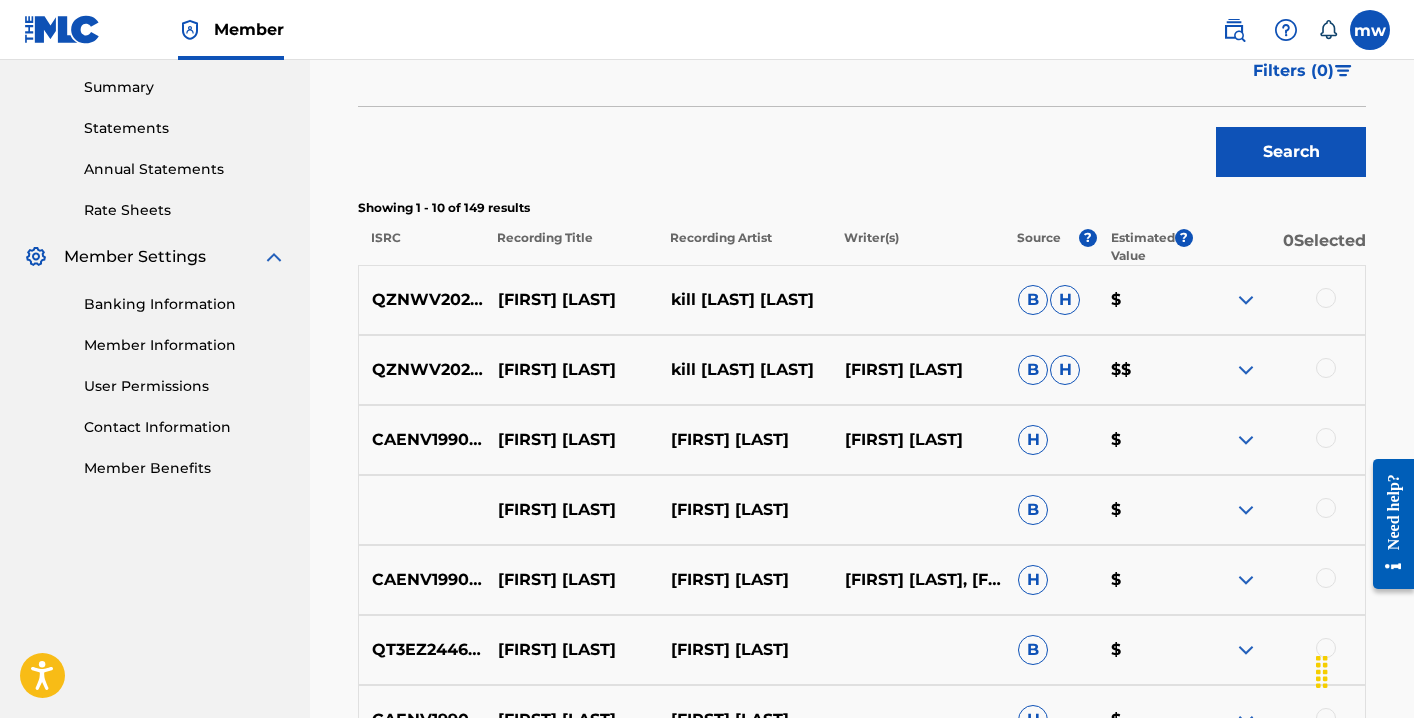 click at bounding box center (1326, 298) 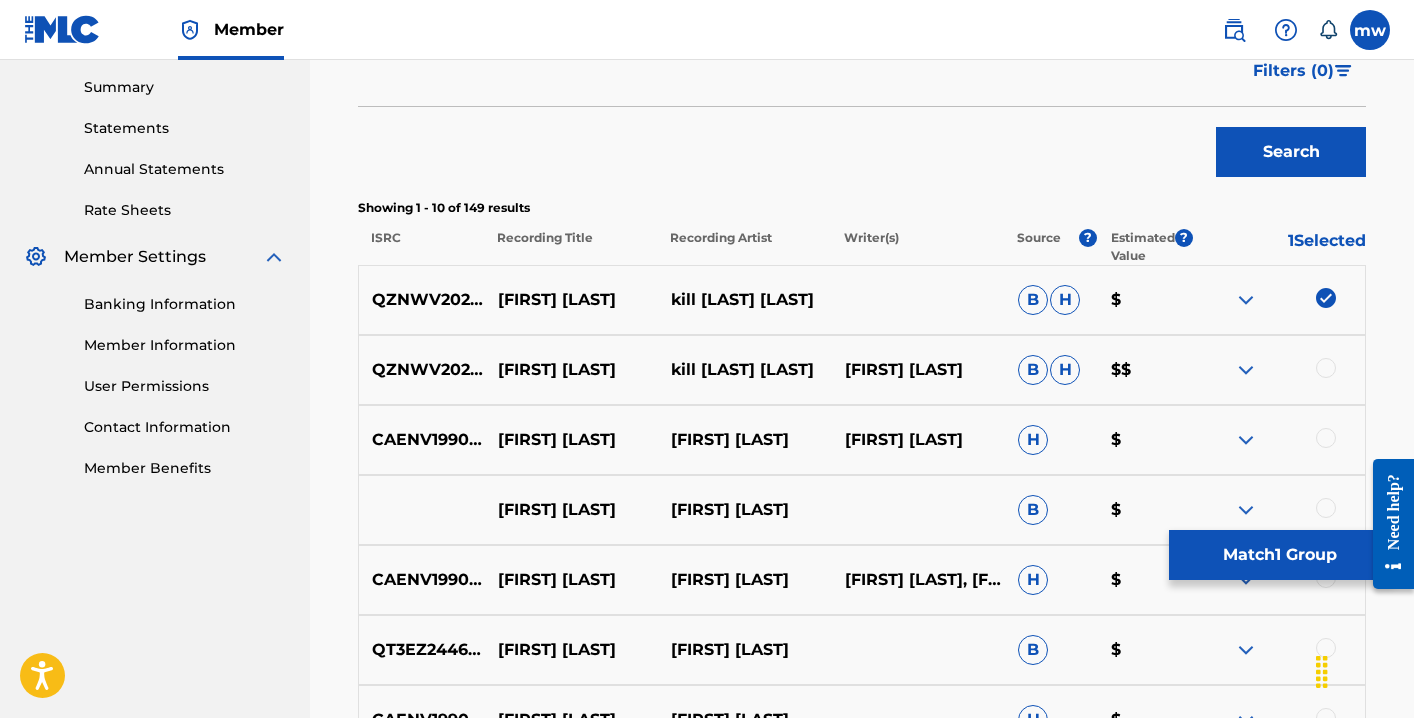click at bounding box center [1326, 368] 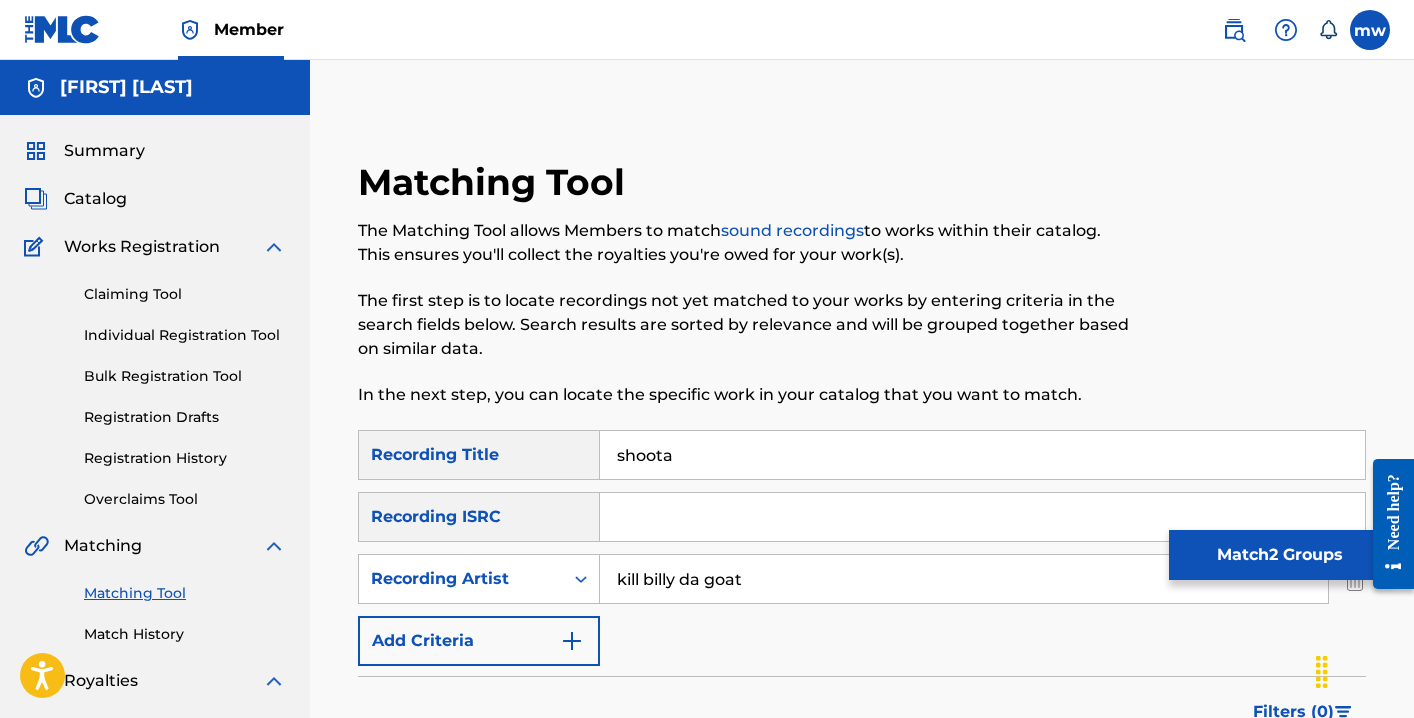 scroll, scrollTop: 0, scrollLeft: 0, axis: both 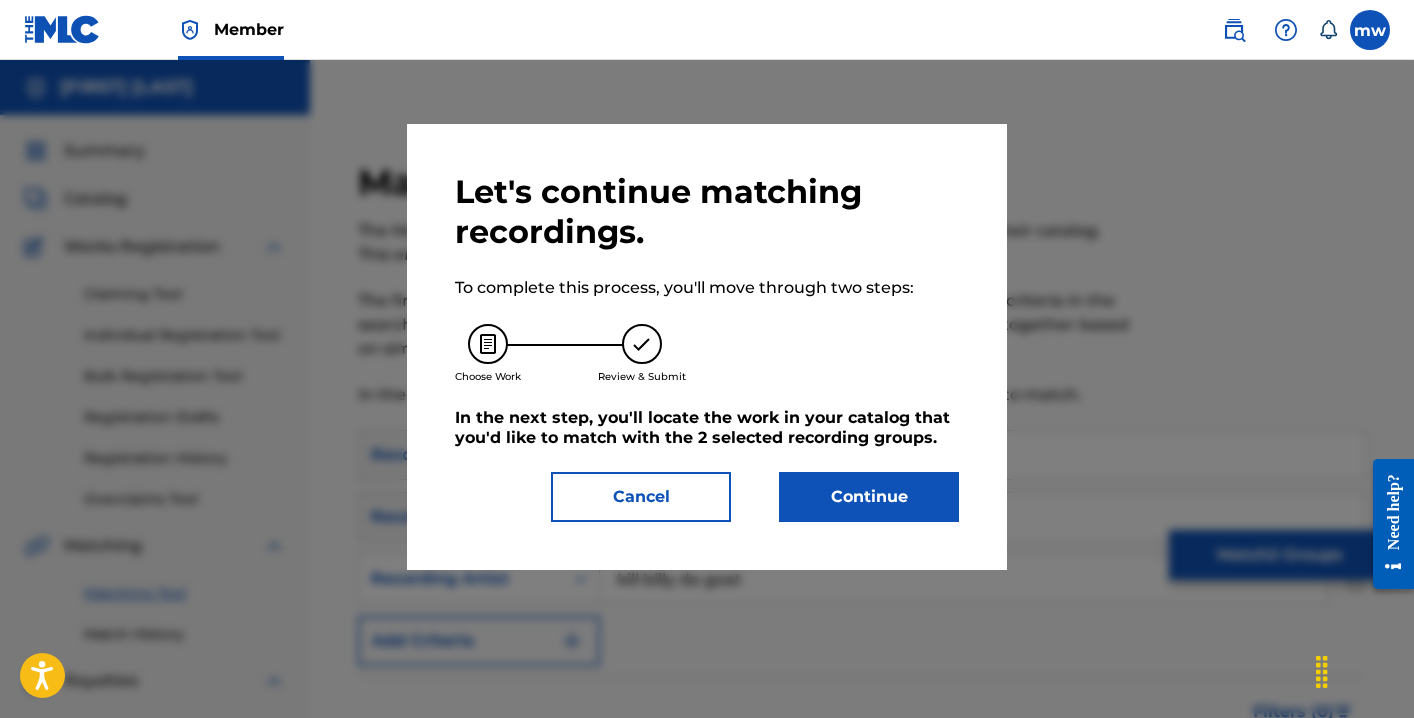 click on "Continue" at bounding box center [869, 497] 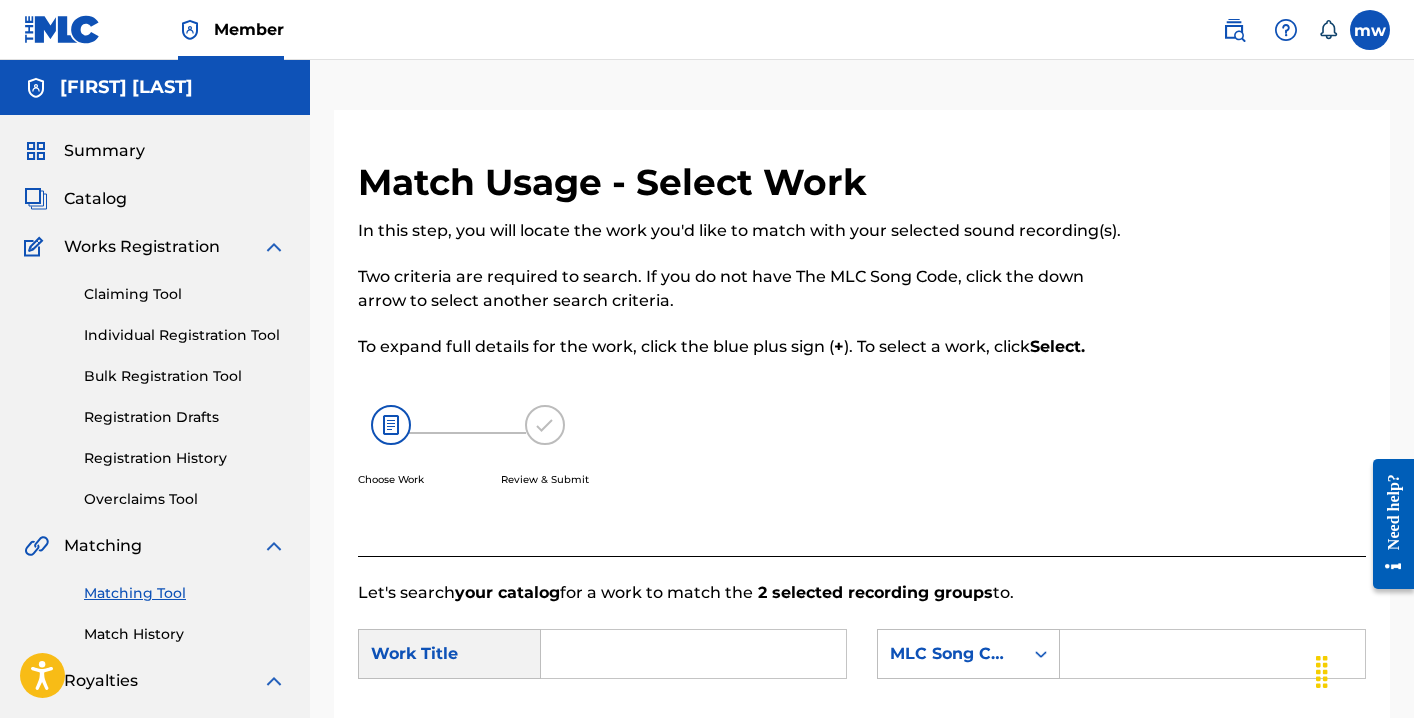 click at bounding box center (1212, 654) 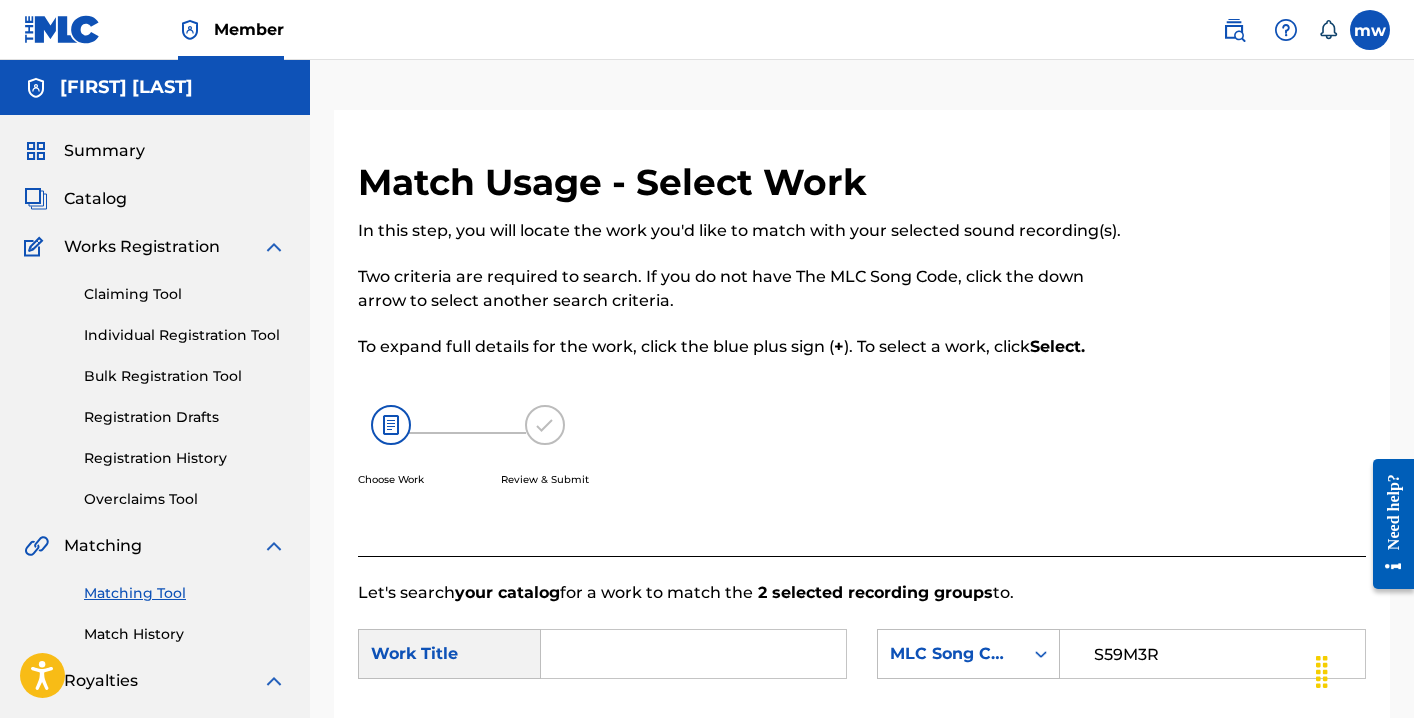 type on "S59M3R" 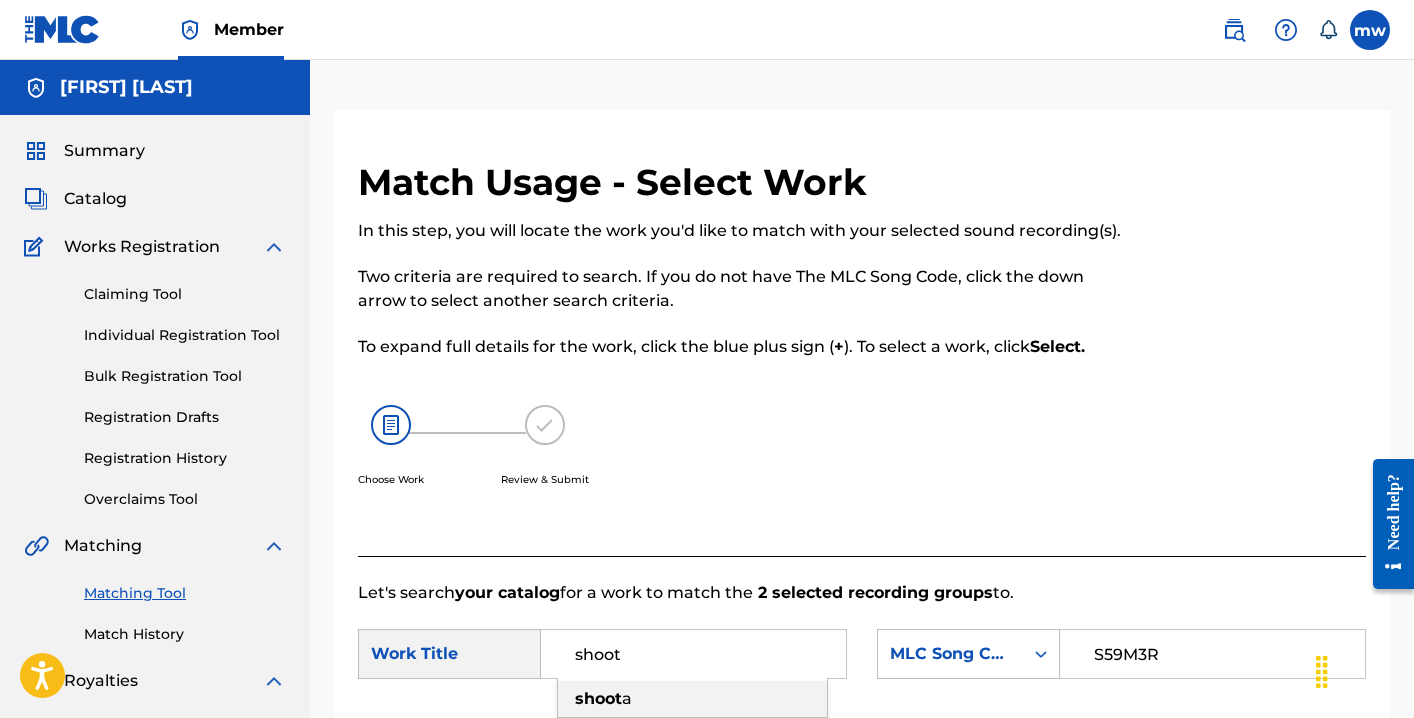 click on "shoot a" at bounding box center (692, 699) 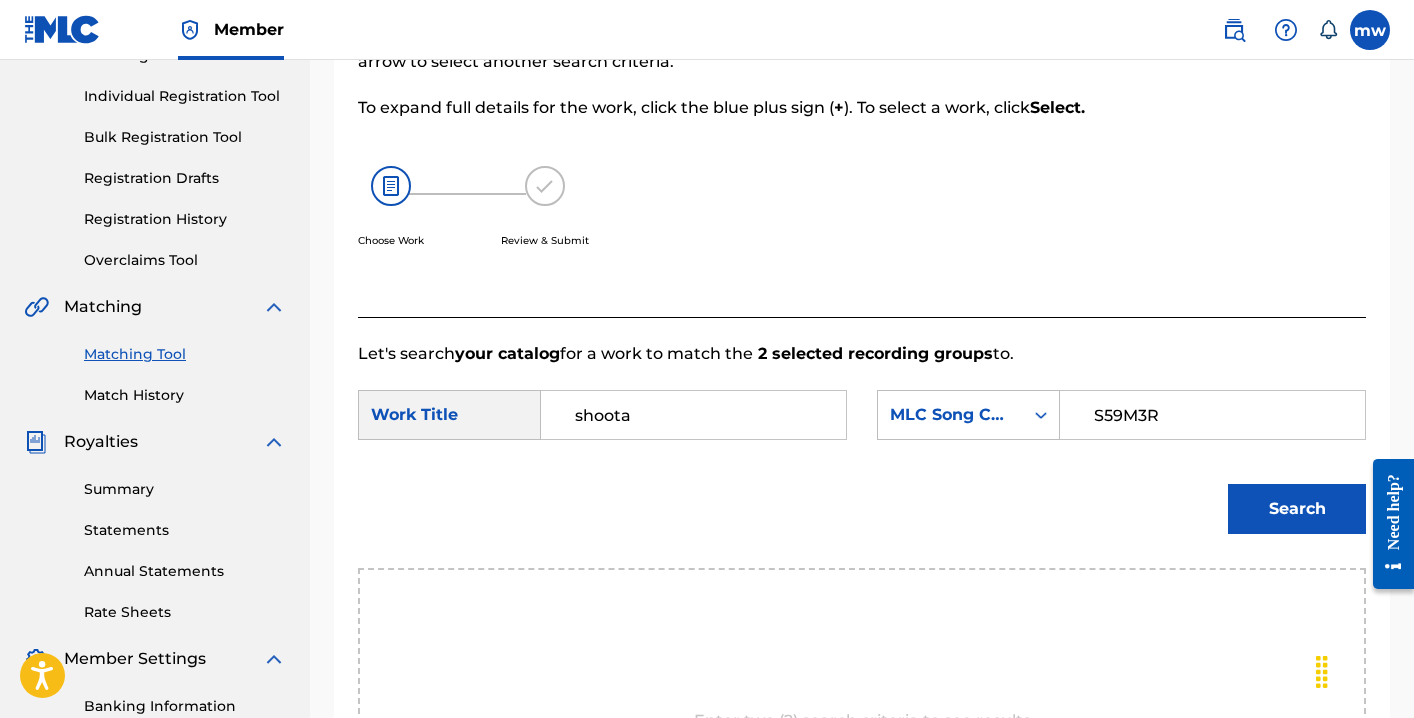 scroll, scrollTop: 342, scrollLeft: 0, axis: vertical 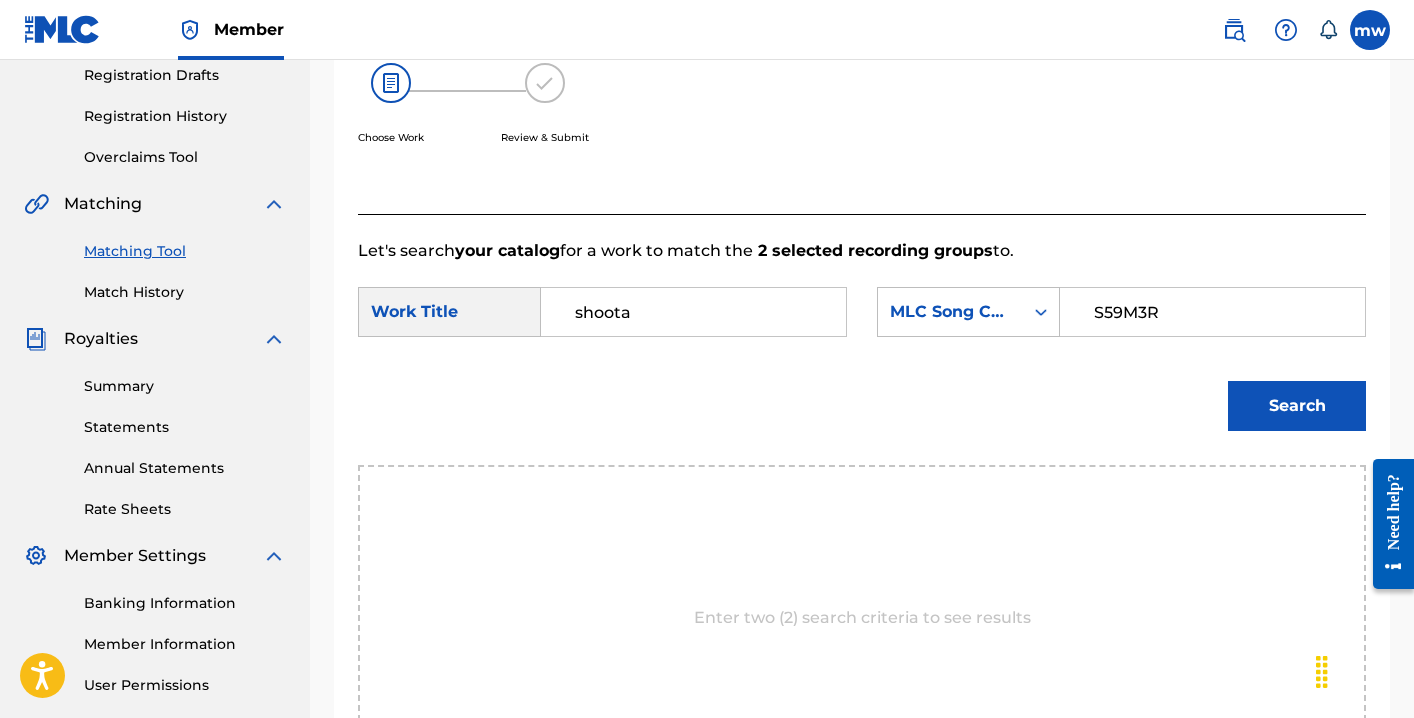click on "Search" at bounding box center [1297, 406] 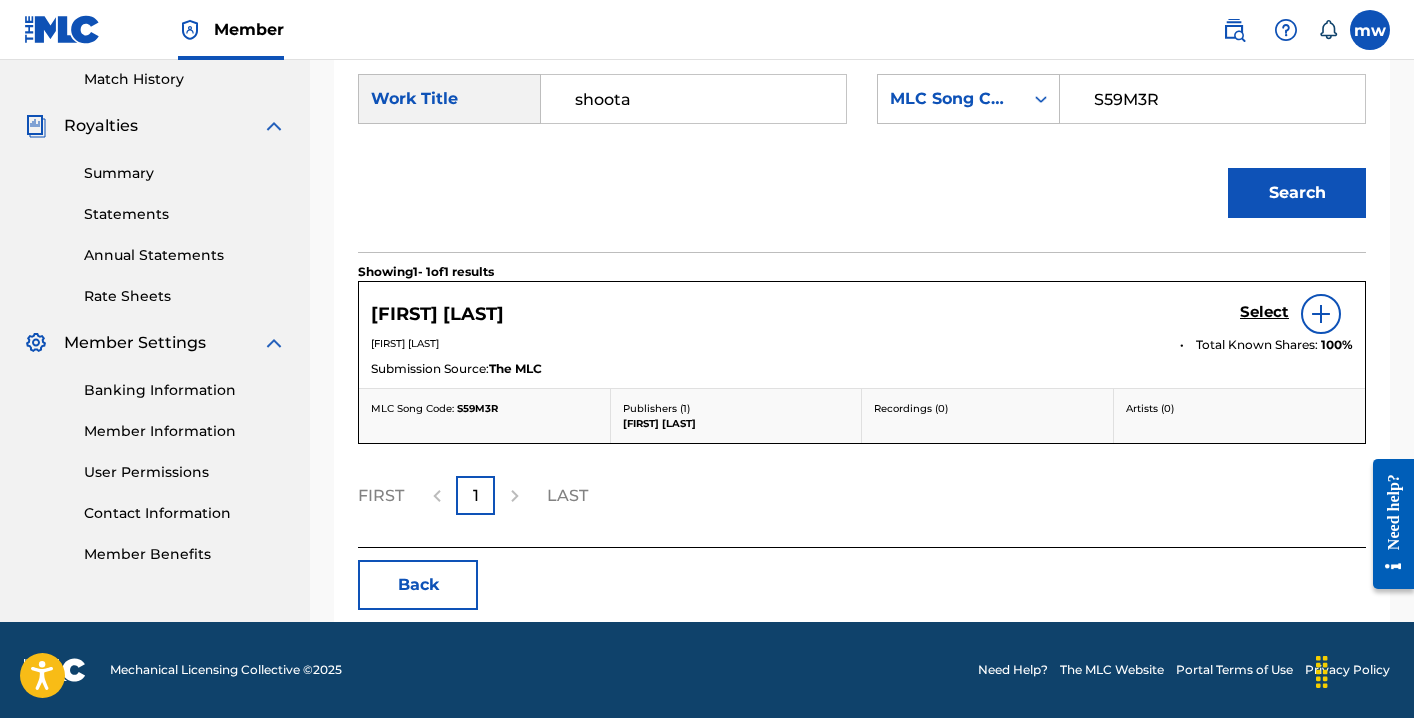 scroll, scrollTop: 555, scrollLeft: 0, axis: vertical 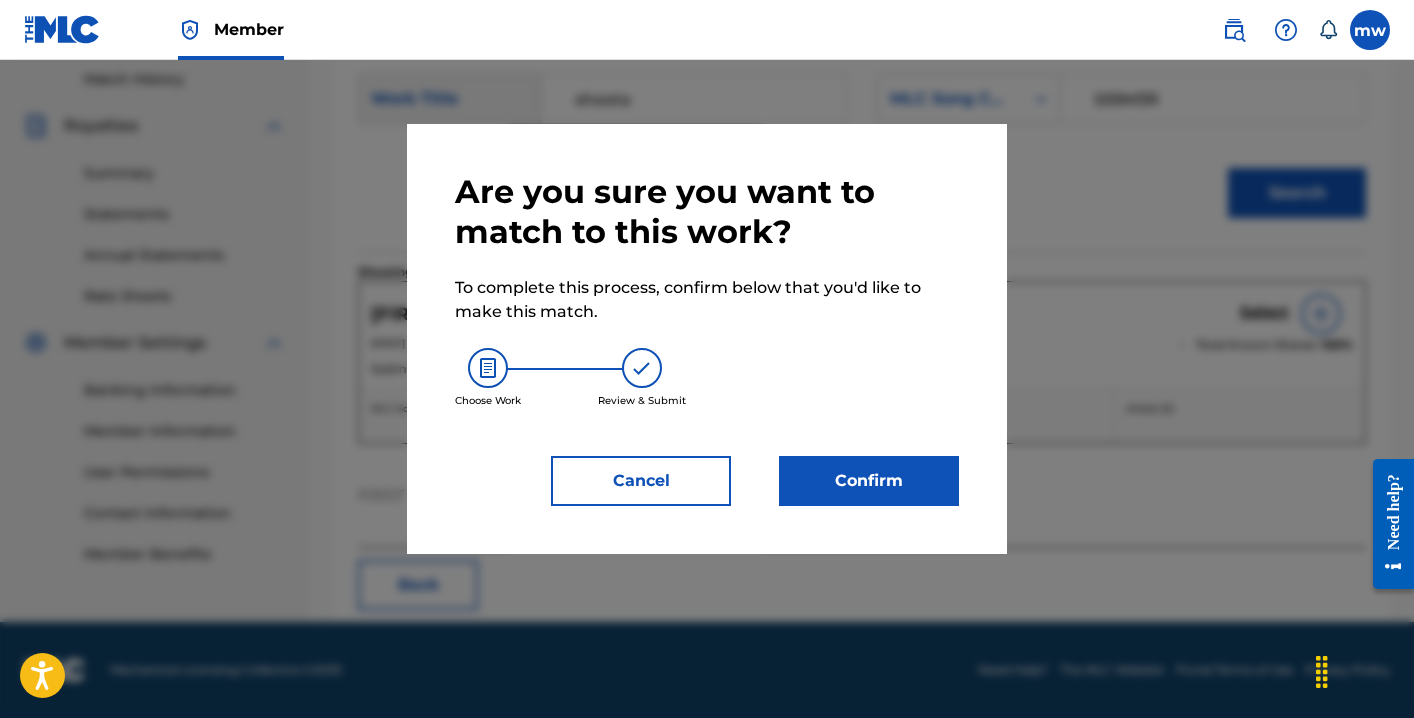 click on "Confirm" at bounding box center (869, 481) 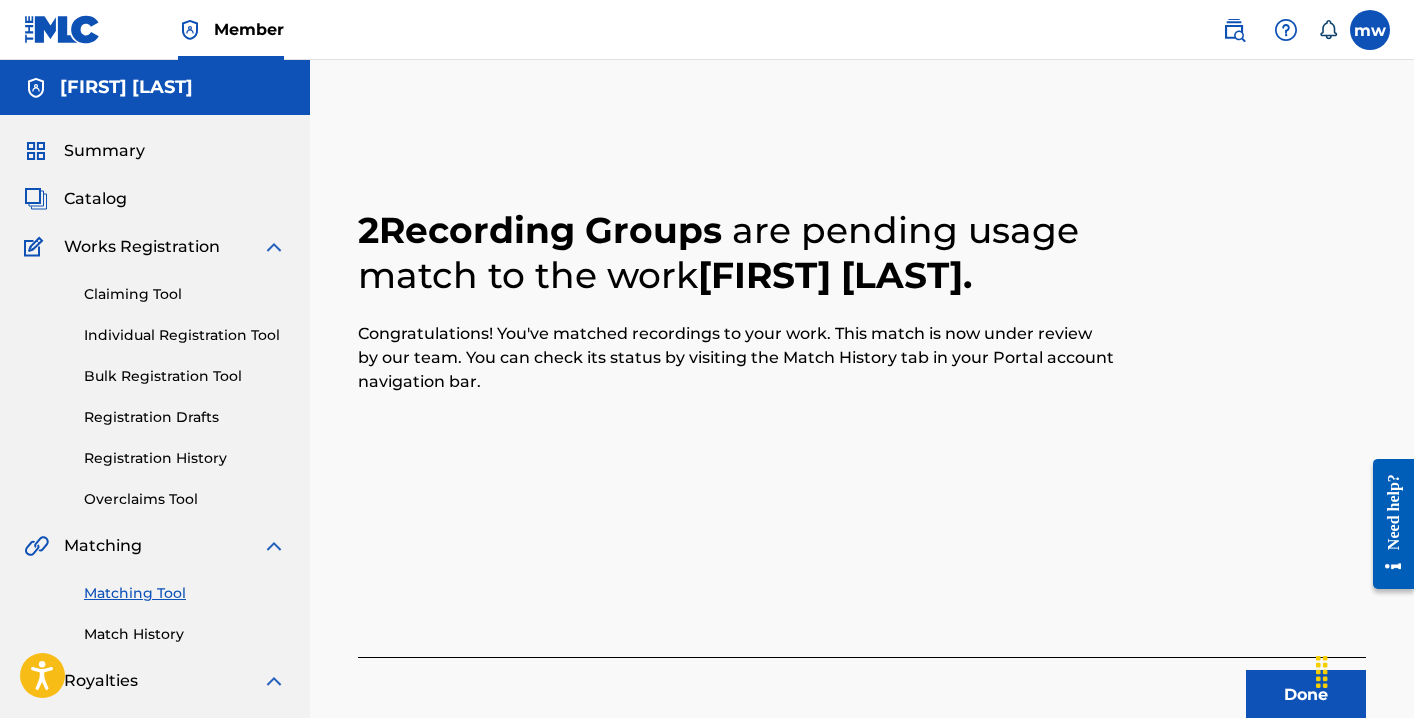 scroll, scrollTop: 0, scrollLeft: 0, axis: both 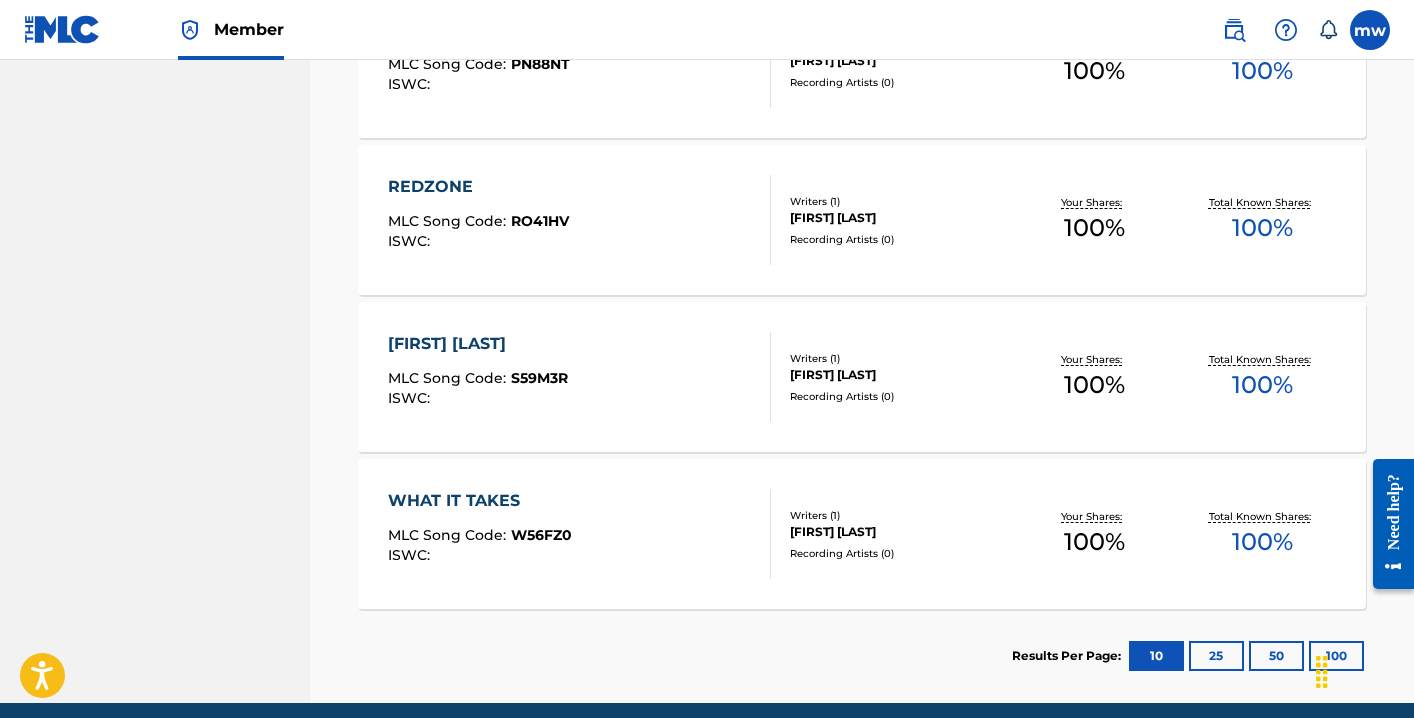 click on "WHAT IT TAKES" at bounding box center (480, 501) 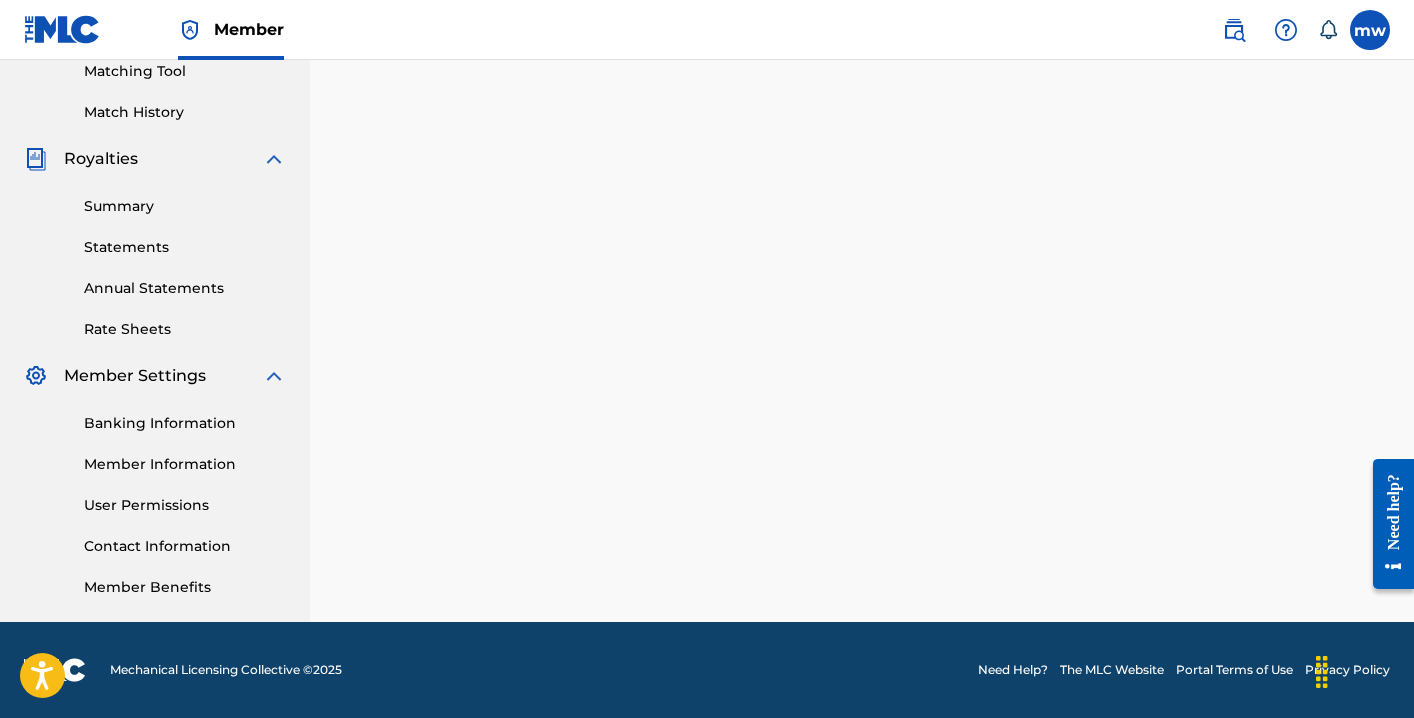 scroll, scrollTop: 0, scrollLeft: 0, axis: both 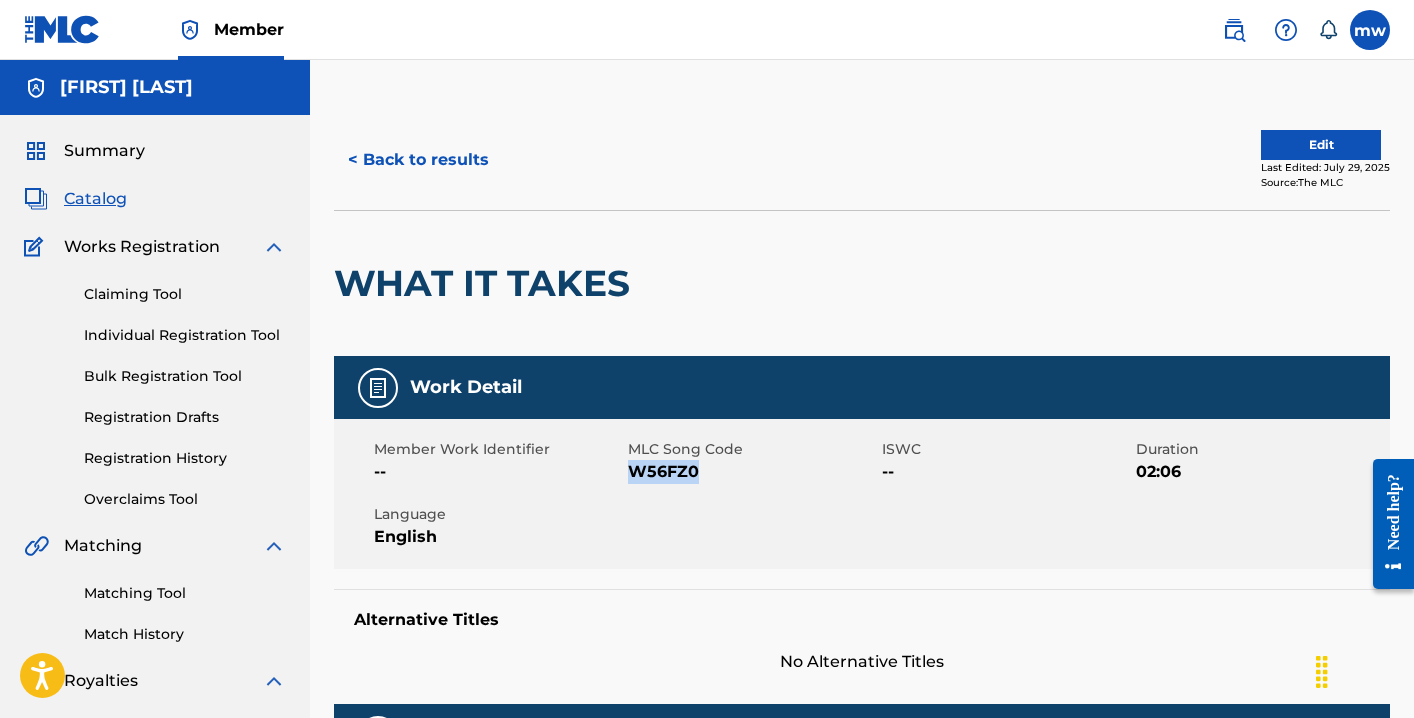 drag, startPoint x: 701, startPoint y: 478, endPoint x: 636, endPoint y: 479, distance: 65.00769 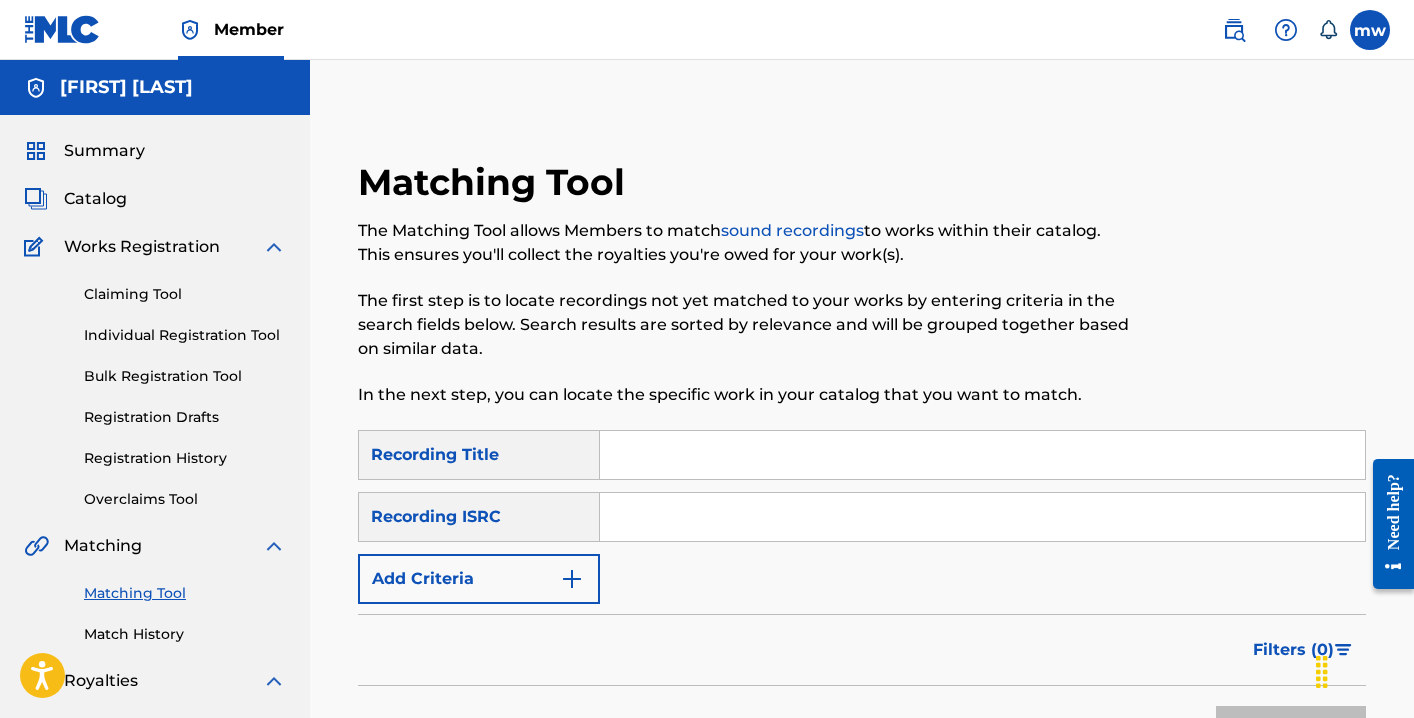 click at bounding box center (982, 455) 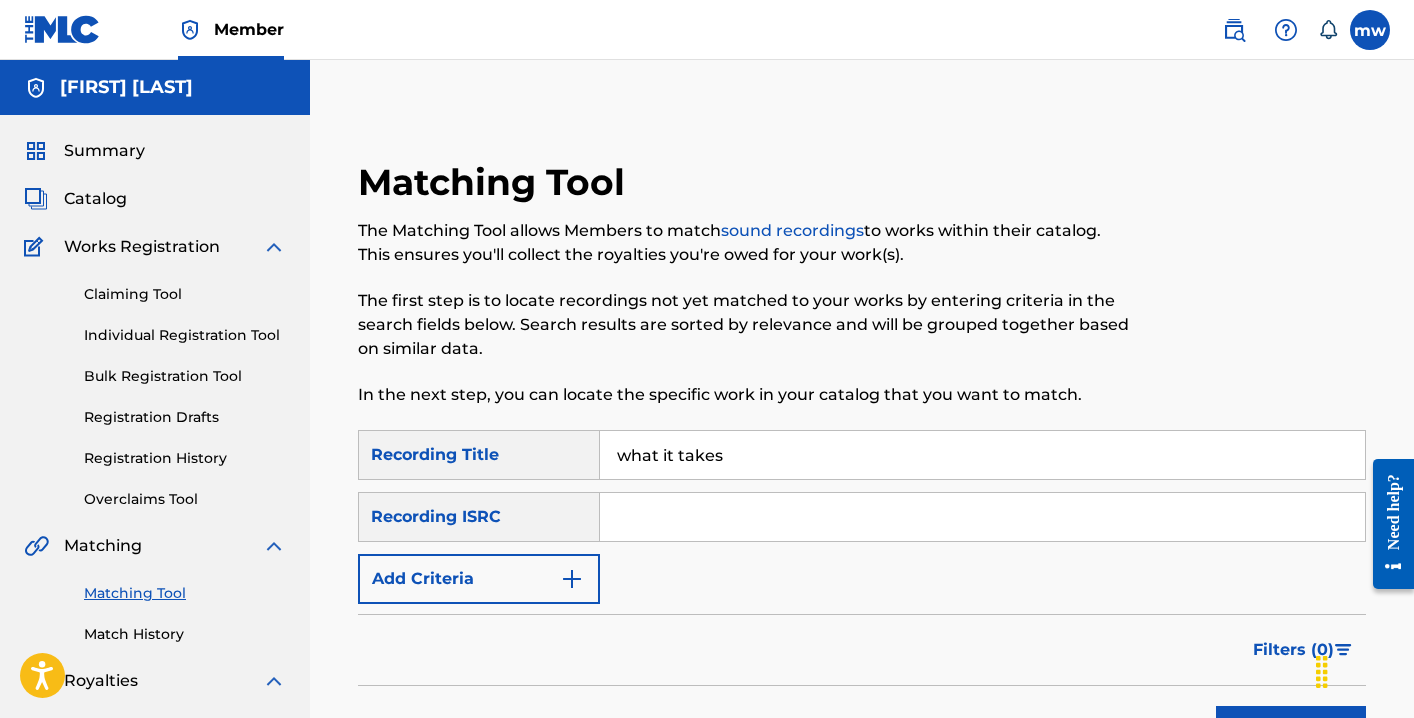 type on "what it takes" 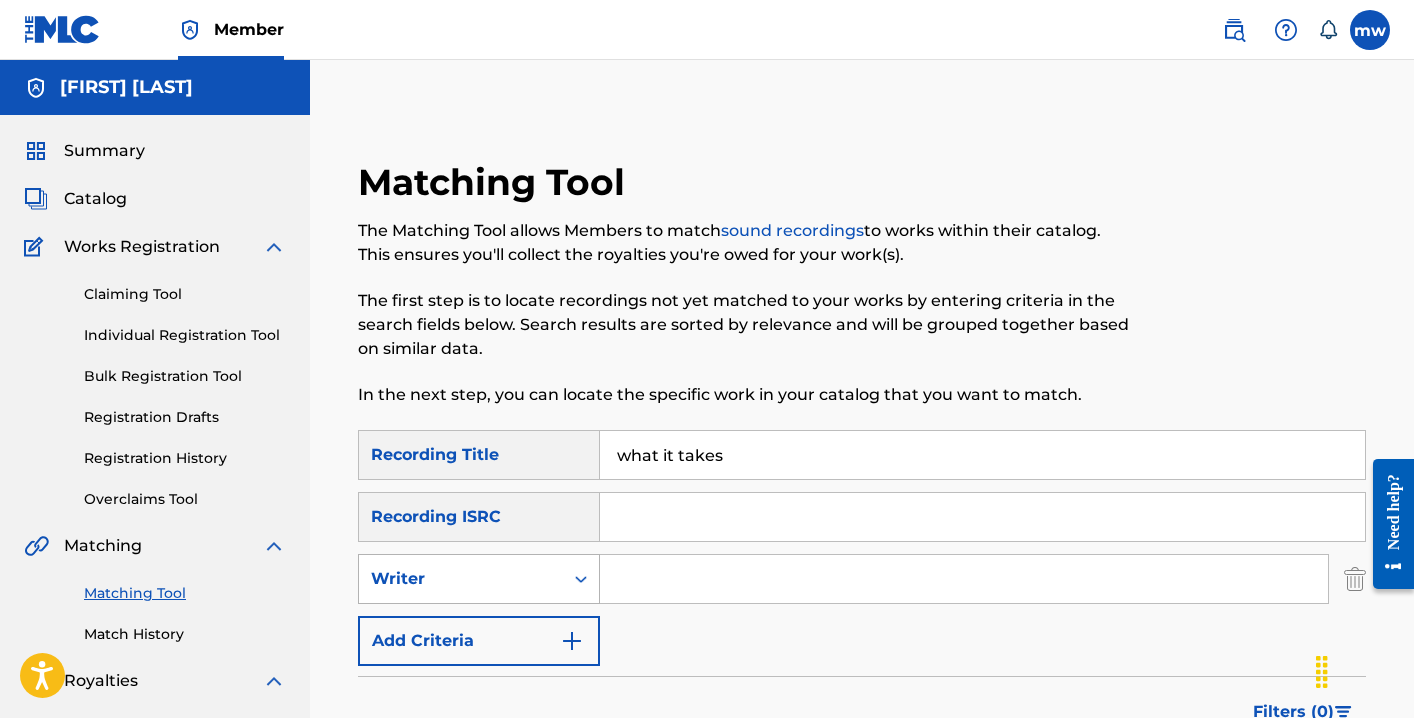 click on "Writer" at bounding box center [461, 579] 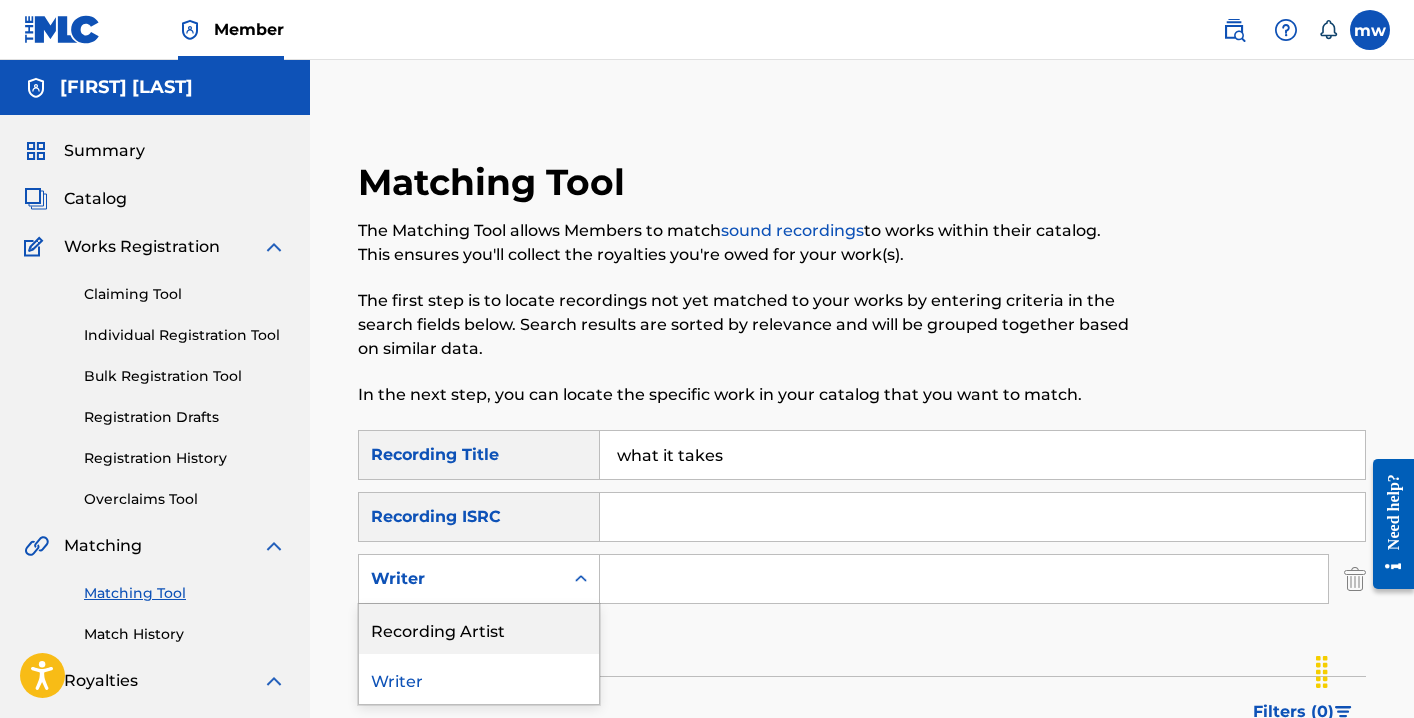 click on "Recording Artist" at bounding box center (479, 629) 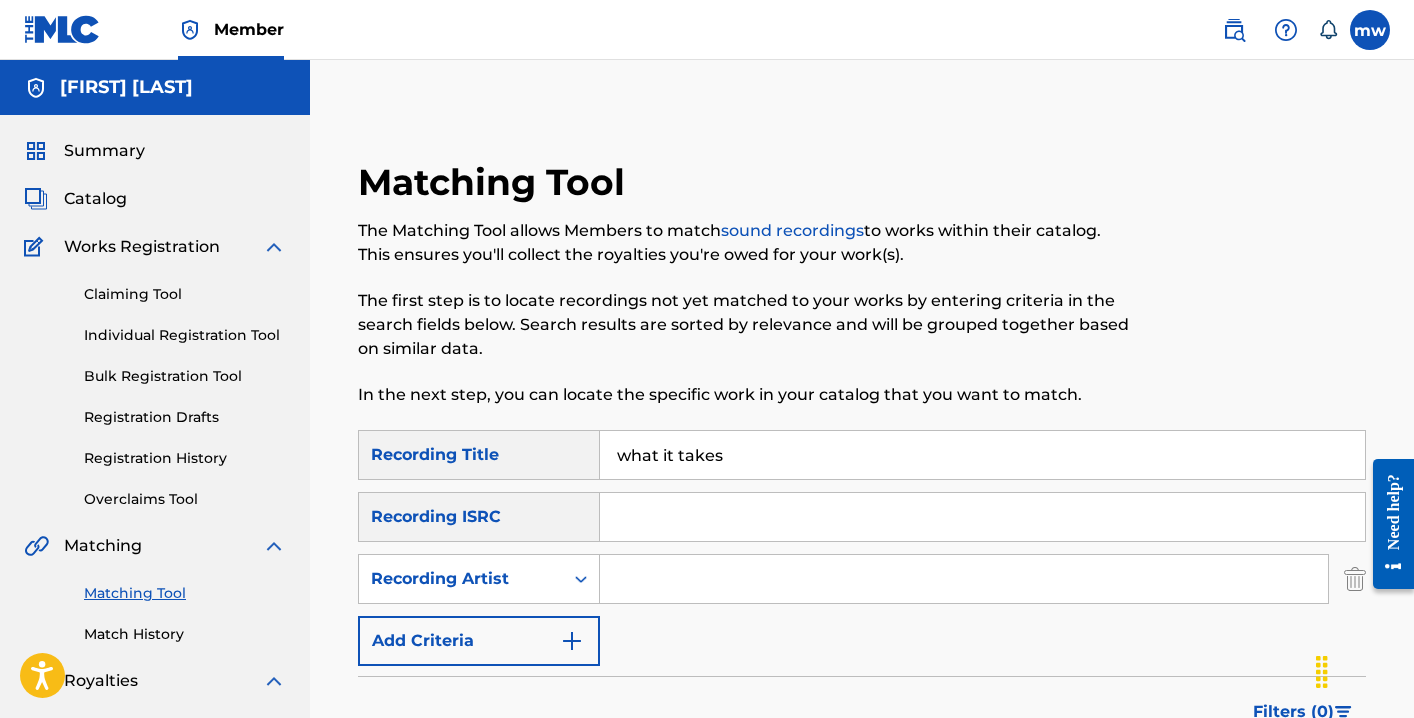 click at bounding box center [964, 579] 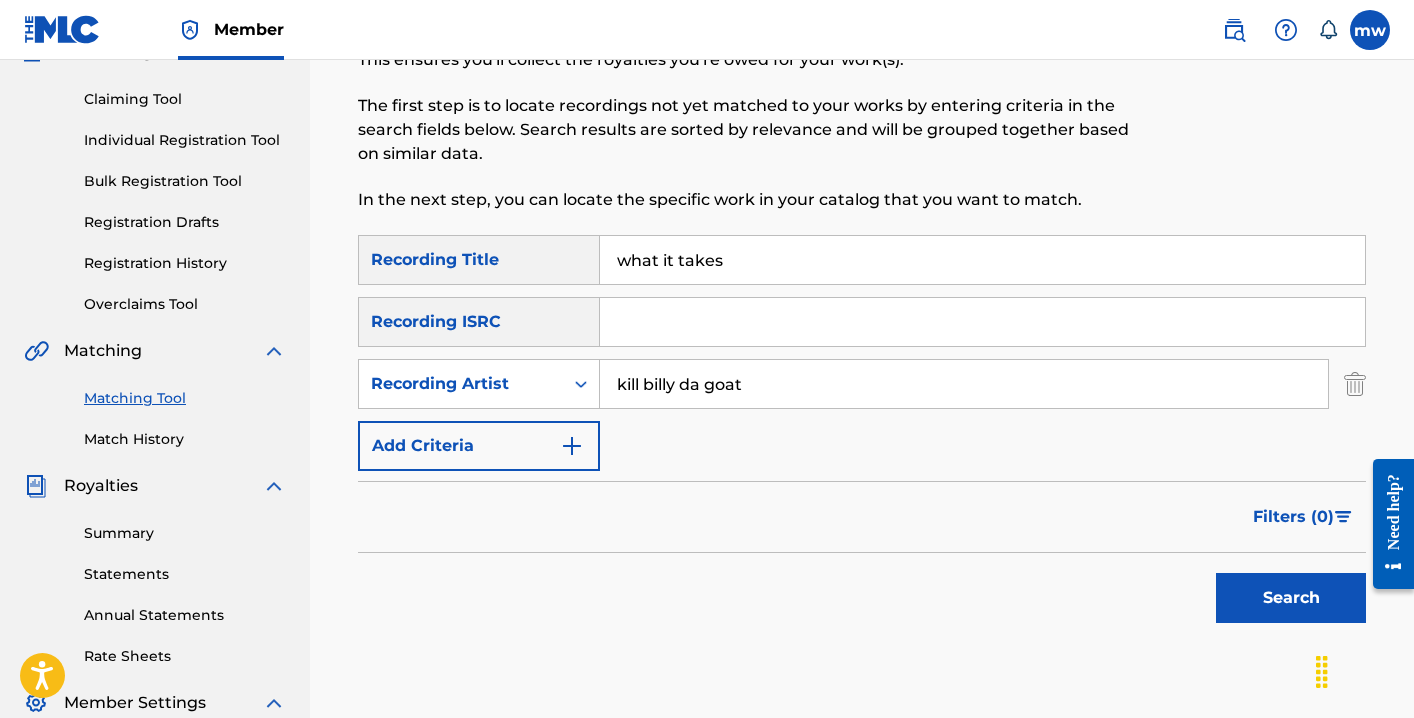 scroll, scrollTop: 202, scrollLeft: 0, axis: vertical 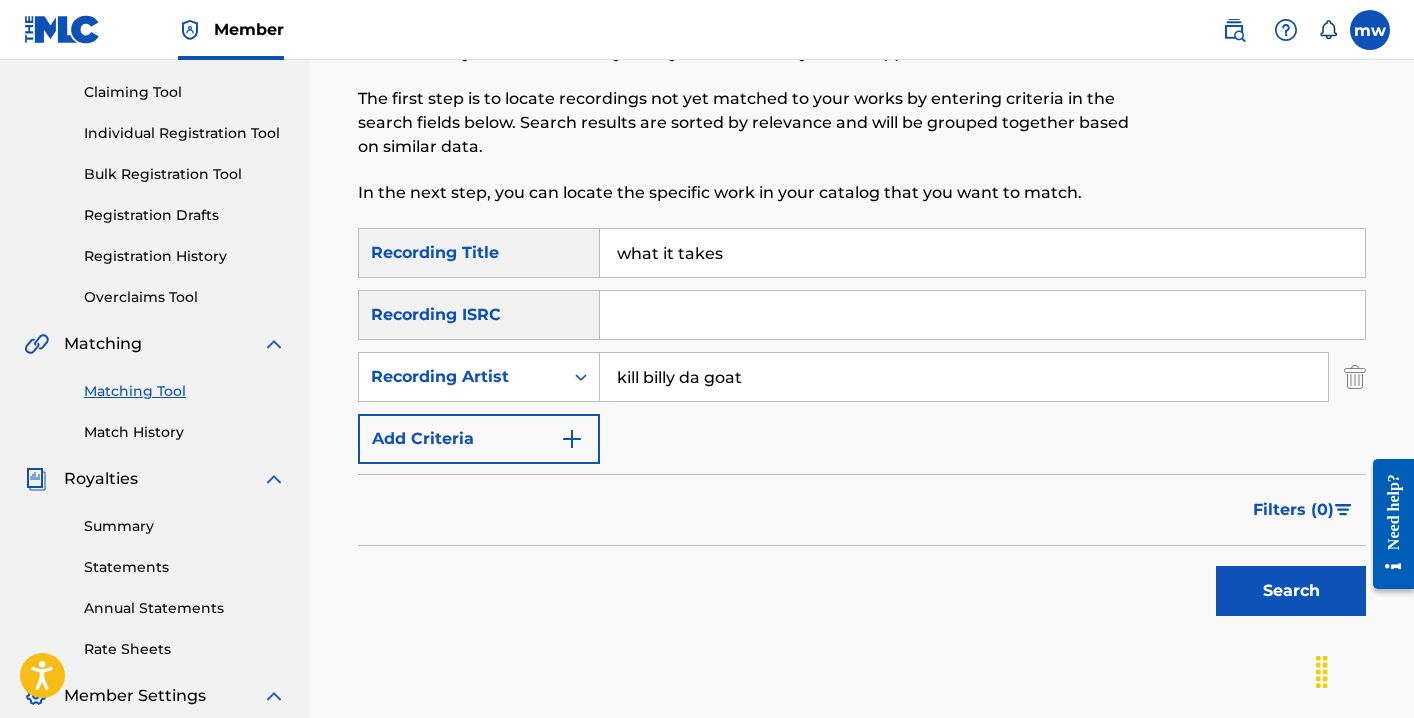type on "kill billy da goat" 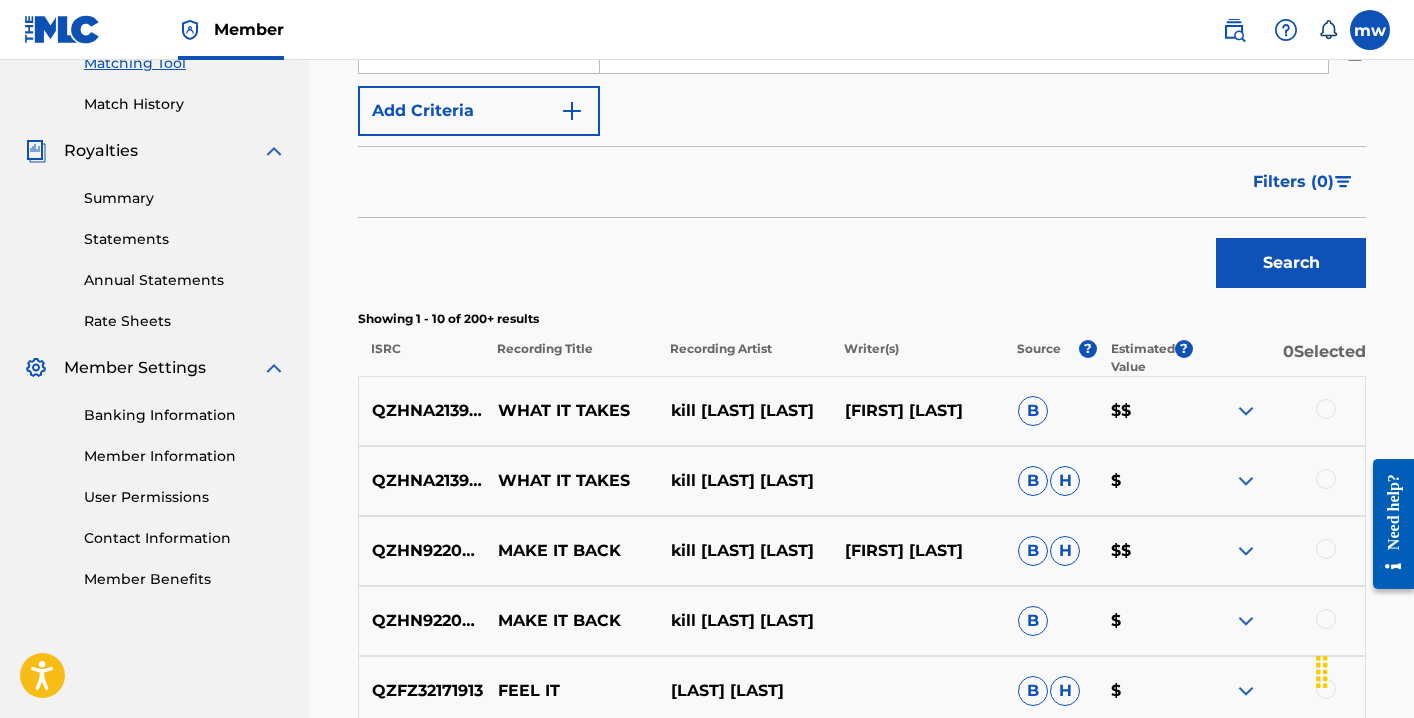scroll, scrollTop: 534, scrollLeft: 0, axis: vertical 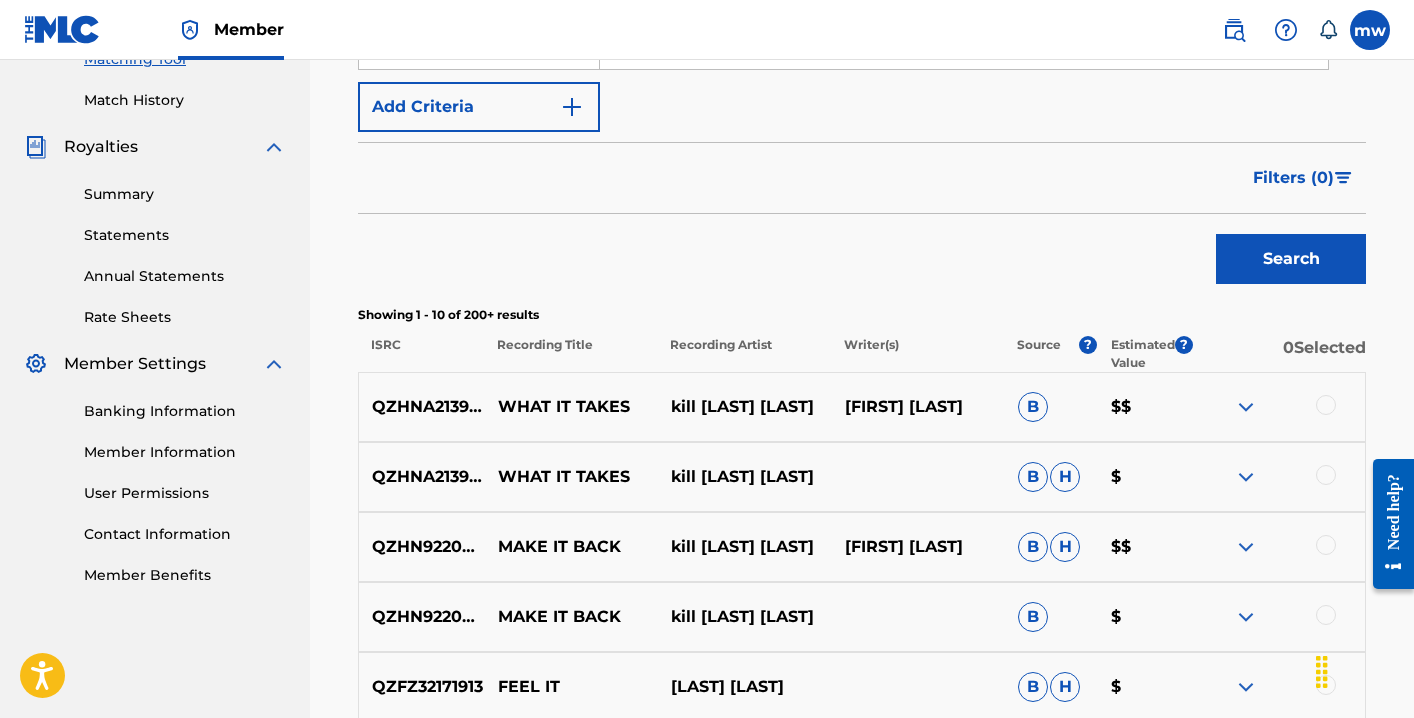 click at bounding box center (1278, 407) 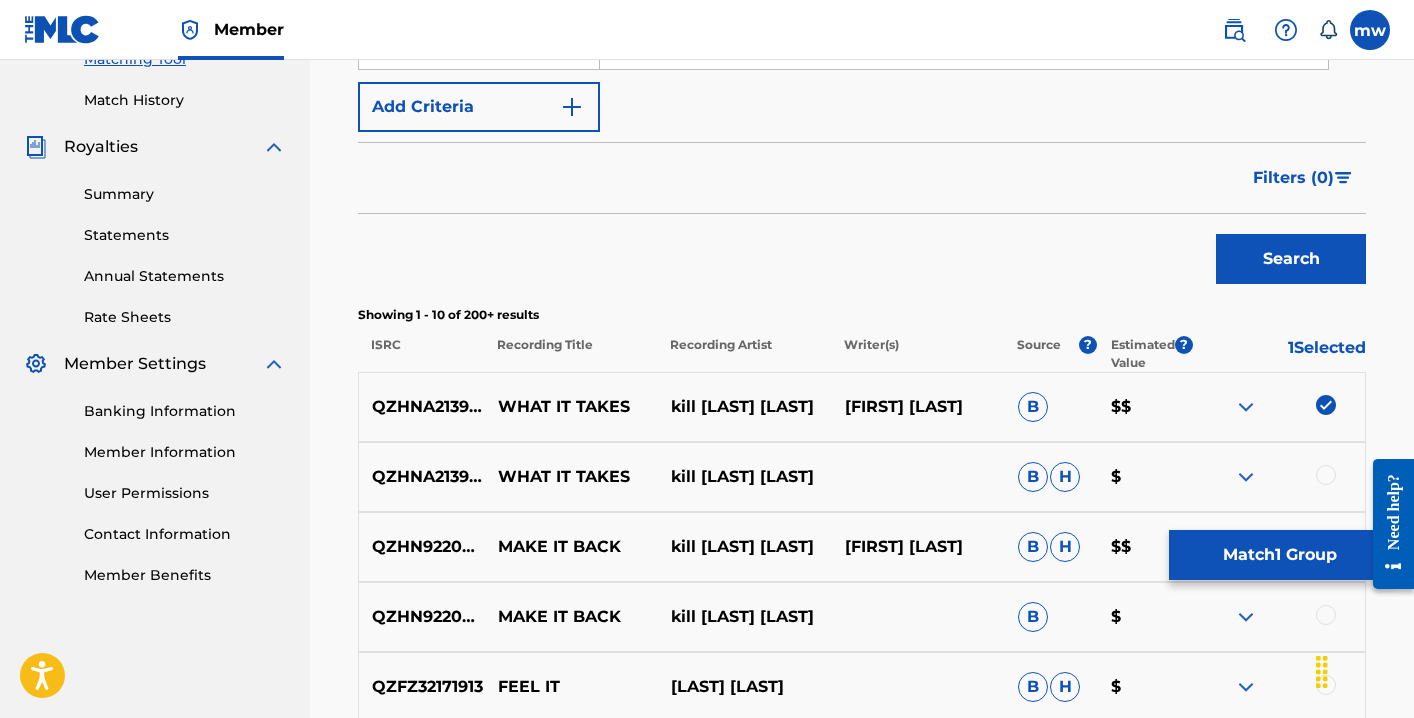 click at bounding box center (1326, 475) 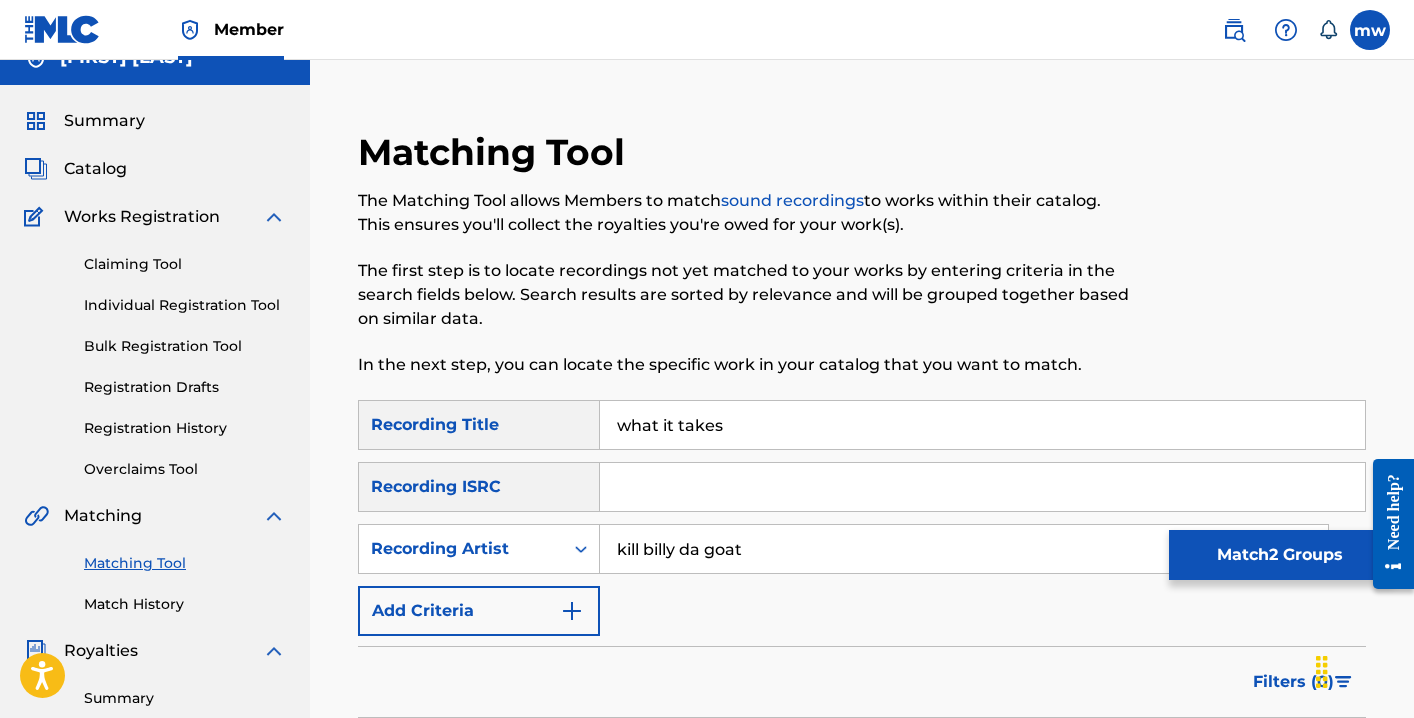 scroll, scrollTop: 27, scrollLeft: 0, axis: vertical 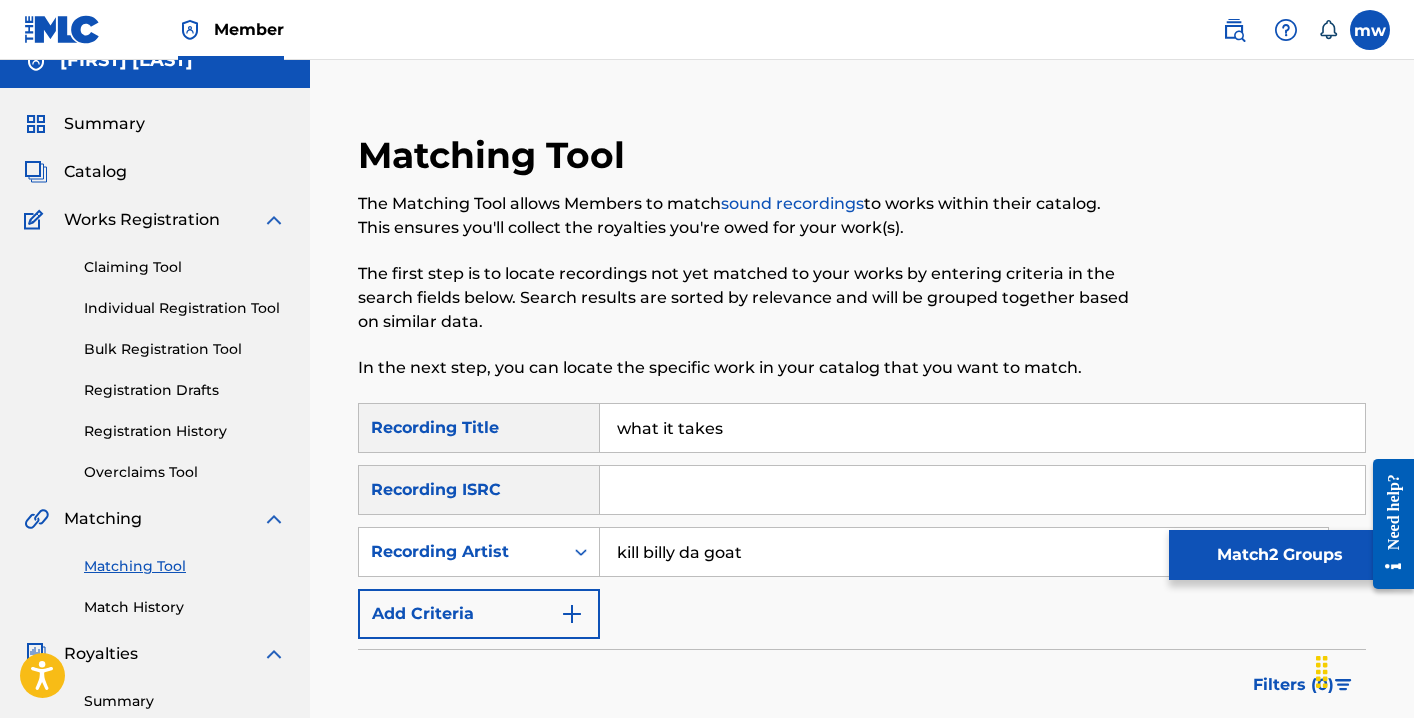 click on "Match  2 Groups" at bounding box center (1279, 555) 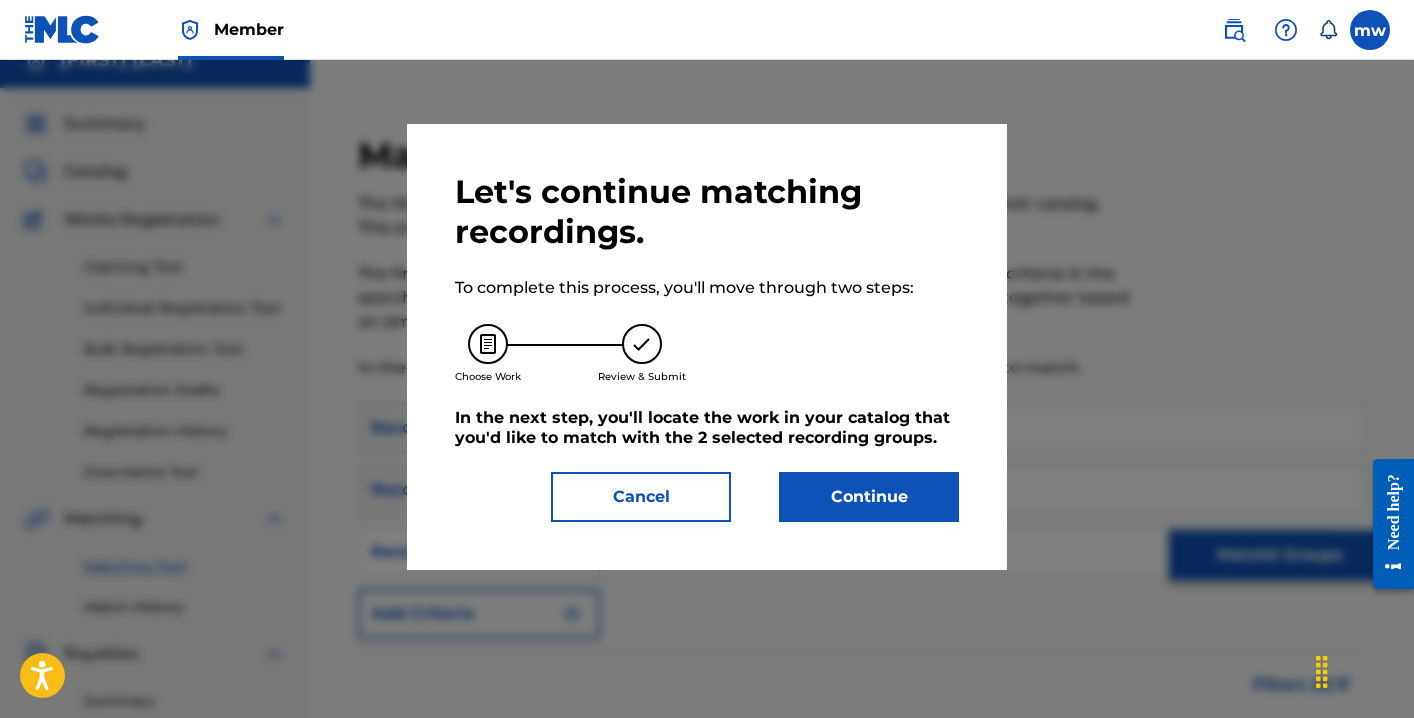 click on "Continue" at bounding box center (869, 497) 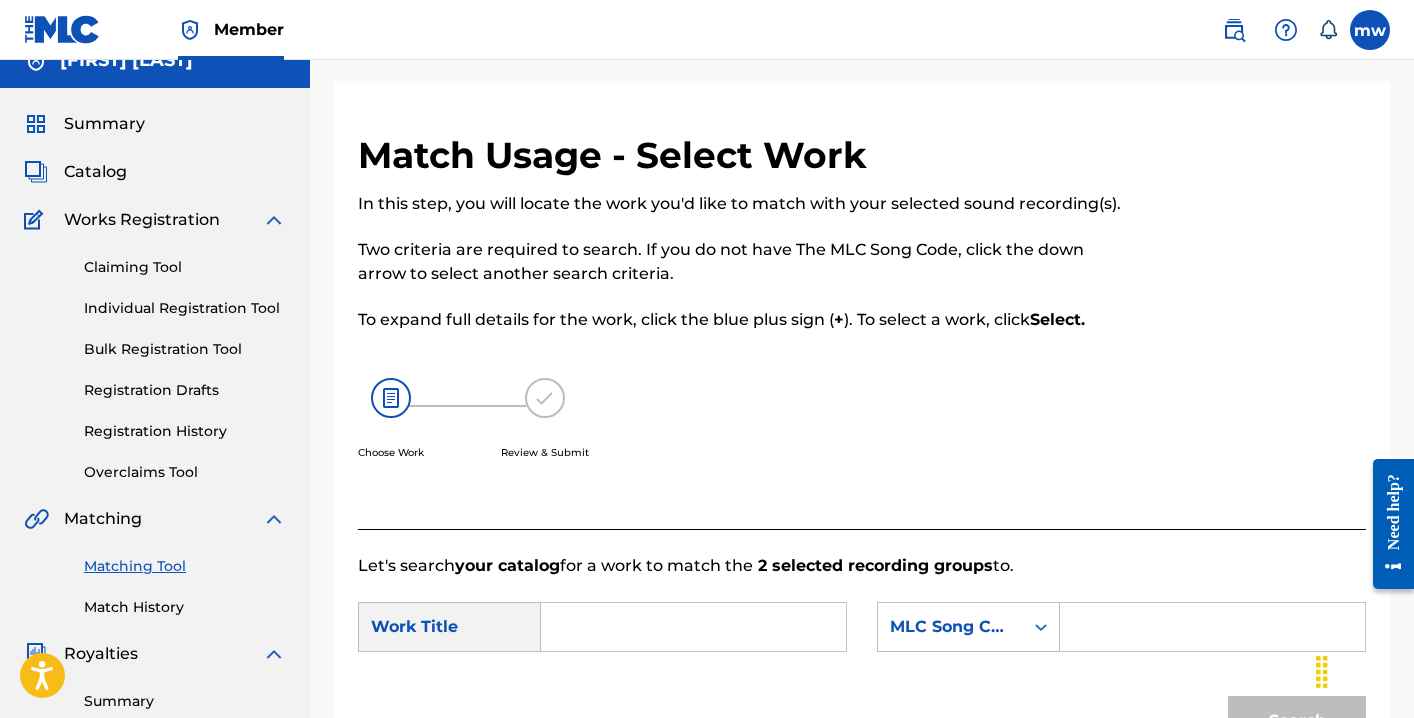 click at bounding box center [1212, 627] 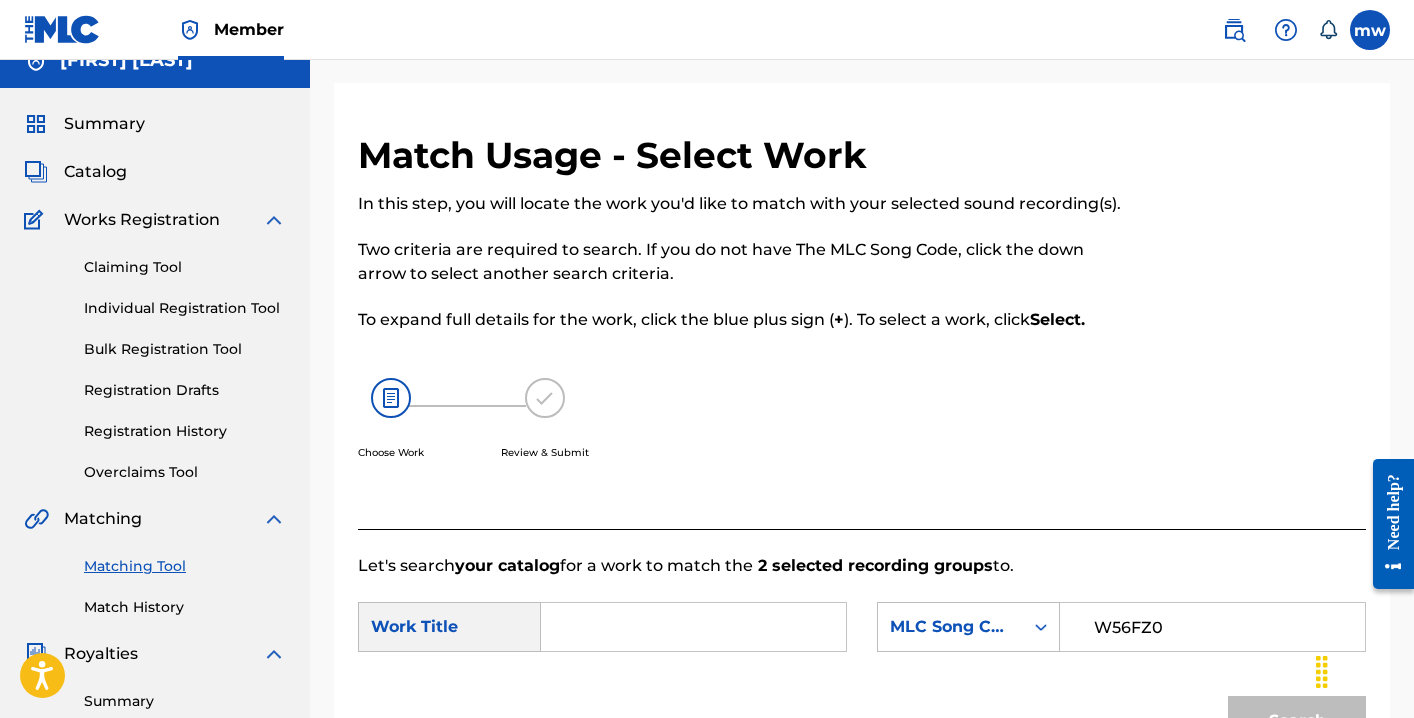 type on "W56FZ0" 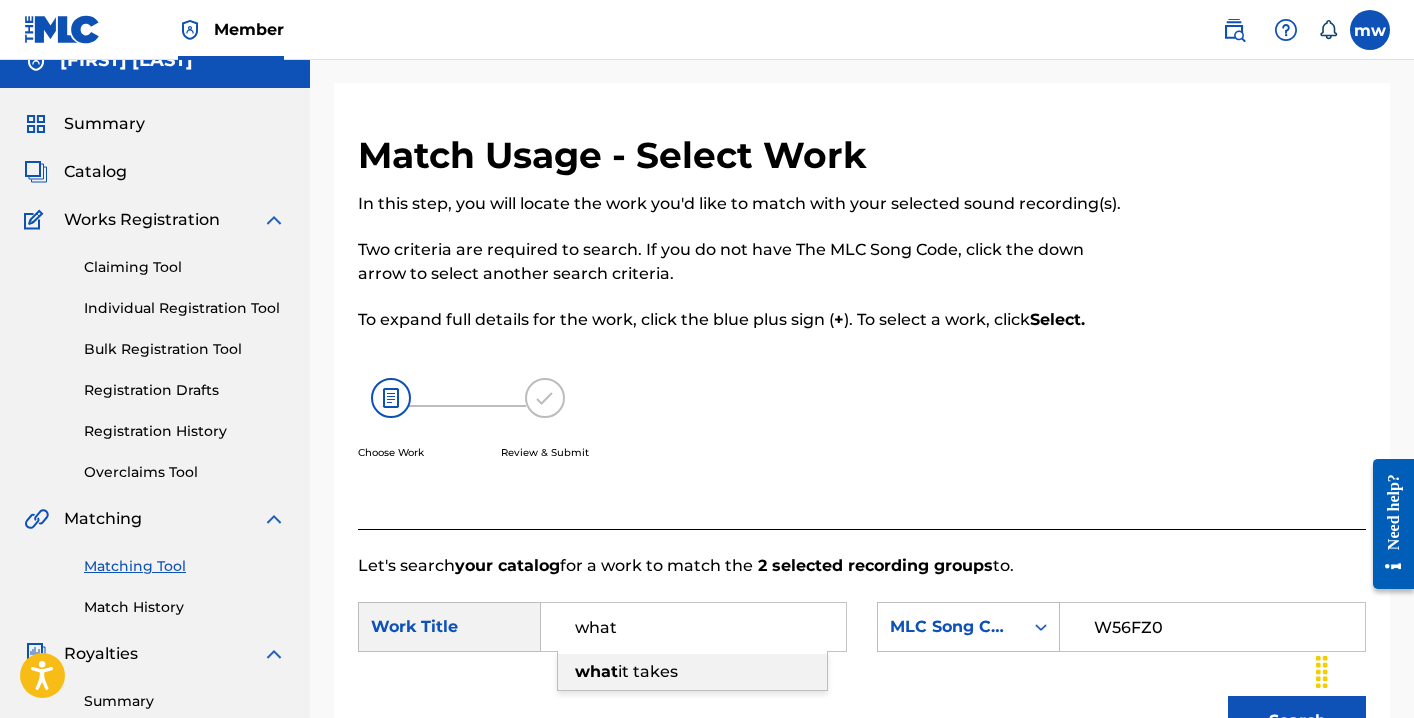click on "it takes" at bounding box center (648, 671) 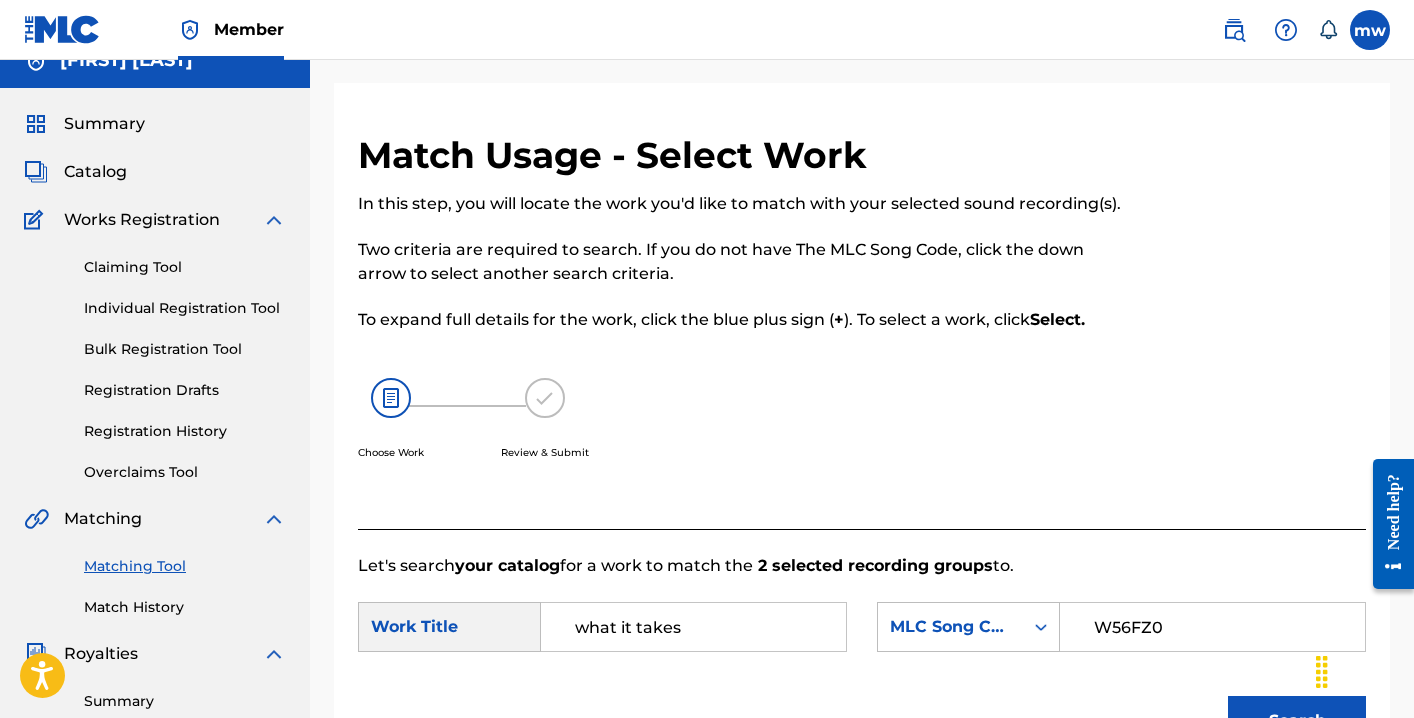 click on "Search" at bounding box center (1297, 721) 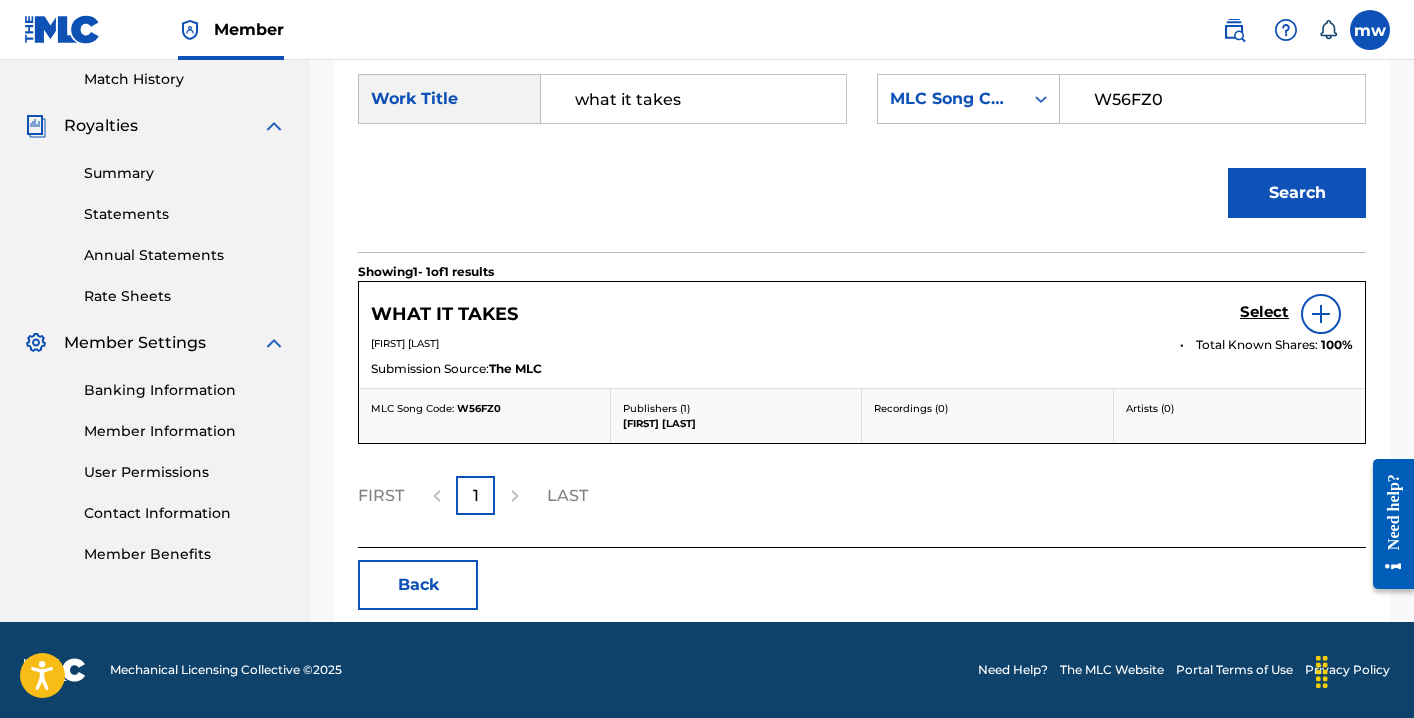 scroll, scrollTop: 555, scrollLeft: 0, axis: vertical 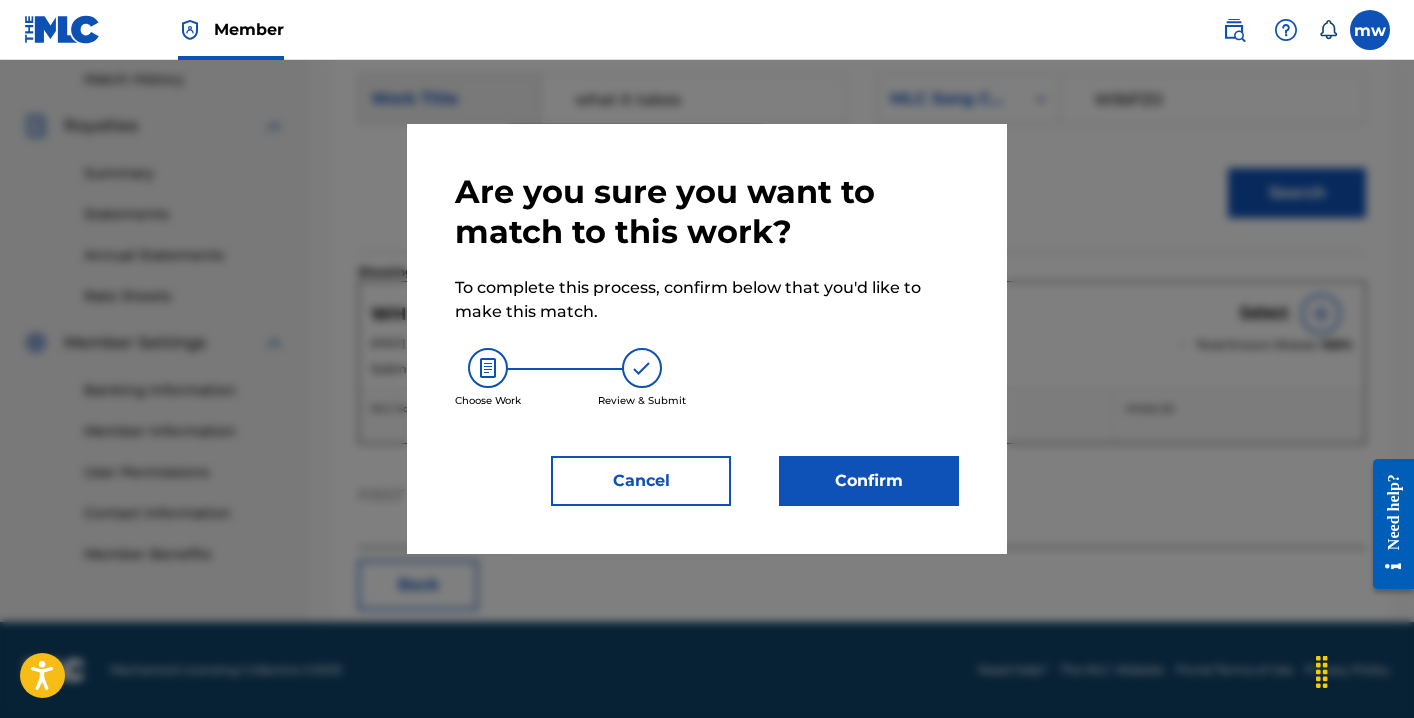 click on "Confirm" at bounding box center (869, 481) 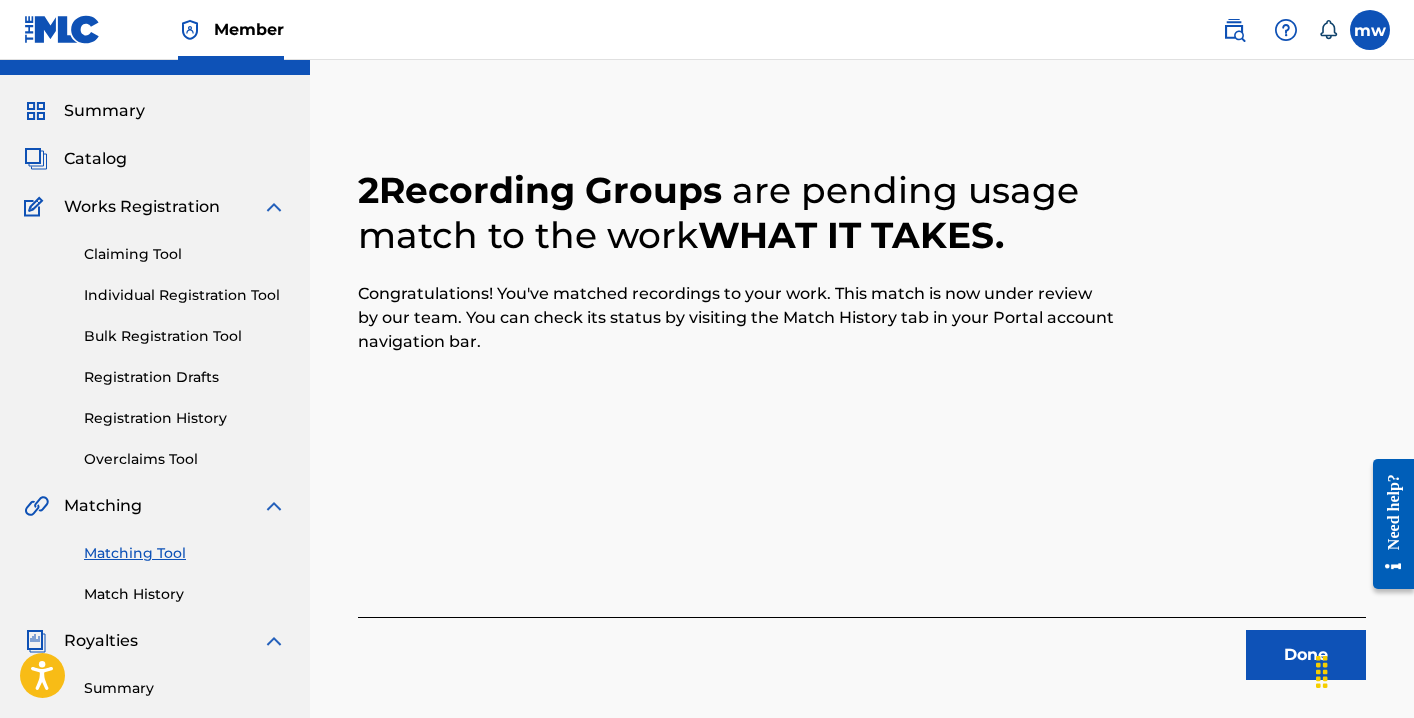 scroll, scrollTop: 47, scrollLeft: 0, axis: vertical 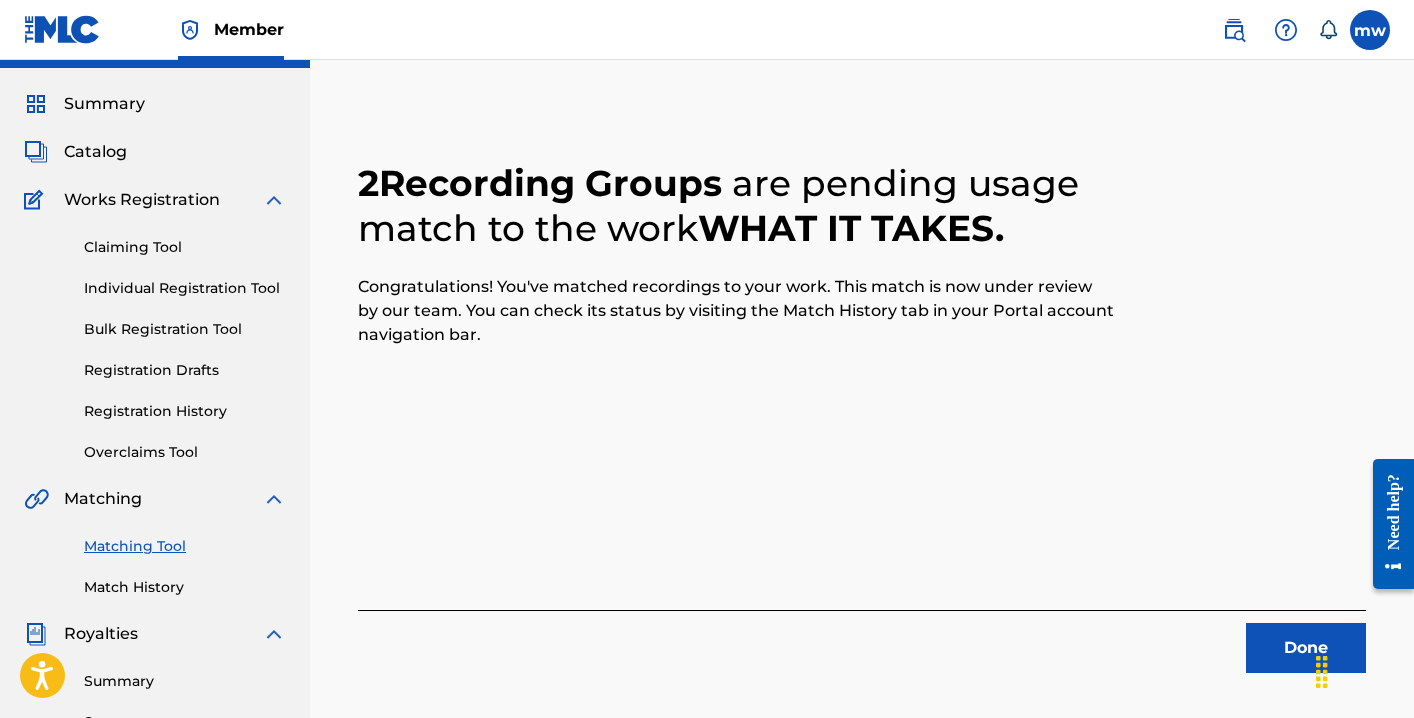 click on "Done" at bounding box center [1306, 648] 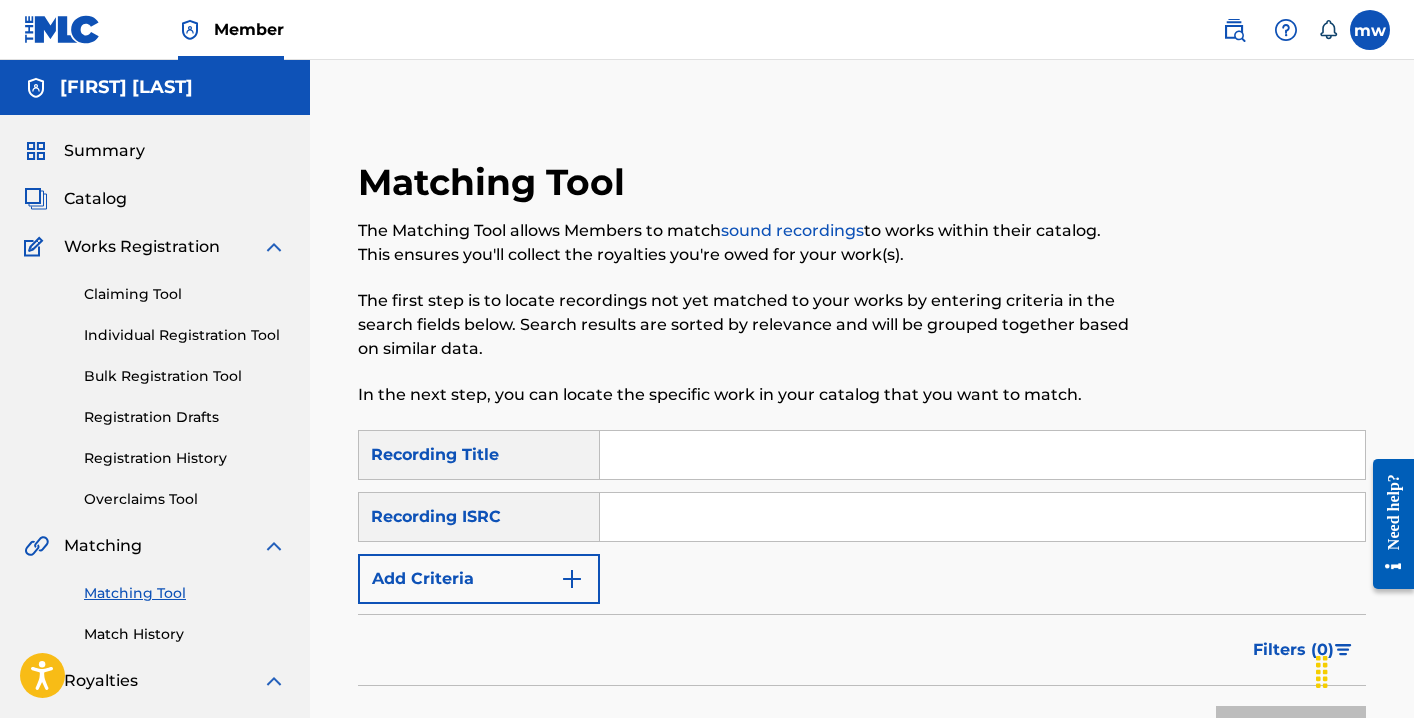 scroll, scrollTop: 0, scrollLeft: 0, axis: both 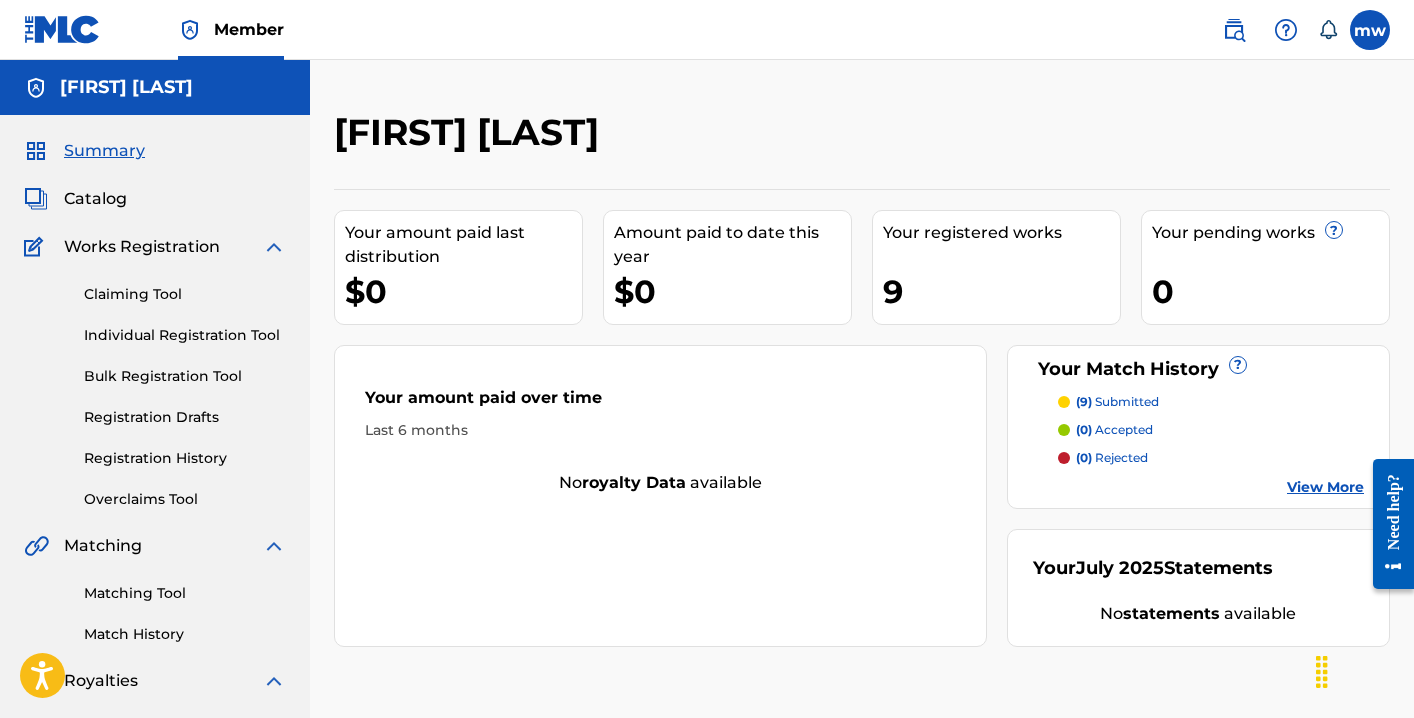 click on "View More" at bounding box center [1325, 487] 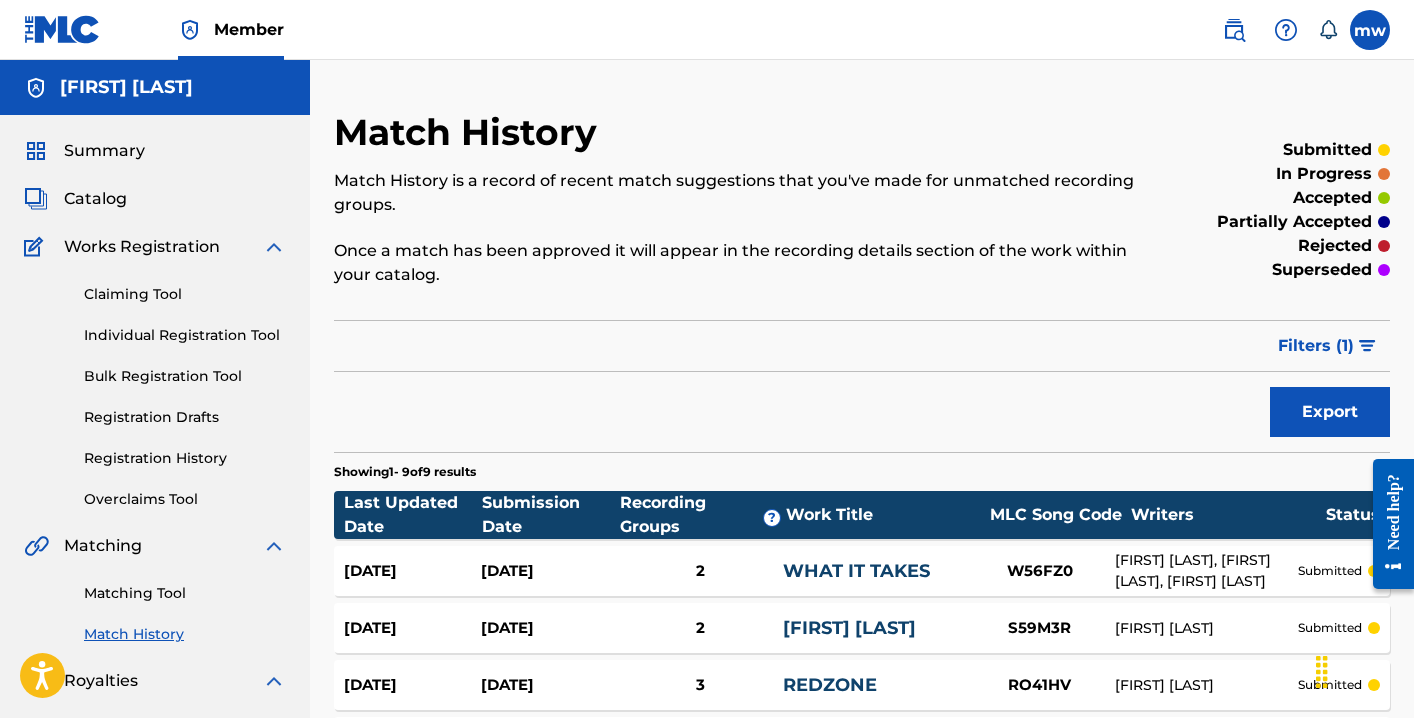 scroll, scrollTop: 0, scrollLeft: 0, axis: both 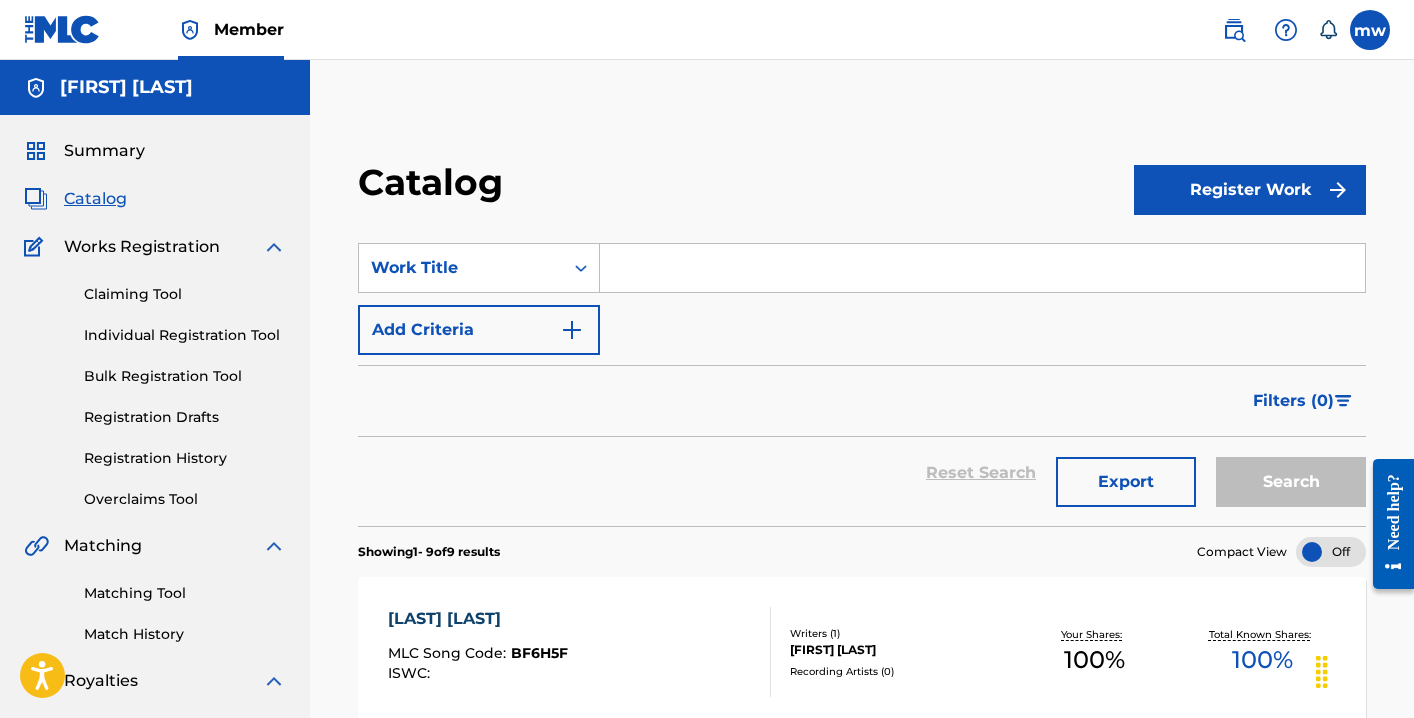 click on "Summary" at bounding box center [104, 151] 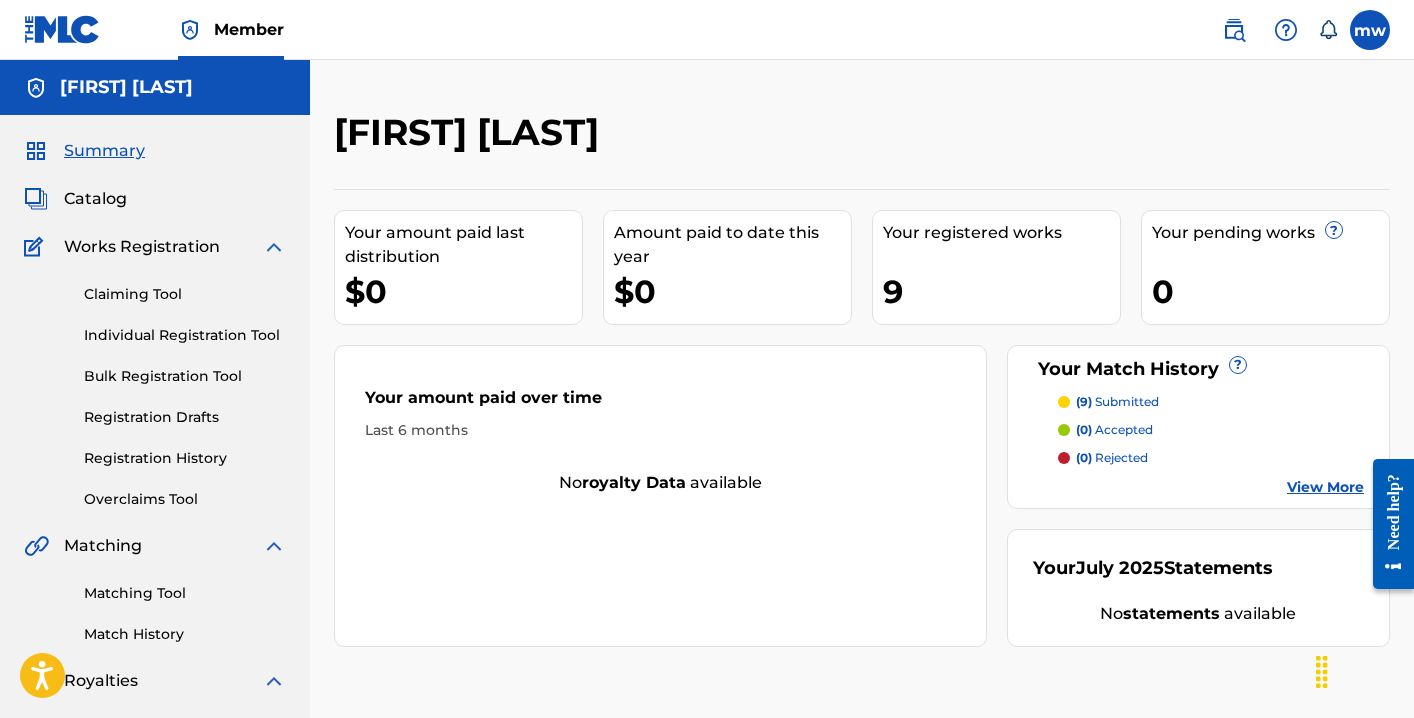 click on "Summary Catalog Works Registration Claiming Tool Individual Registration Tool Bulk Registration Tool Registration Drafts Registration History Overclaims Tool Matching Matching Tool Match History Royalties Summary Statements Annual Statements Rate Sheets Member Settings Banking Information Member Information User Permissions Contact Information Member Benefits" at bounding box center [155, 629] 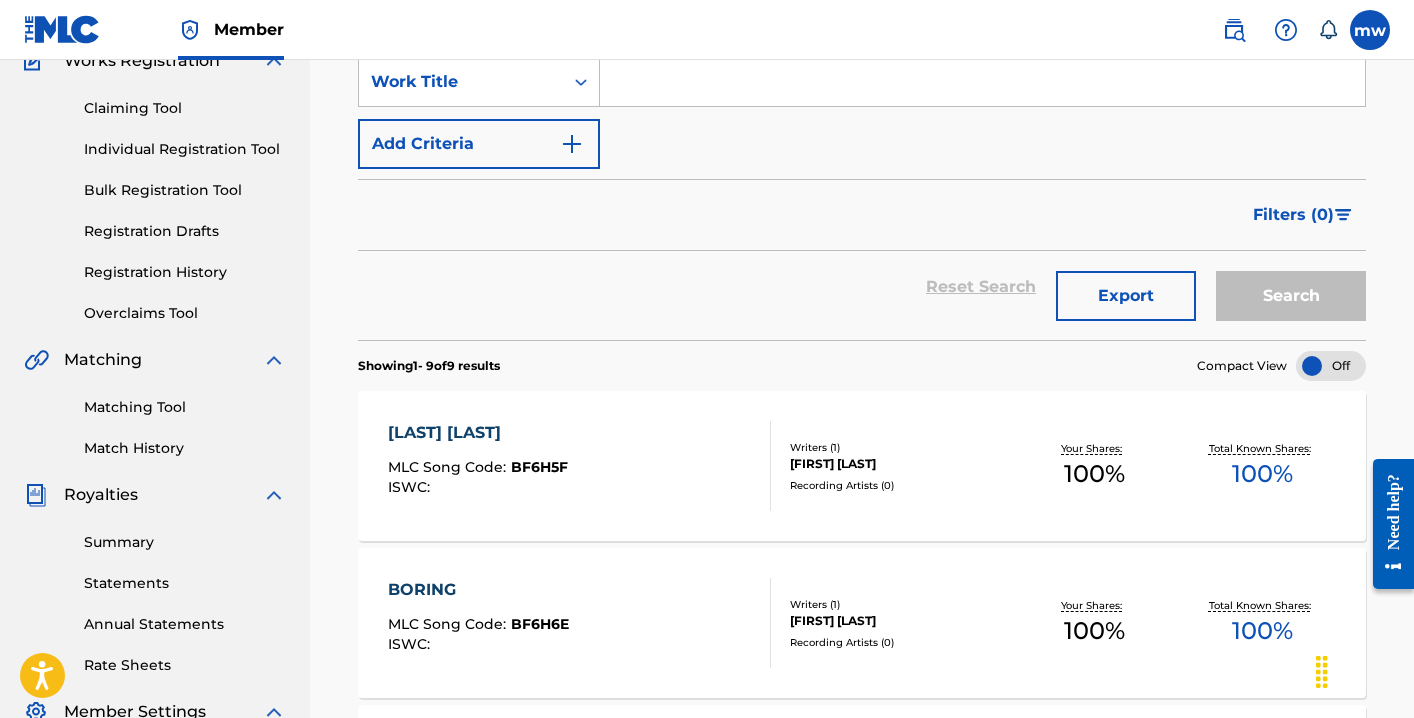 scroll, scrollTop: 230, scrollLeft: 0, axis: vertical 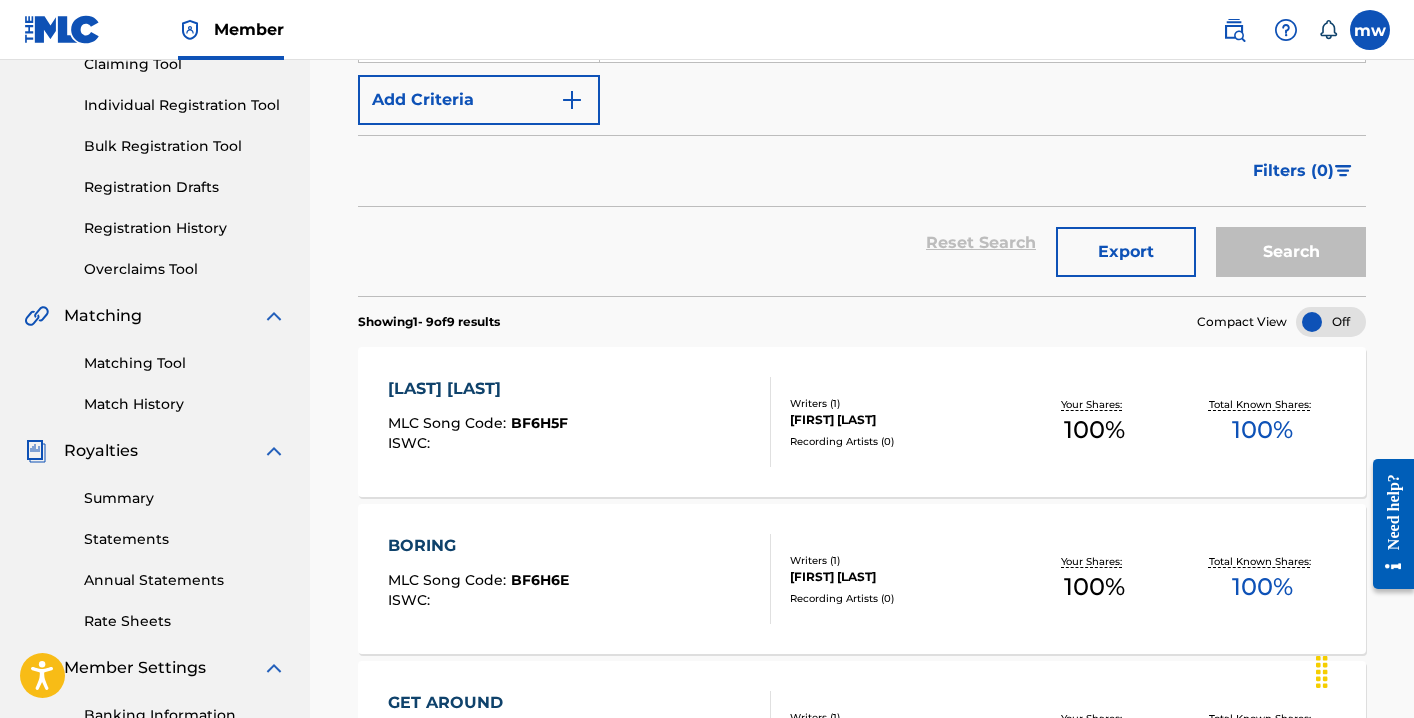 click on "Match History" at bounding box center (185, 404) 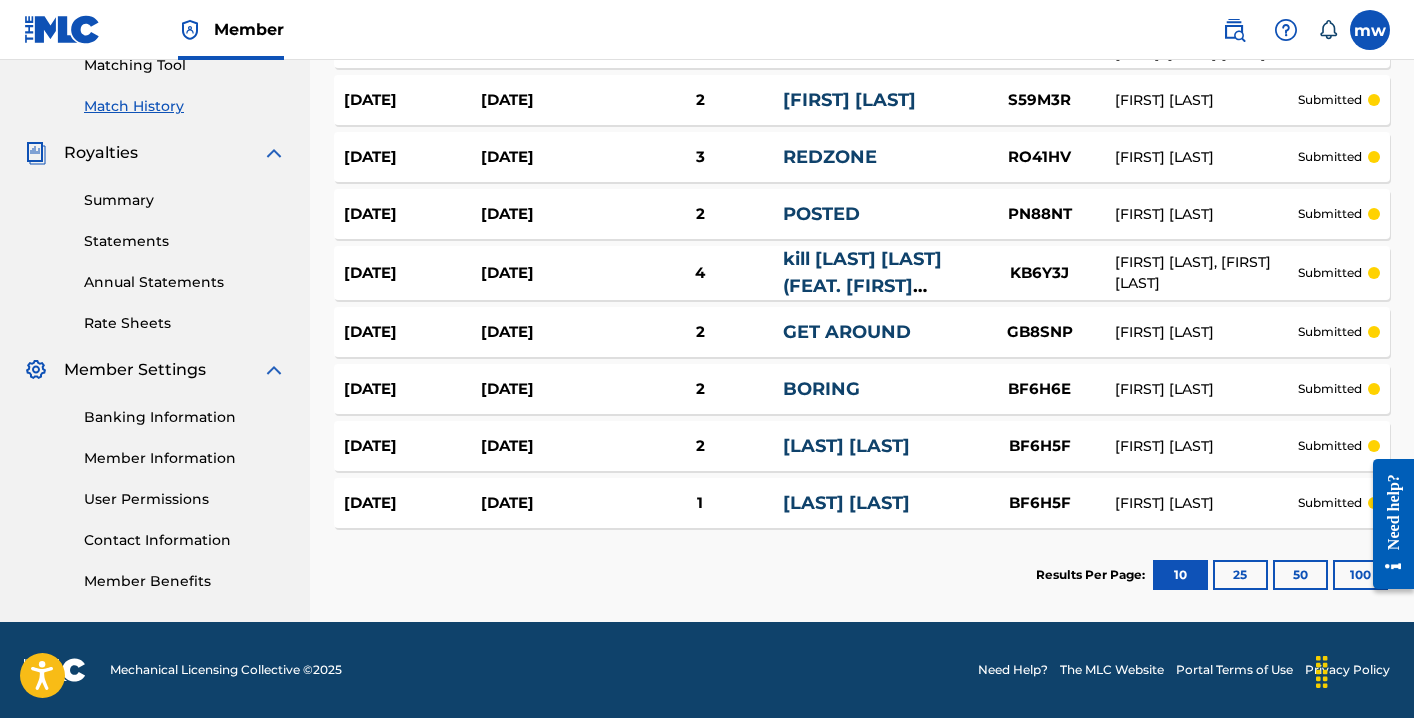 scroll, scrollTop: 528, scrollLeft: 0, axis: vertical 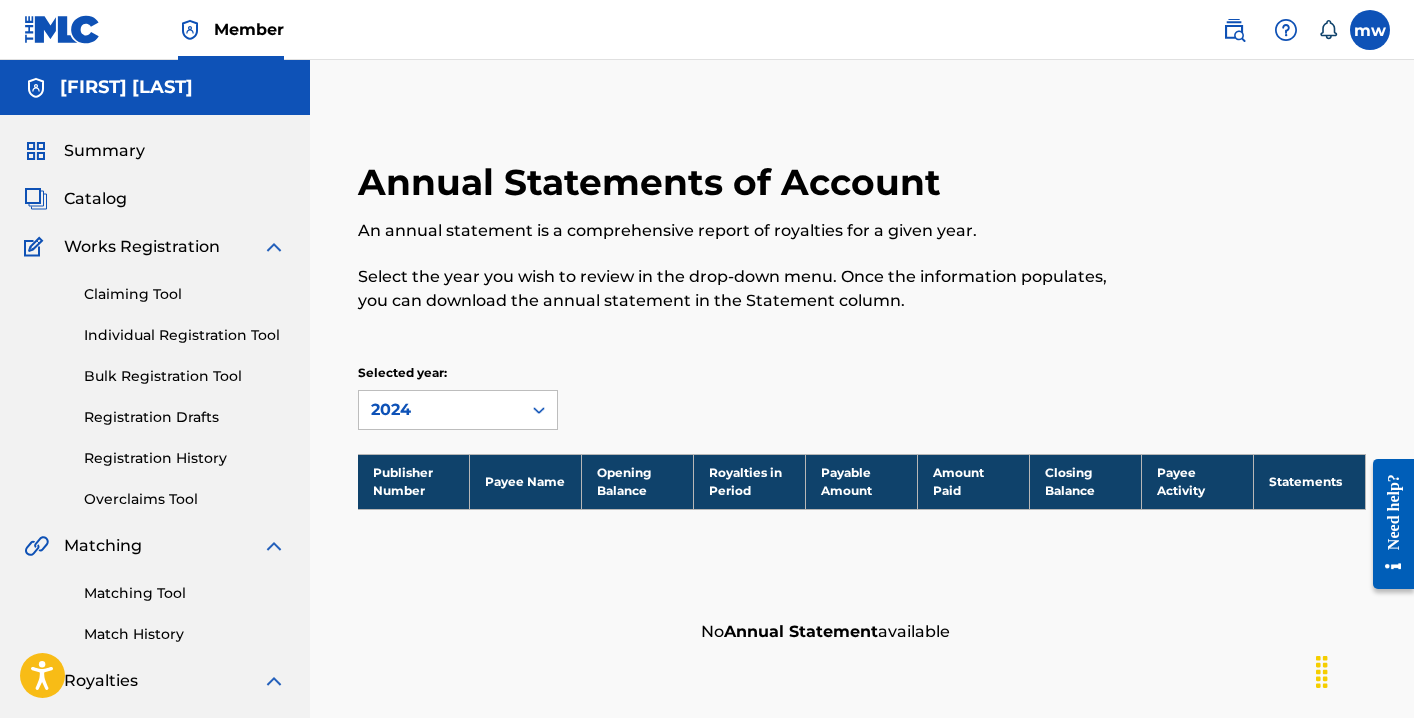 click on "Bulk Registration Tool" at bounding box center [185, 376] 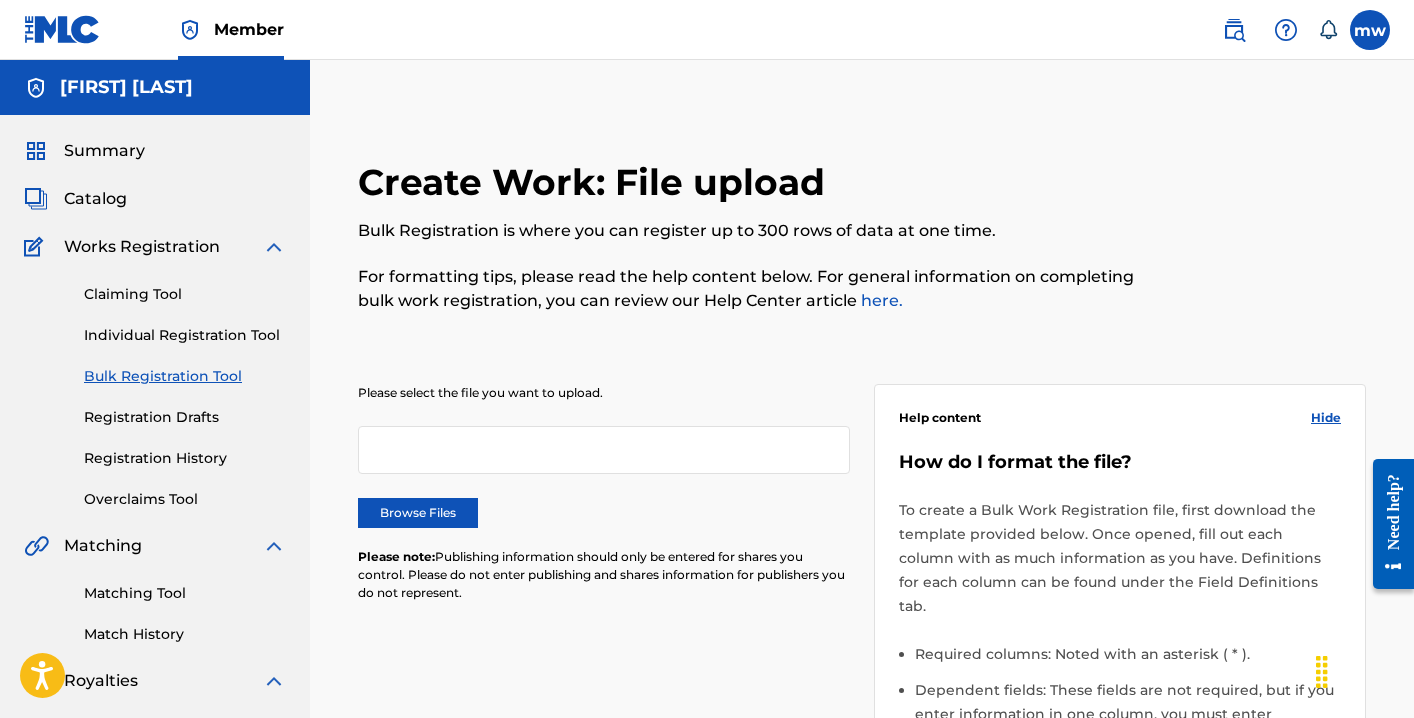 click on "Individual Registration Tool" at bounding box center (185, 335) 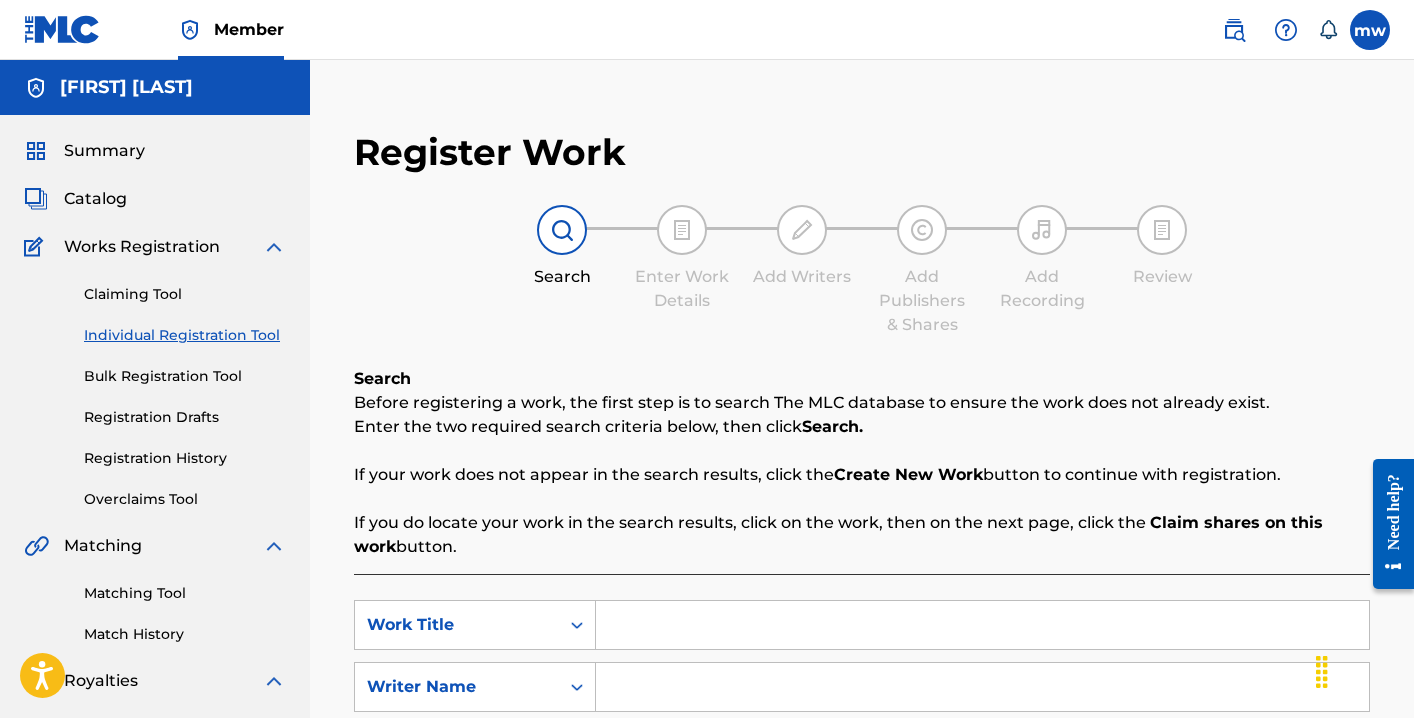 click on "Claiming Tool" at bounding box center (185, 294) 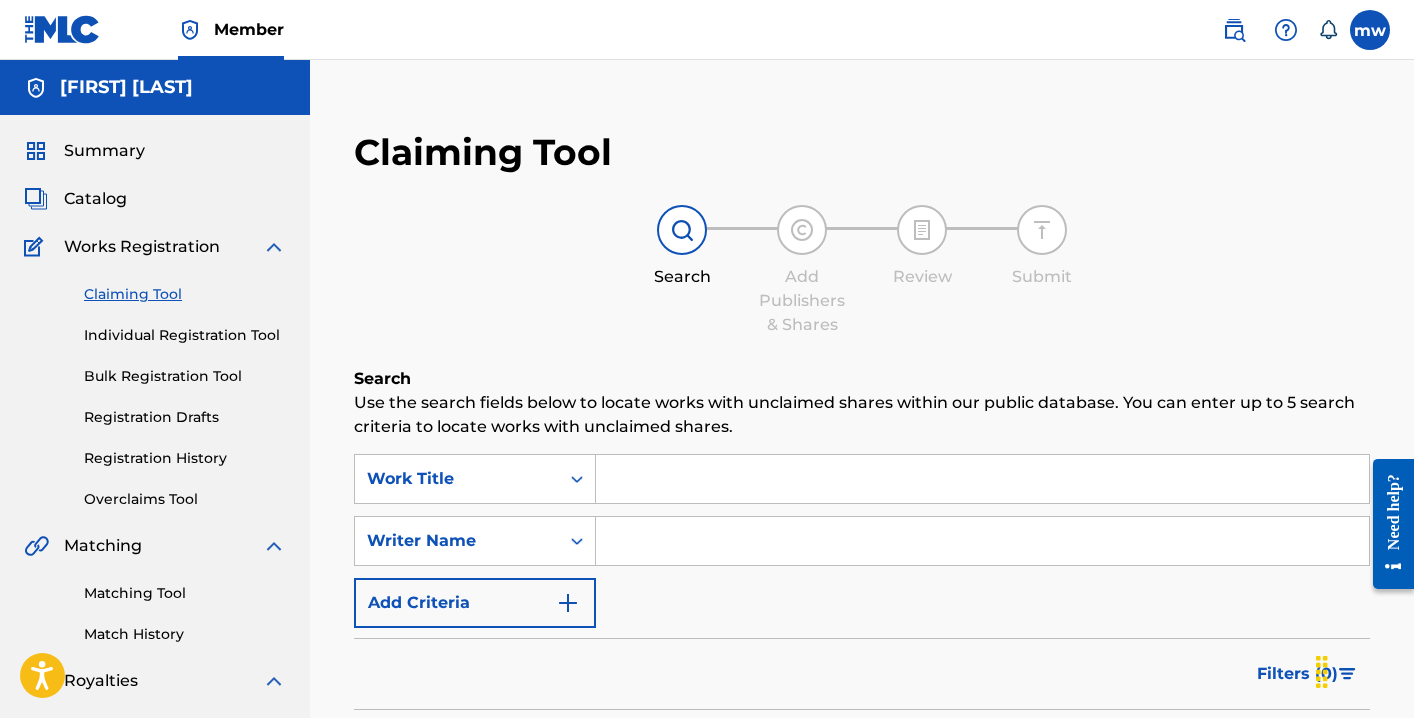 click on "Bulk Registration Tool" at bounding box center [185, 376] 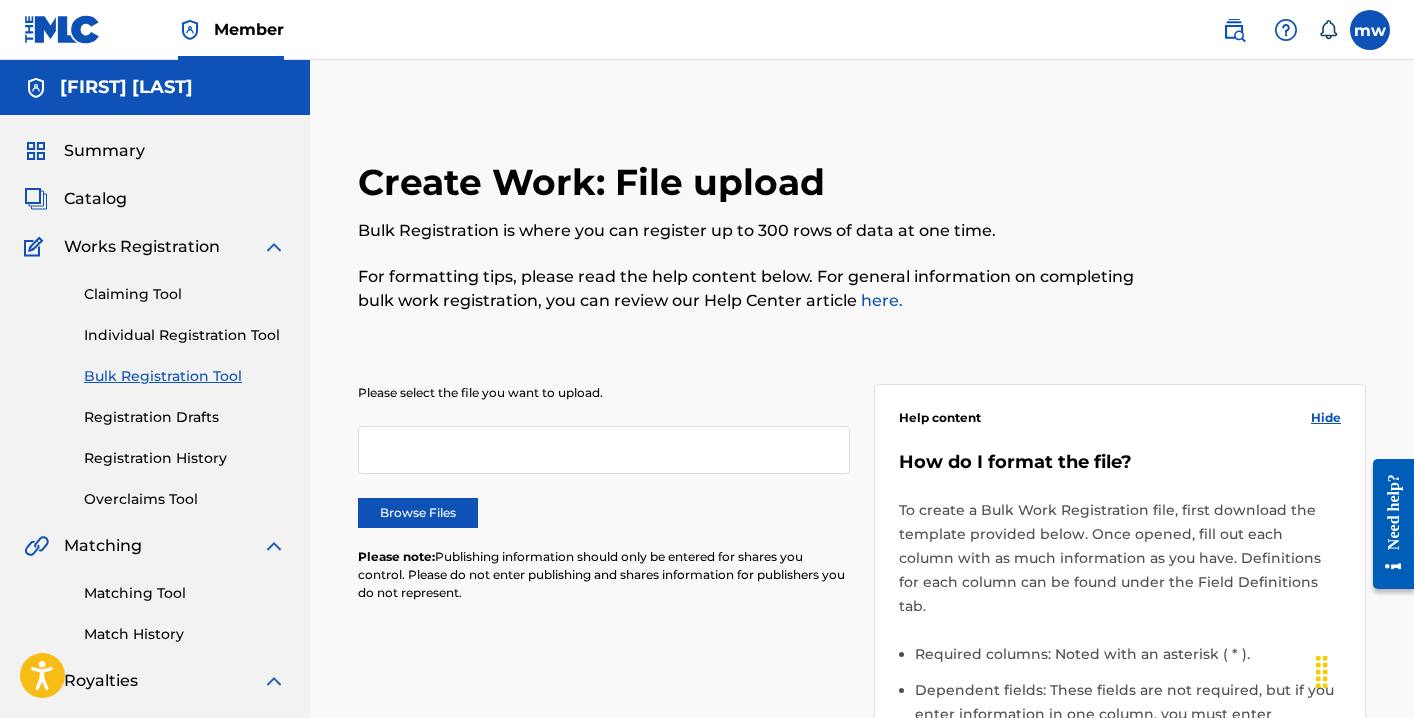 click on "Summary Catalog Works Registration Claiming Tool Individual Registration Tool Bulk Registration Tool Registration Drafts Registration History Overclaims Tool Matching Matching Tool Match History Royalties Summary Statements Annual Statements Rate Sheets Member Settings Banking Information Member Information User Permissions Contact Information Member Benefits" at bounding box center (155, 629) 